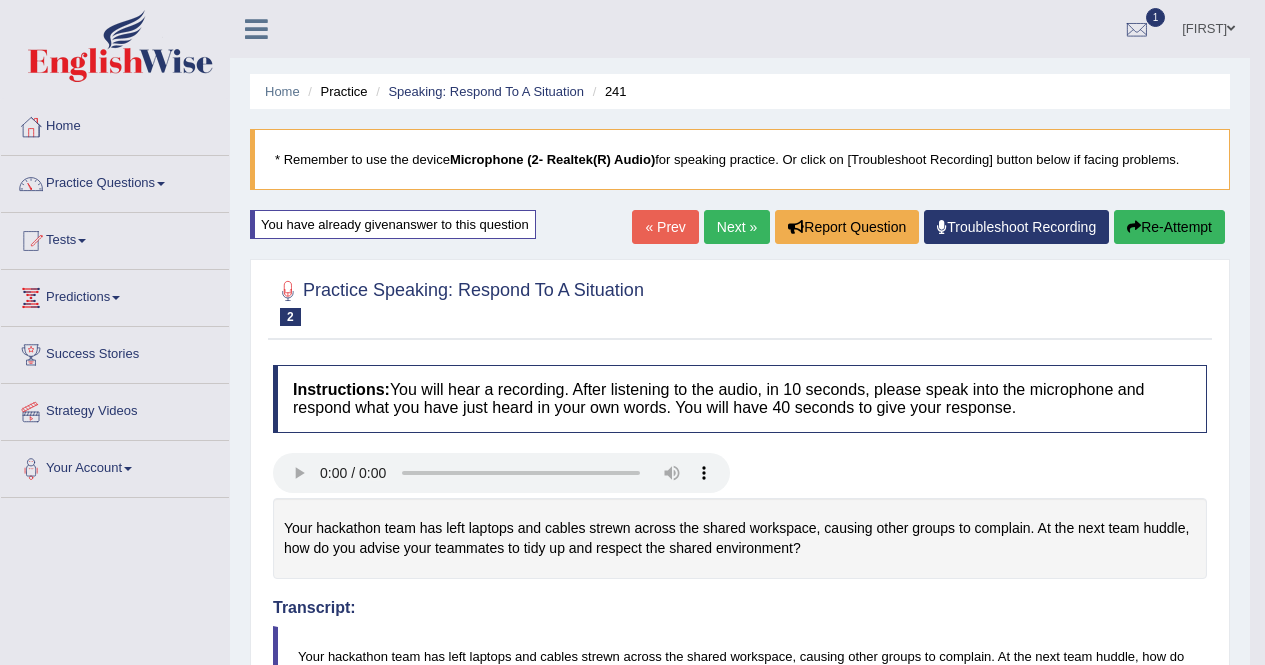 scroll, scrollTop: 118, scrollLeft: 0, axis: vertical 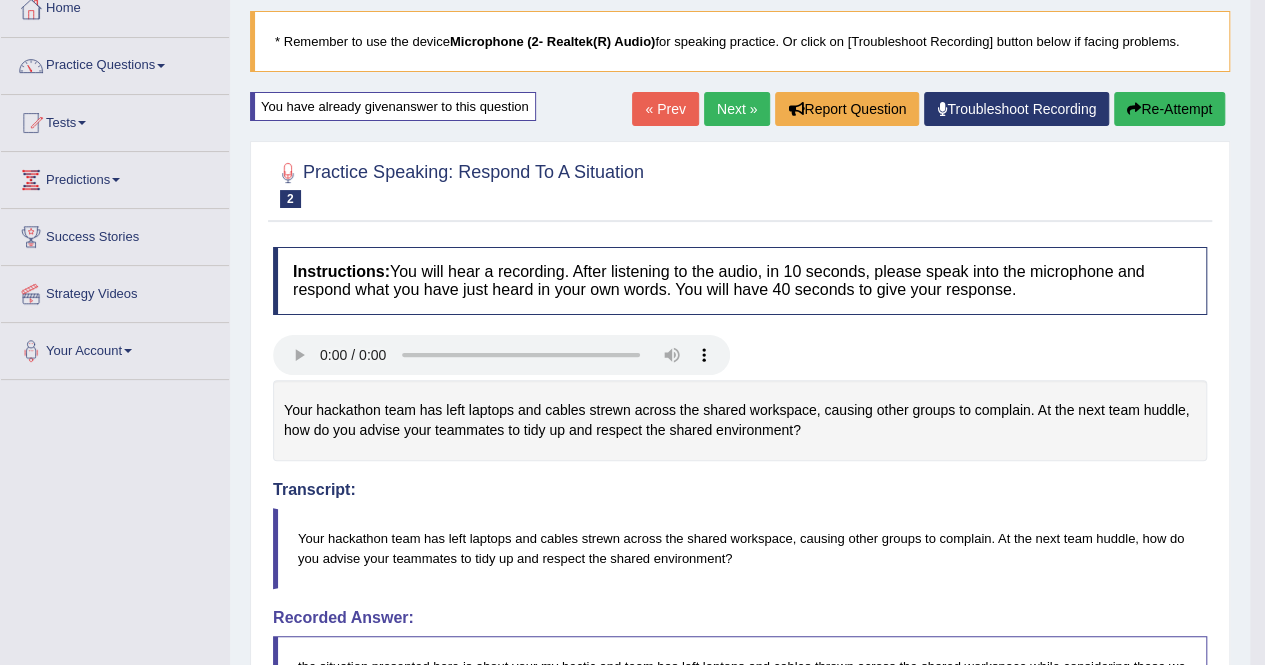 click on "Re-Attempt" at bounding box center (1169, 109) 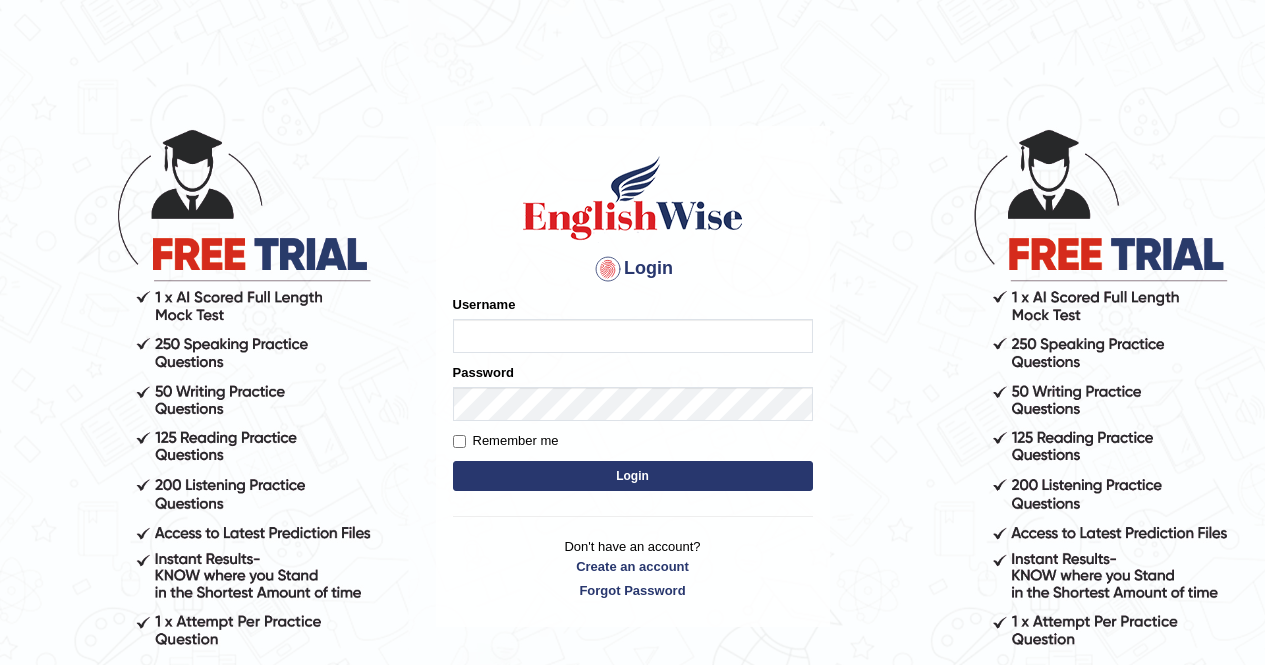 scroll, scrollTop: 0, scrollLeft: 0, axis: both 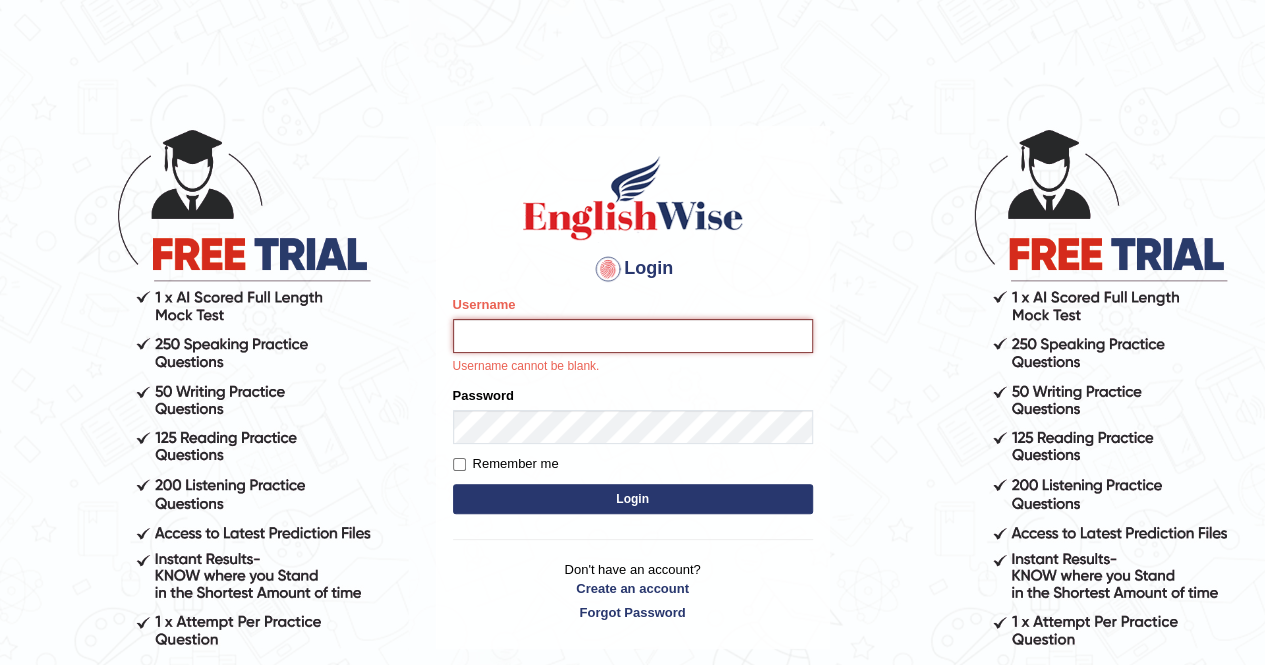 type on "anchalsheoran" 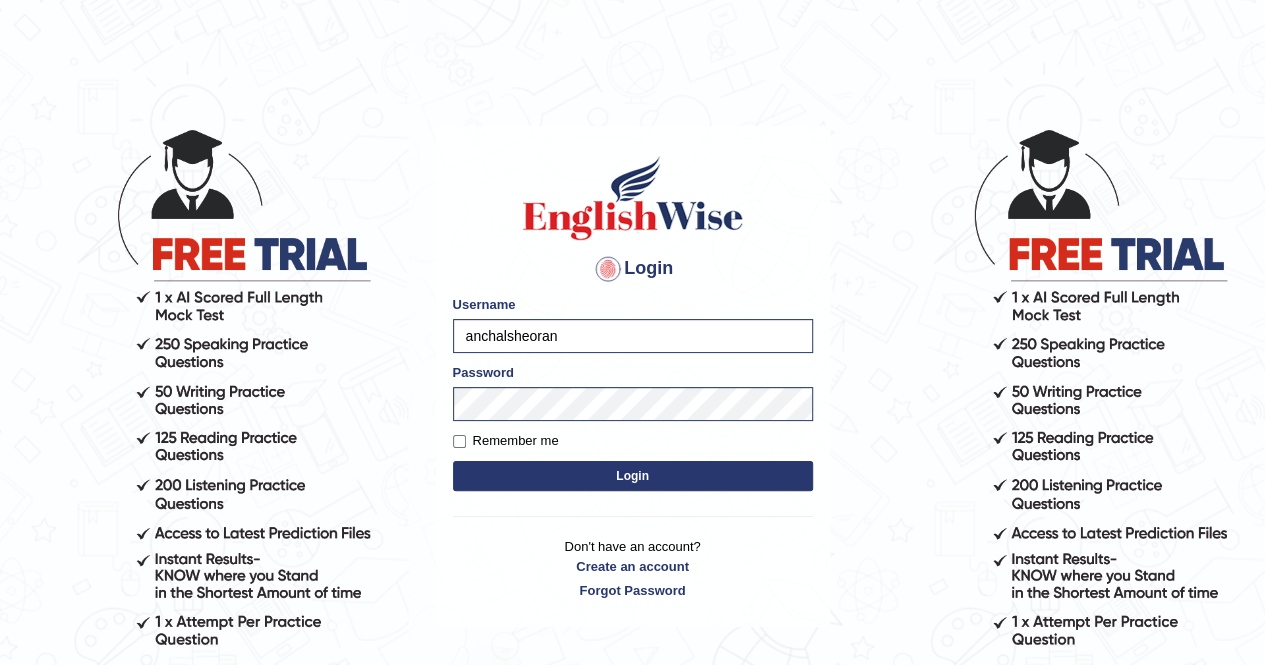 click on "Login" at bounding box center [633, 476] 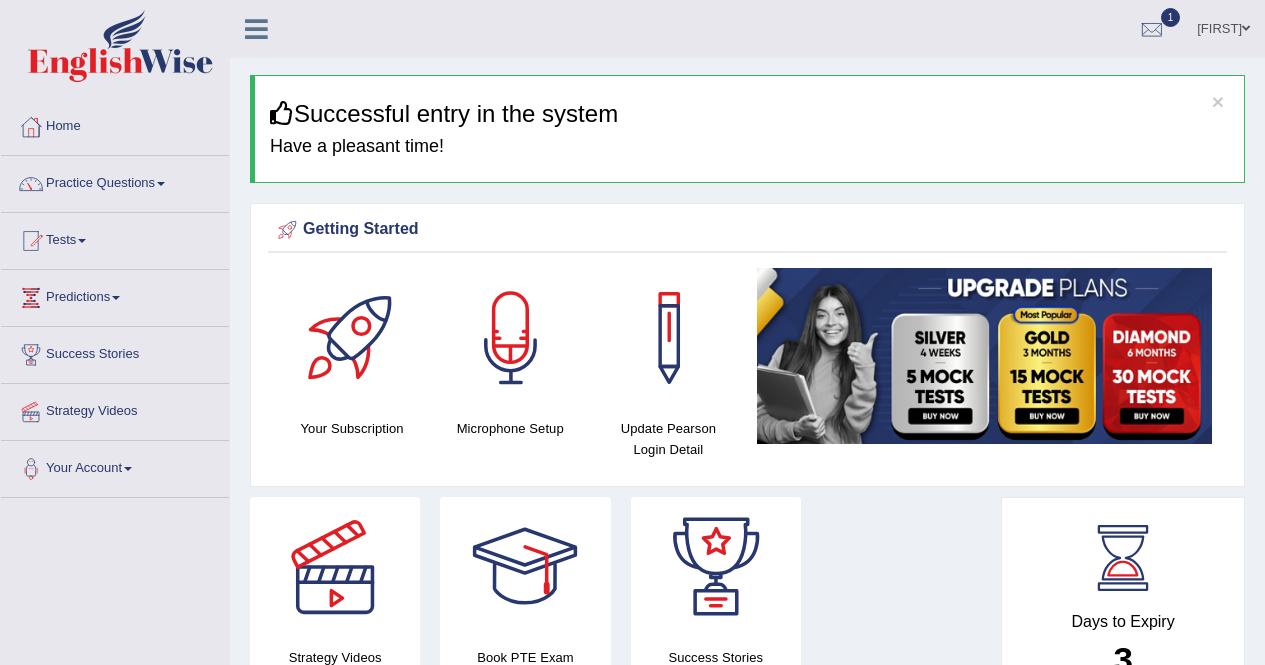 scroll, scrollTop: 39, scrollLeft: 0, axis: vertical 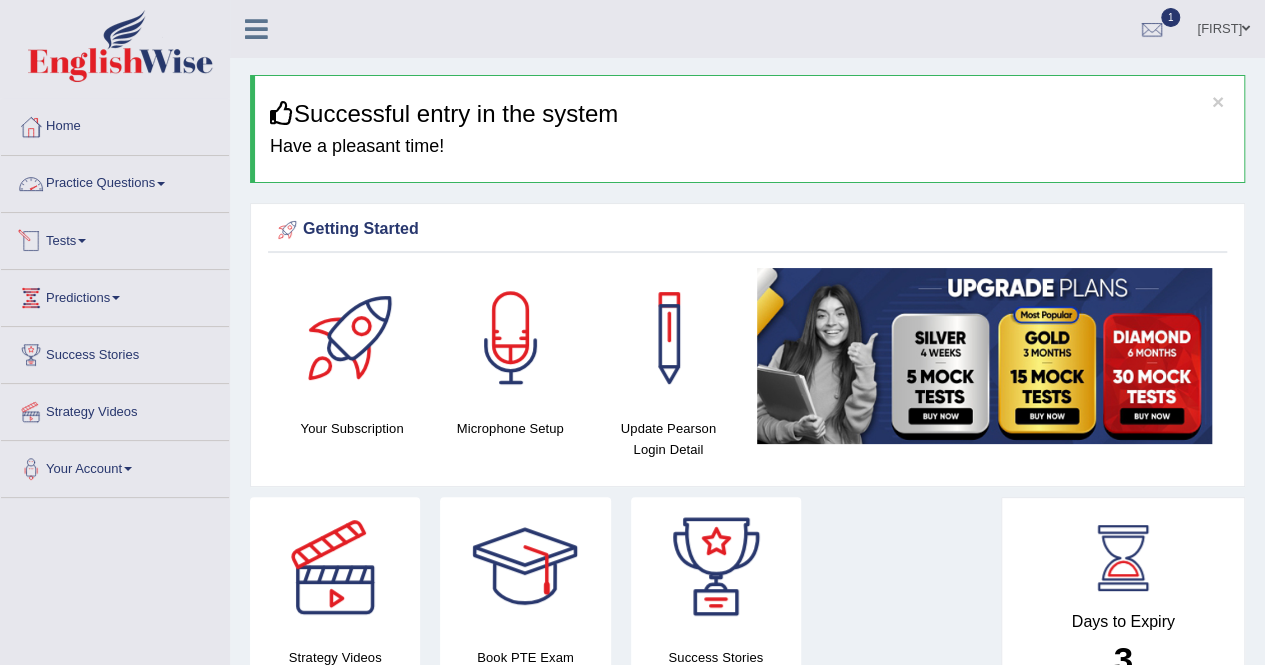 click on "Practice Questions" at bounding box center [115, 181] 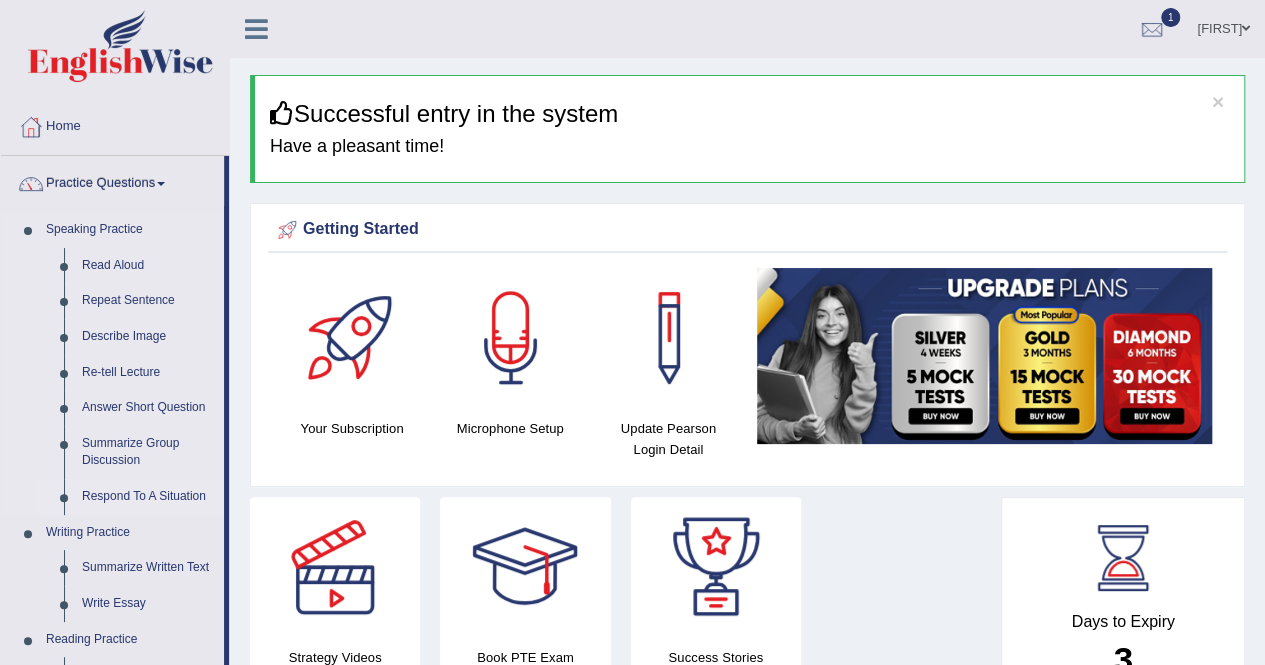 click on "Respond To A Situation" at bounding box center [148, 497] 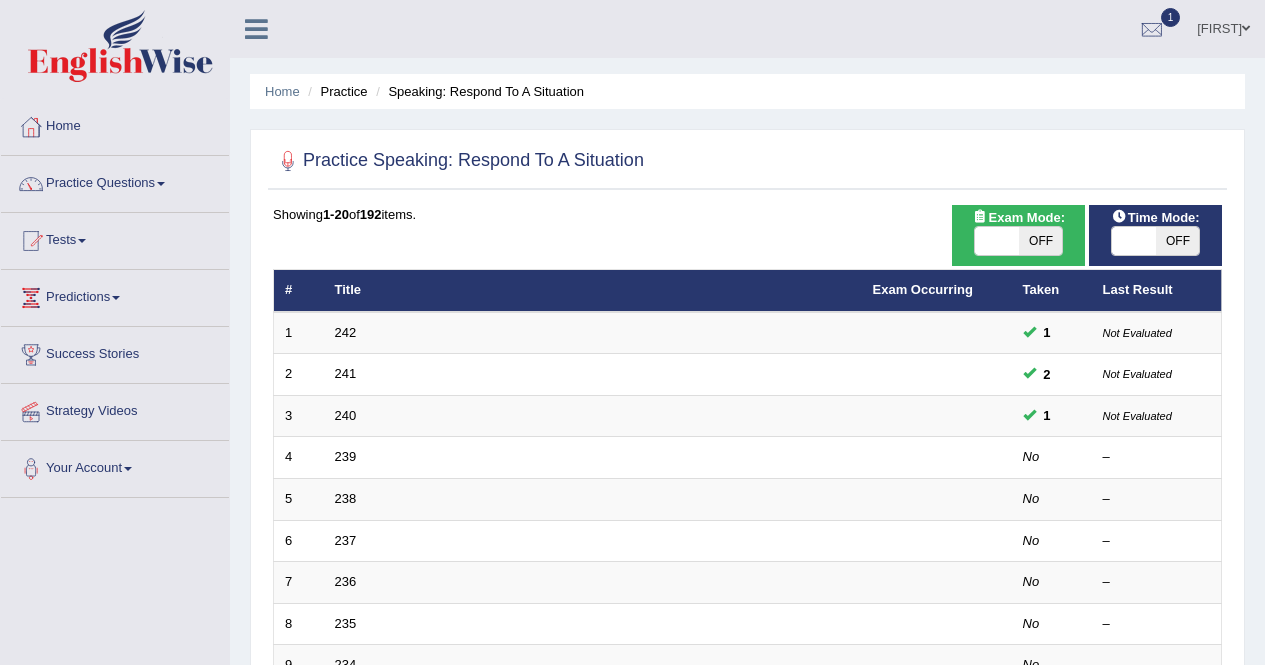 scroll, scrollTop: 0, scrollLeft: 0, axis: both 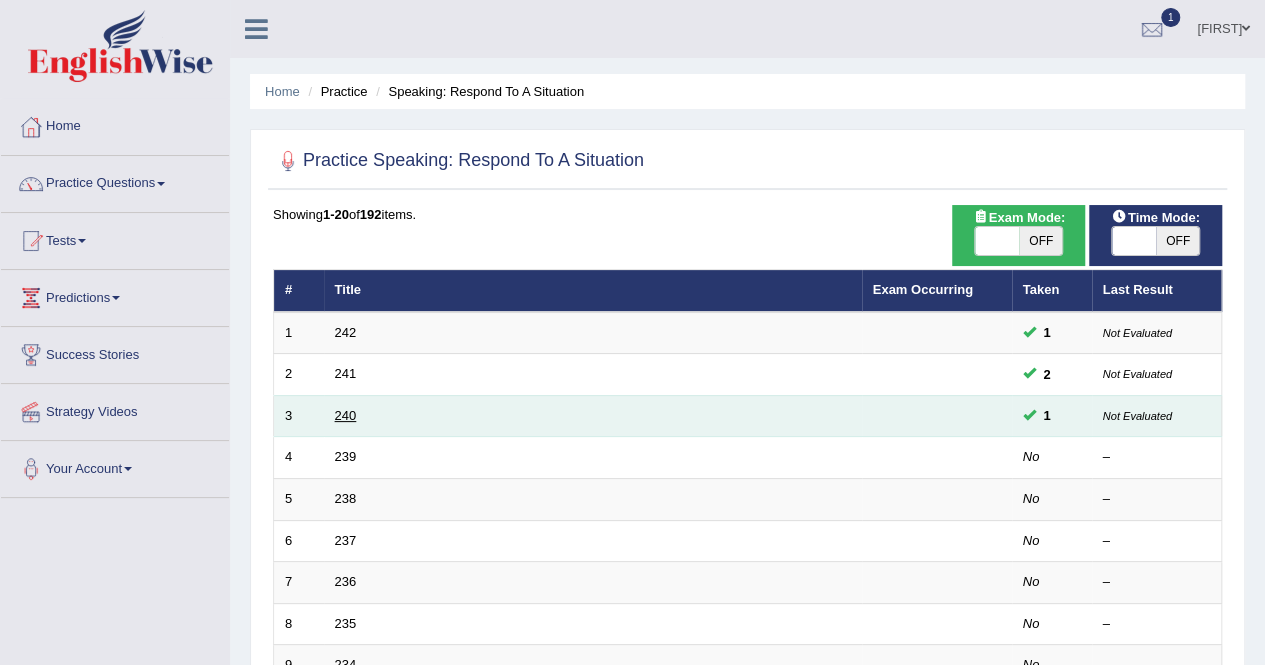 click on "240" at bounding box center [346, 415] 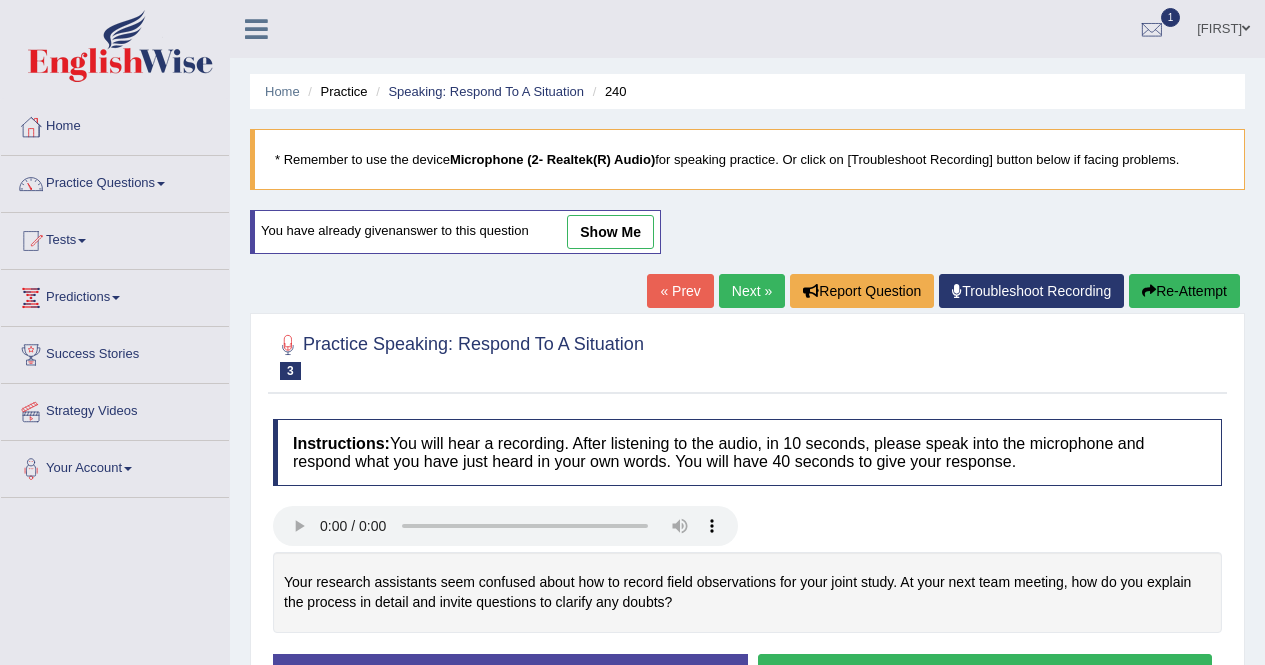 scroll, scrollTop: 0, scrollLeft: 0, axis: both 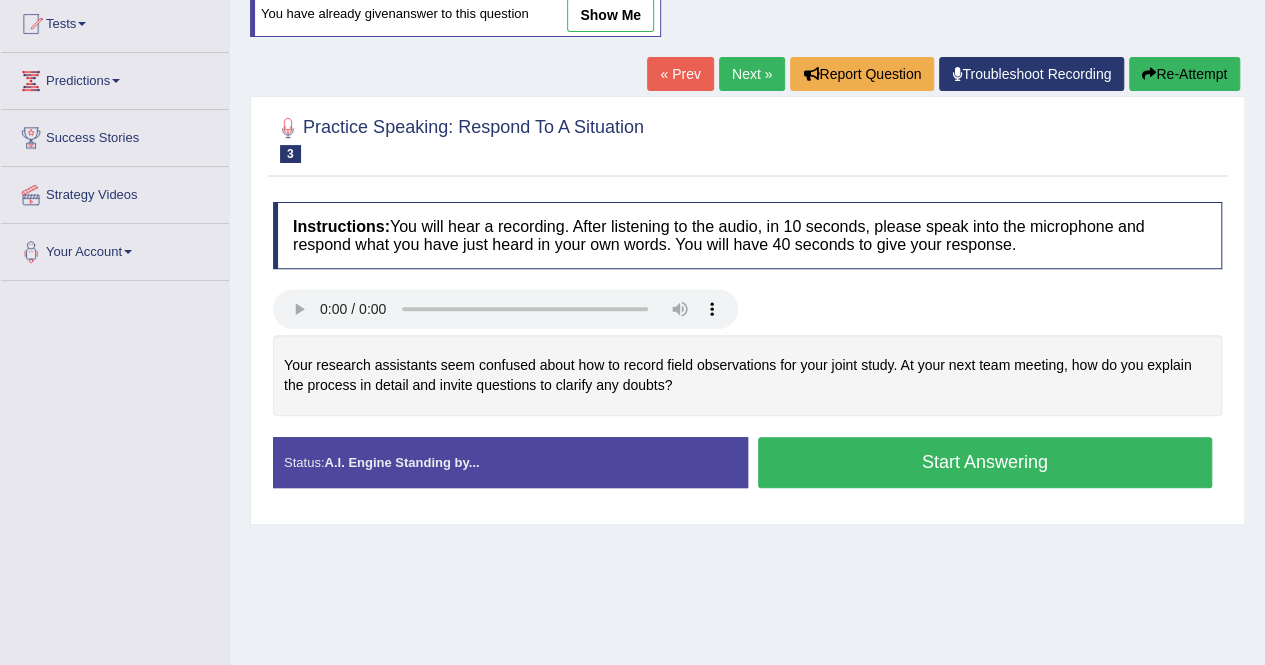 click on "Next »" at bounding box center [752, 74] 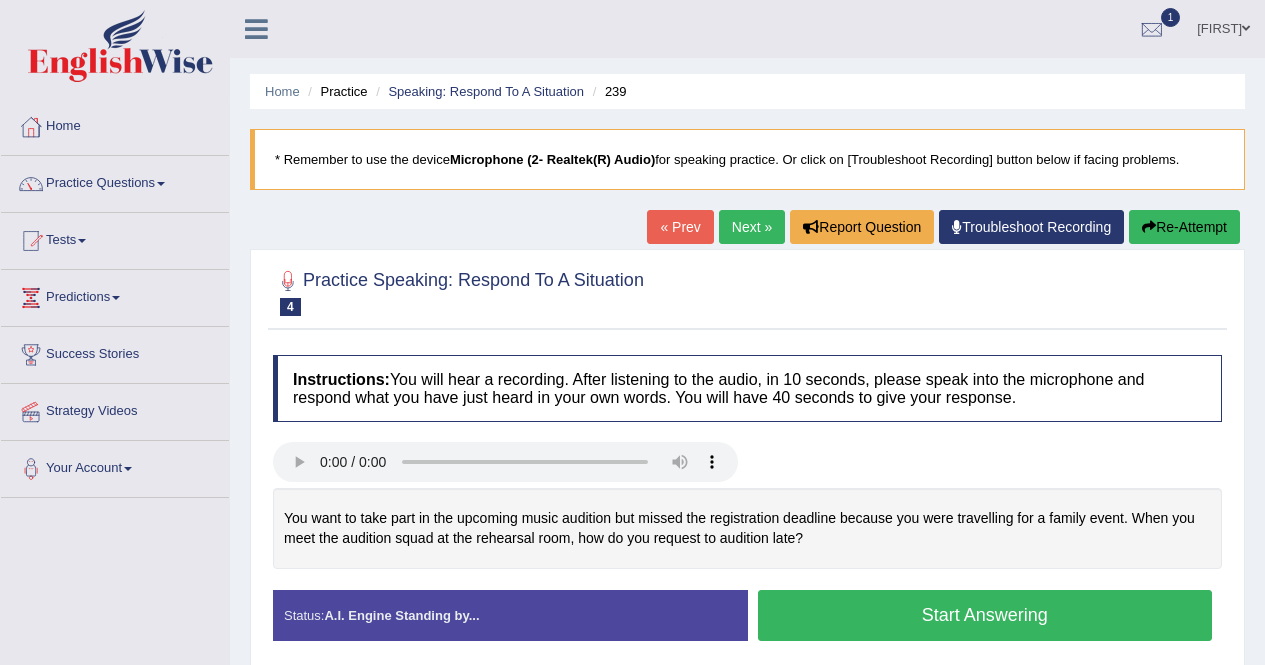 scroll, scrollTop: 17, scrollLeft: 0, axis: vertical 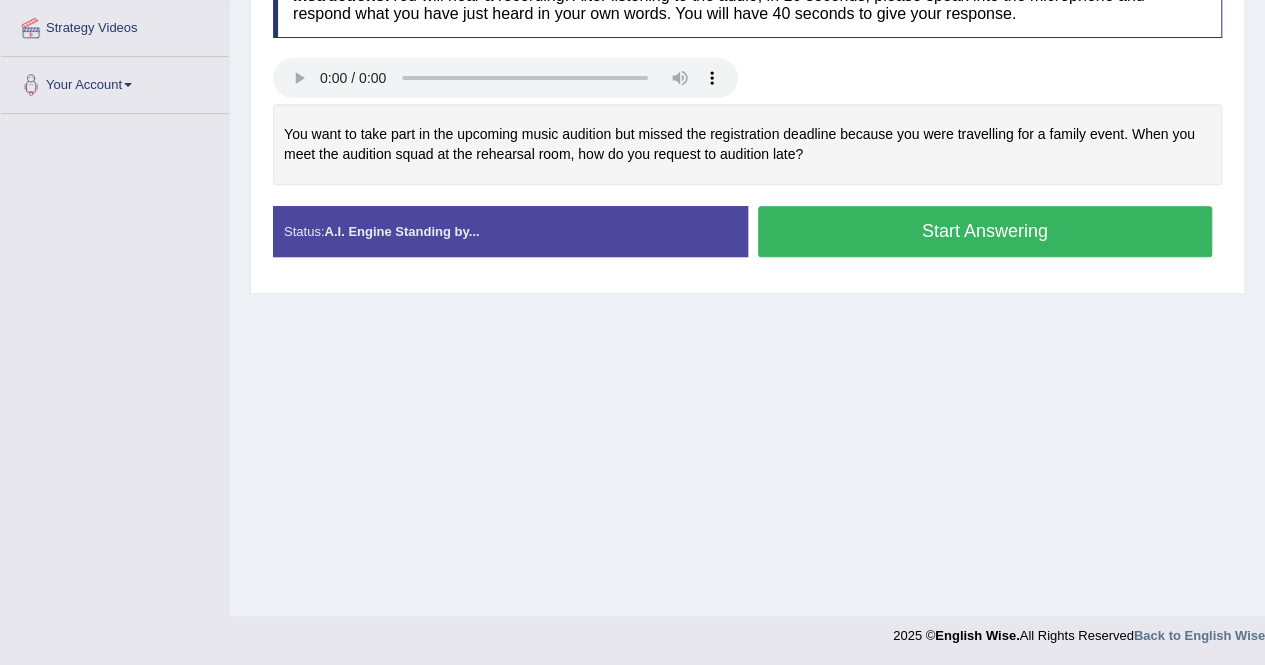 click on "Start Answering" at bounding box center (985, 231) 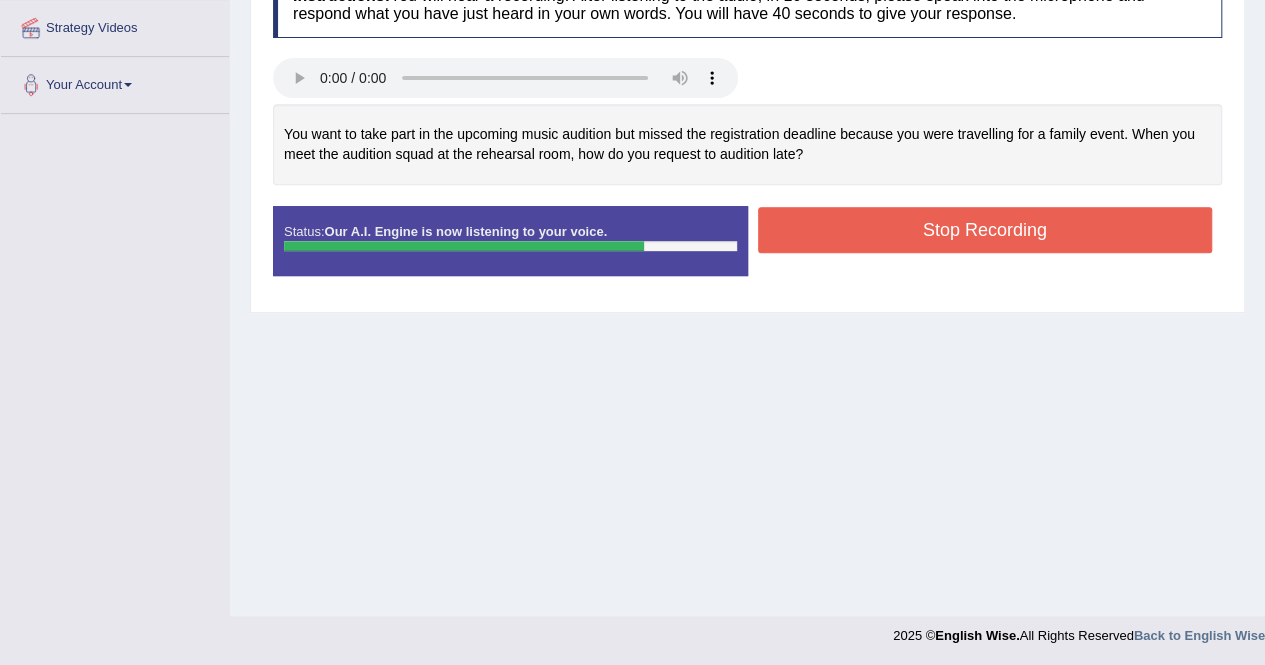 click on "Stop Recording" at bounding box center [985, 230] 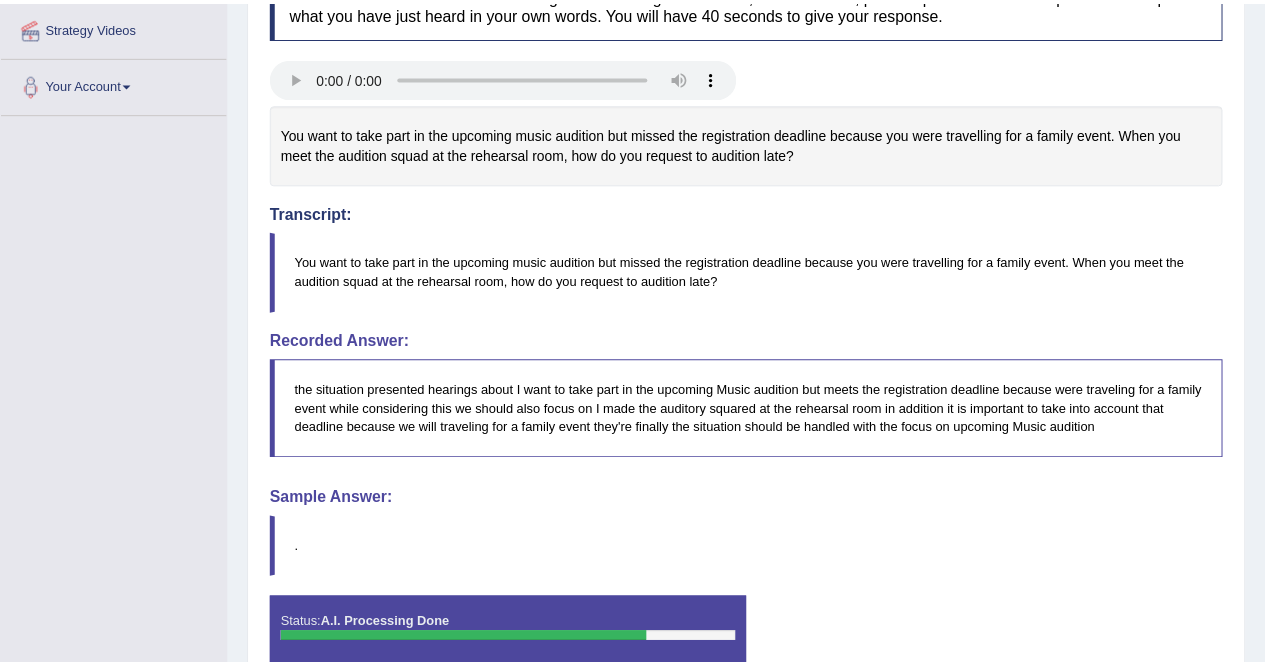 scroll, scrollTop: 484, scrollLeft: 0, axis: vertical 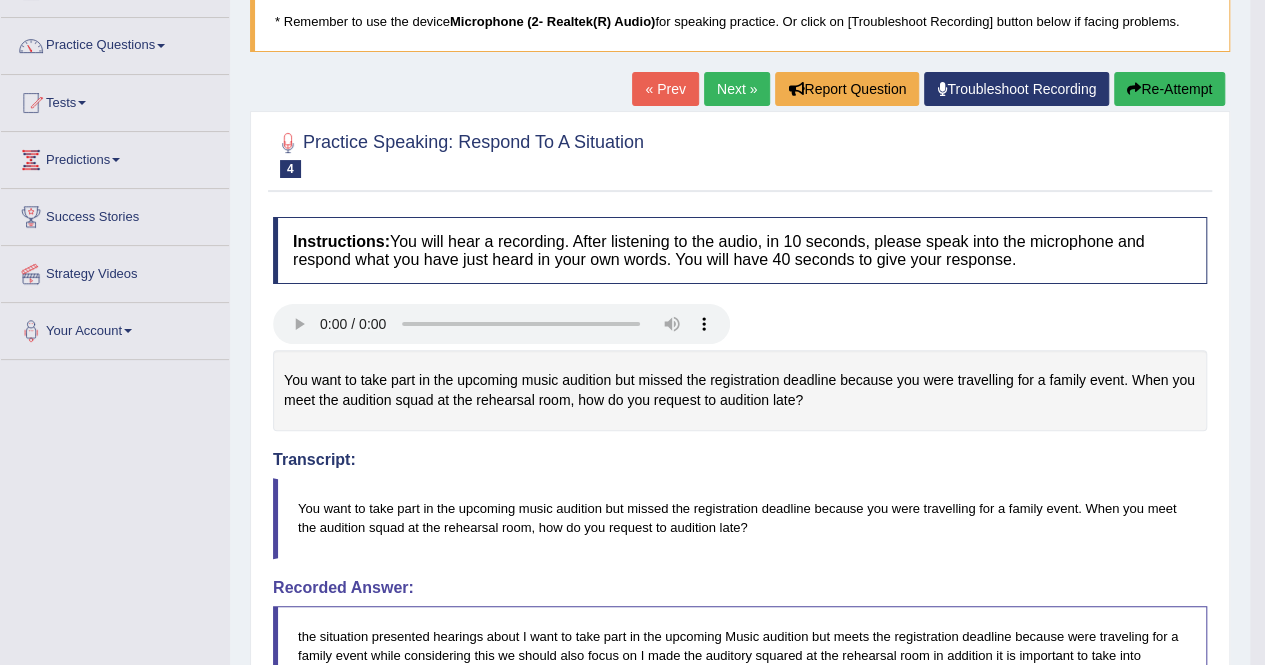 click on "Re-Attempt" at bounding box center [1169, 89] 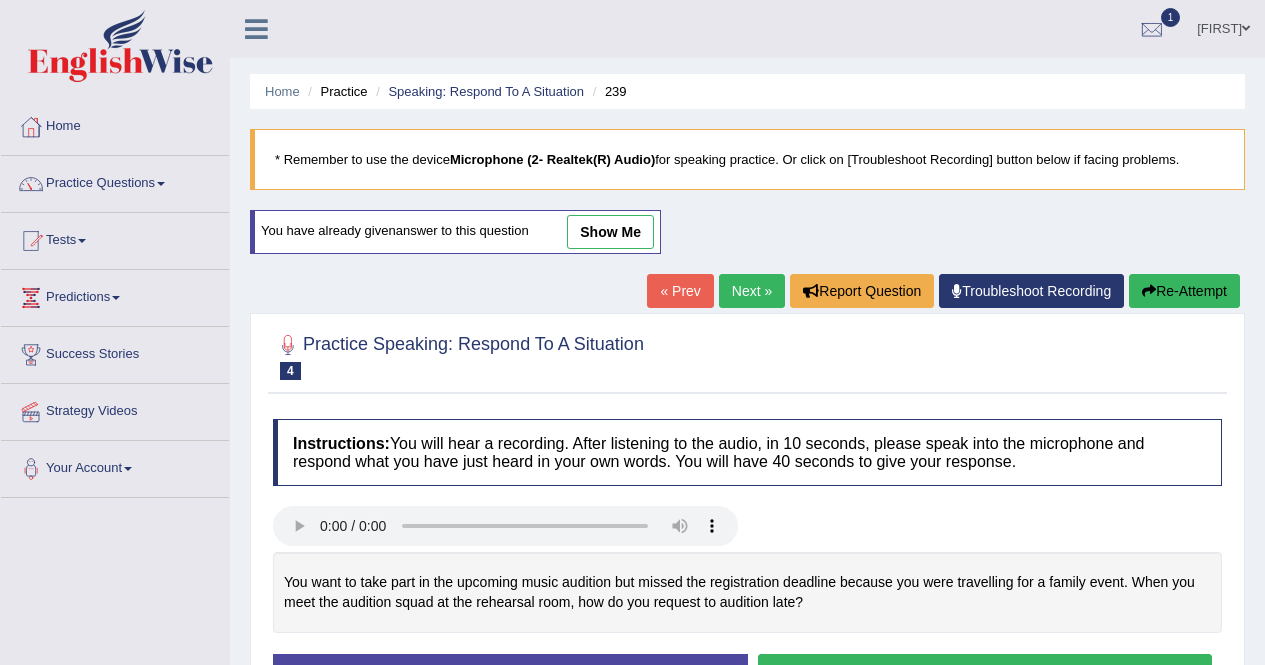 scroll, scrollTop: 306, scrollLeft: 0, axis: vertical 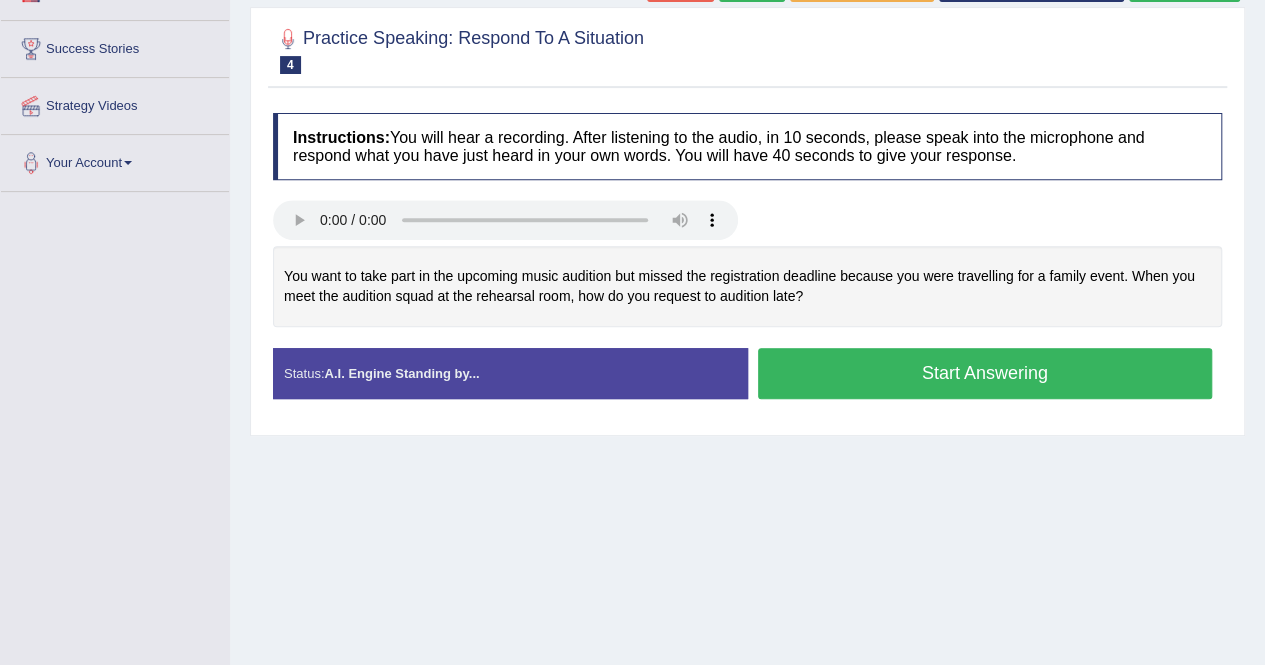 click on "Start Answering" at bounding box center [985, 373] 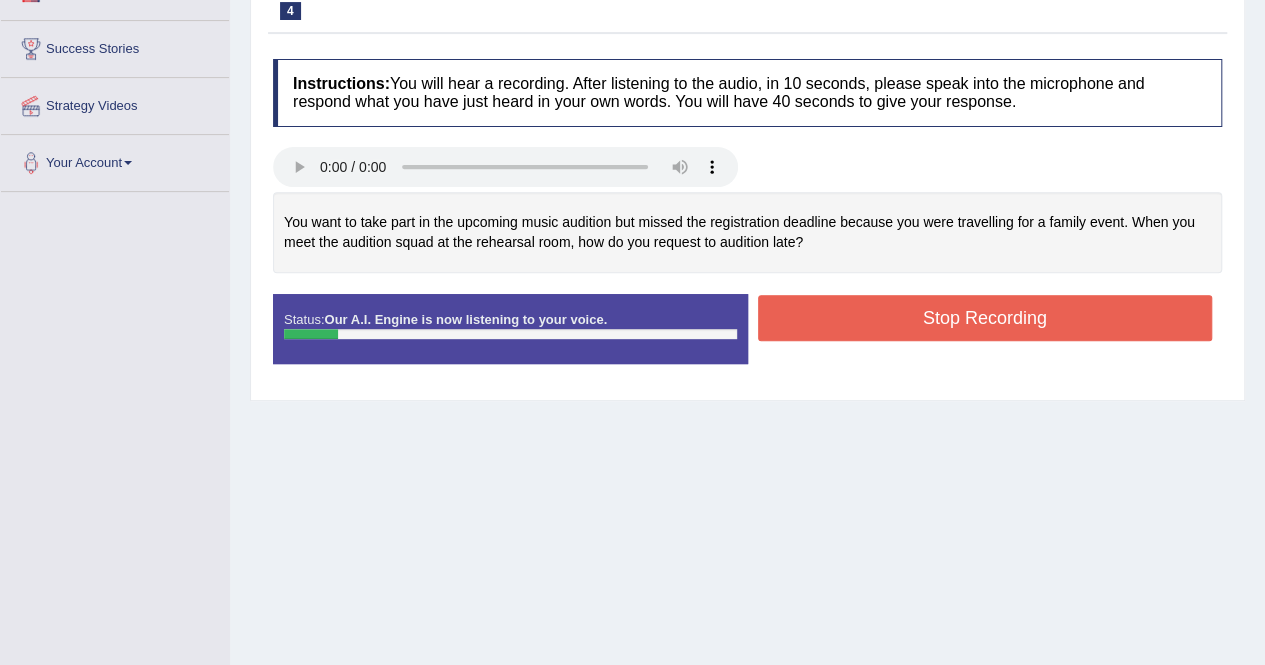 scroll, scrollTop: 0, scrollLeft: 0, axis: both 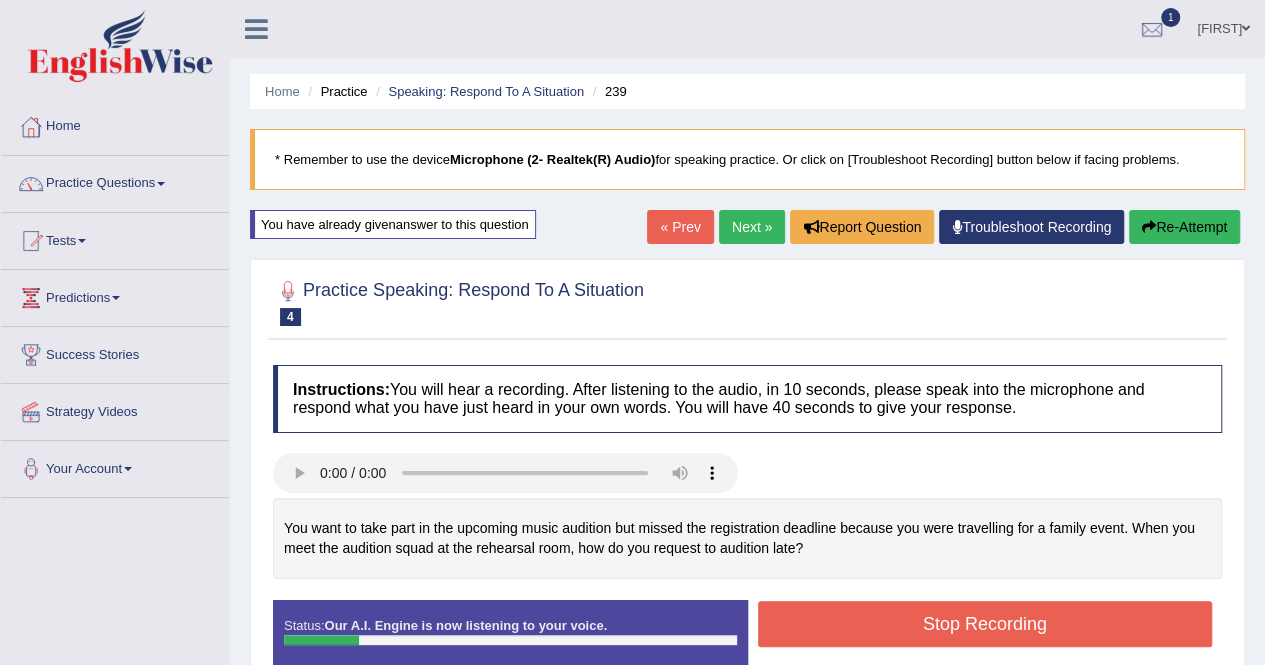click on "Re-Attempt" at bounding box center (1184, 227) 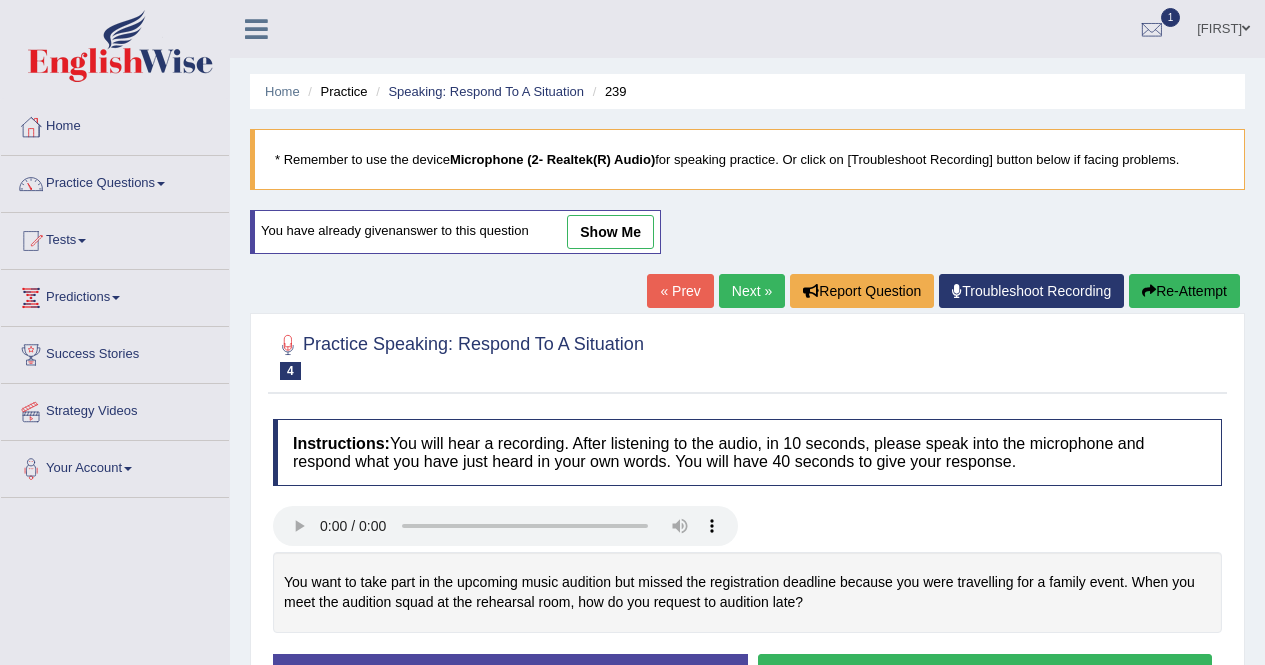 scroll, scrollTop: 224, scrollLeft: 0, axis: vertical 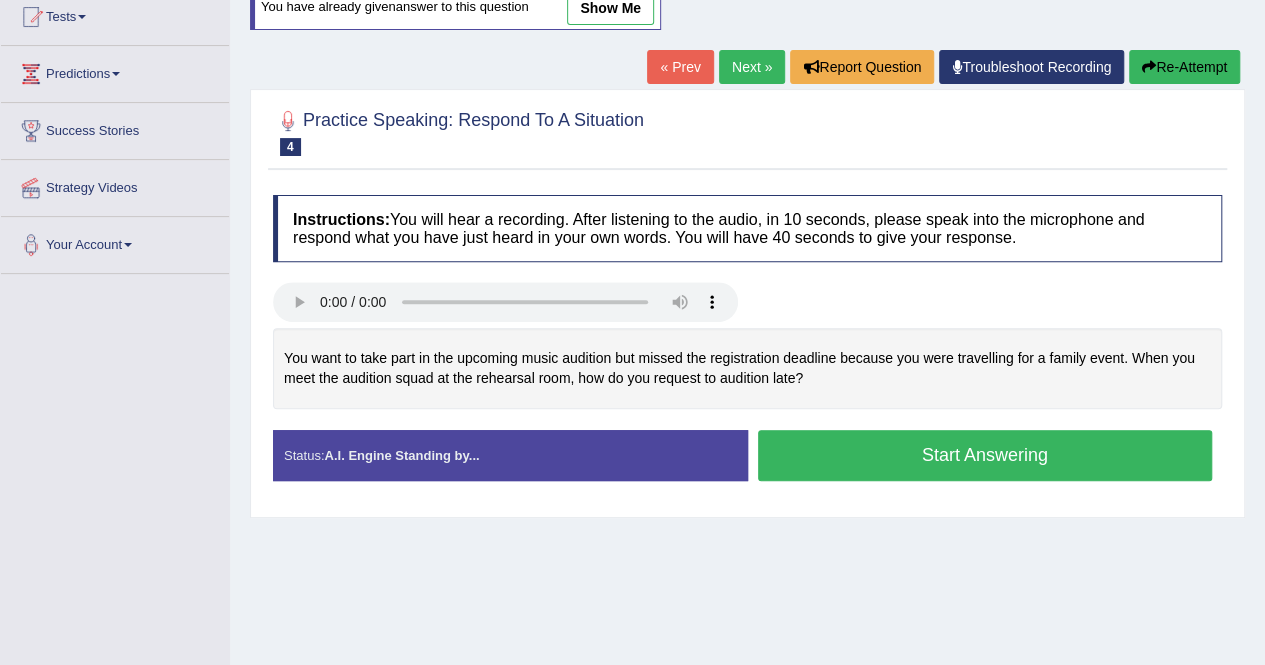drag, startPoint x: 872, startPoint y: 489, endPoint x: 872, endPoint y: 456, distance: 33 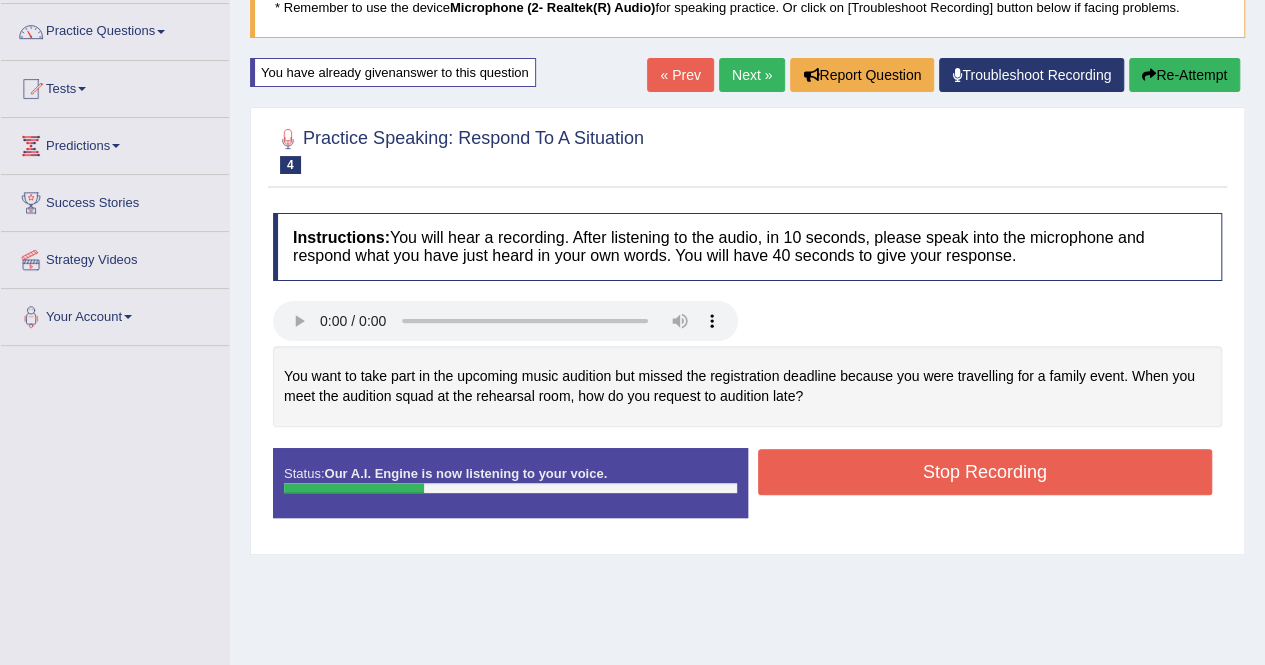scroll, scrollTop: 151, scrollLeft: 0, axis: vertical 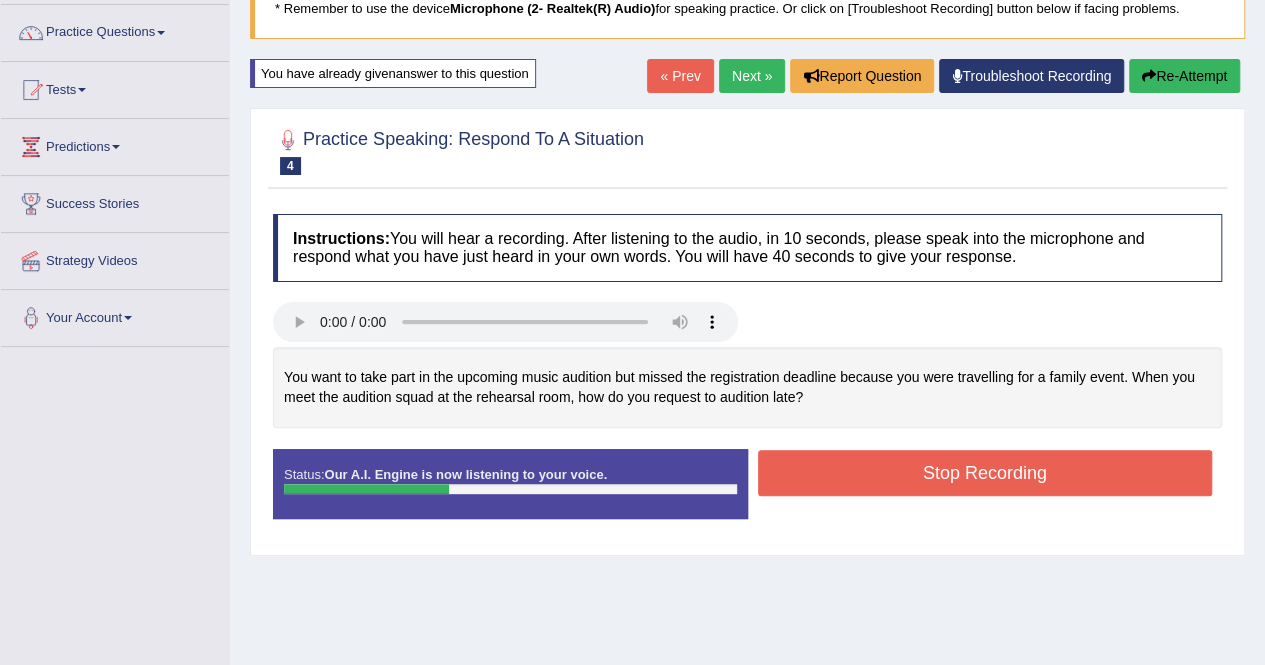 click on "Re-Attempt" at bounding box center (1184, 76) 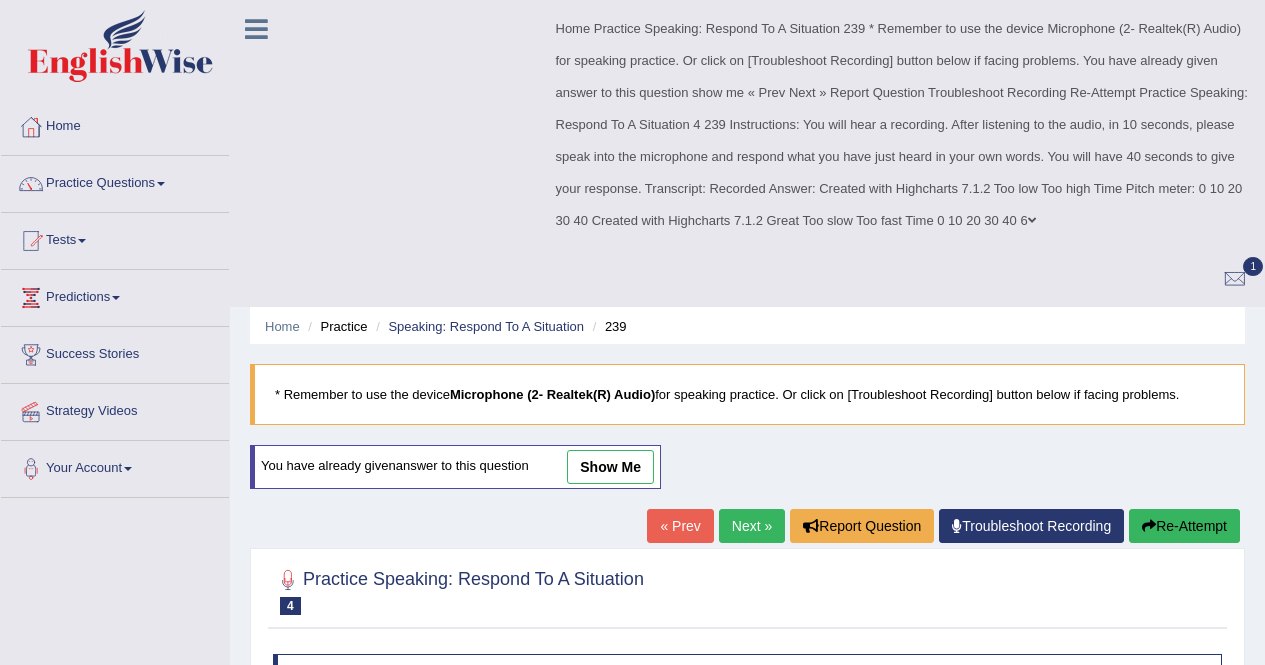 scroll, scrollTop: 166, scrollLeft: 0, axis: vertical 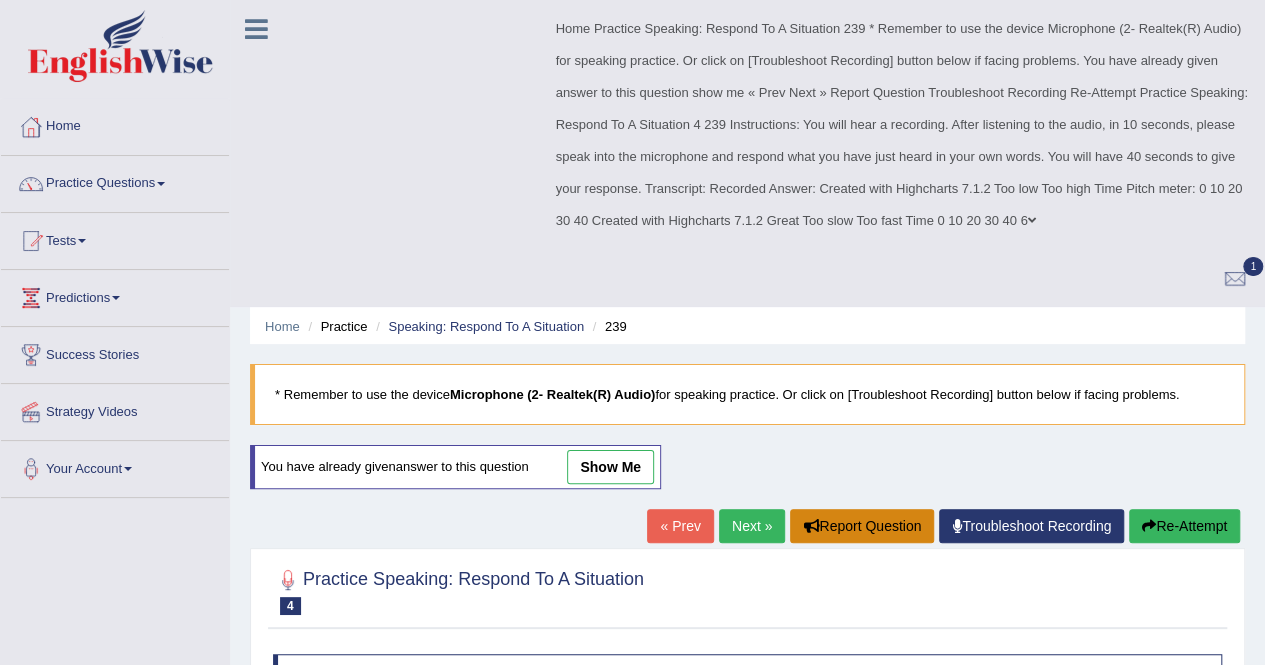 type 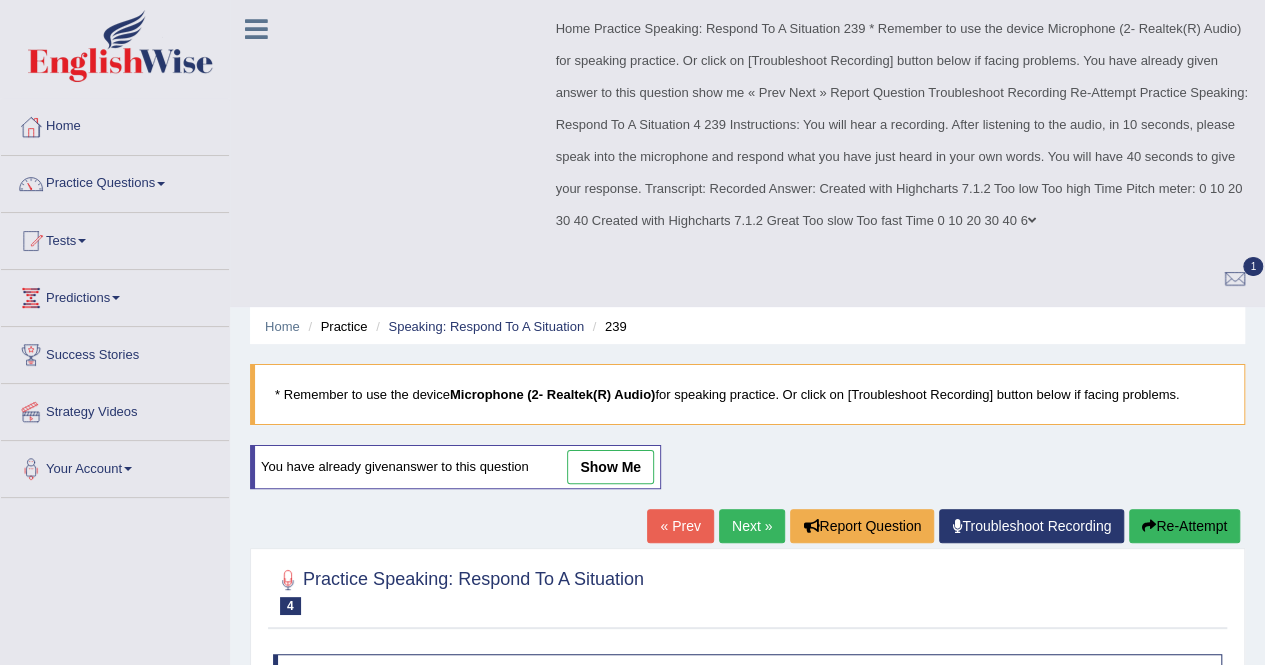 type 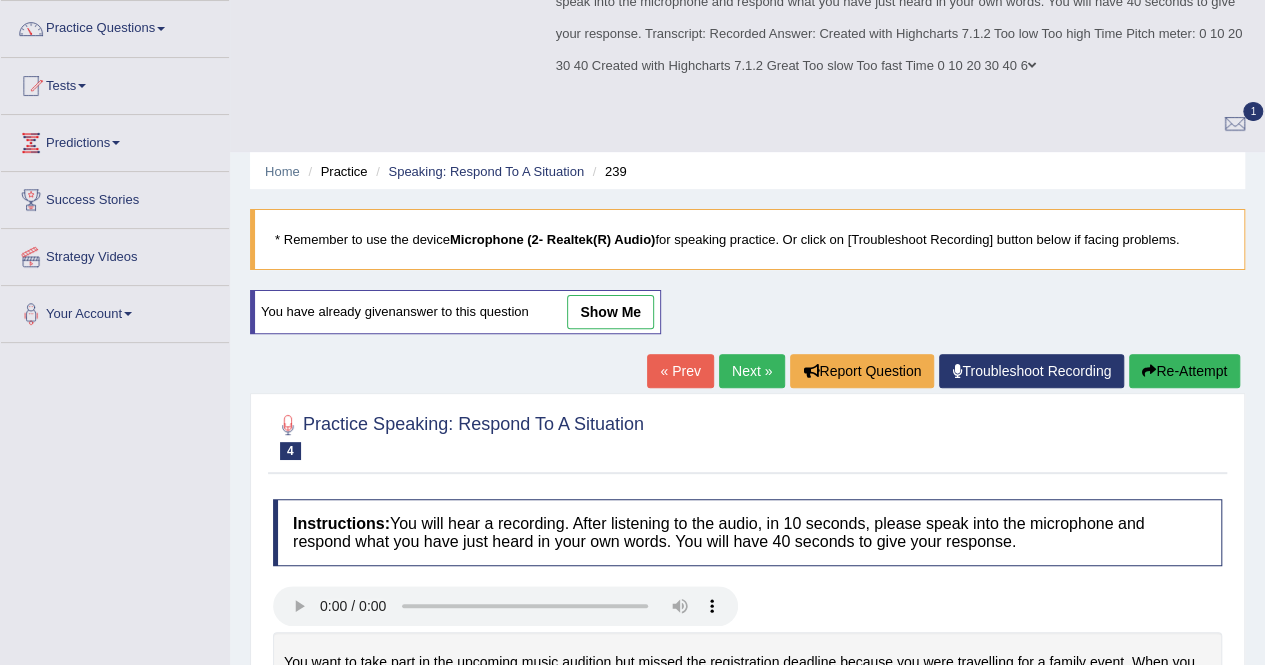 scroll, scrollTop: 170, scrollLeft: 0, axis: vertical 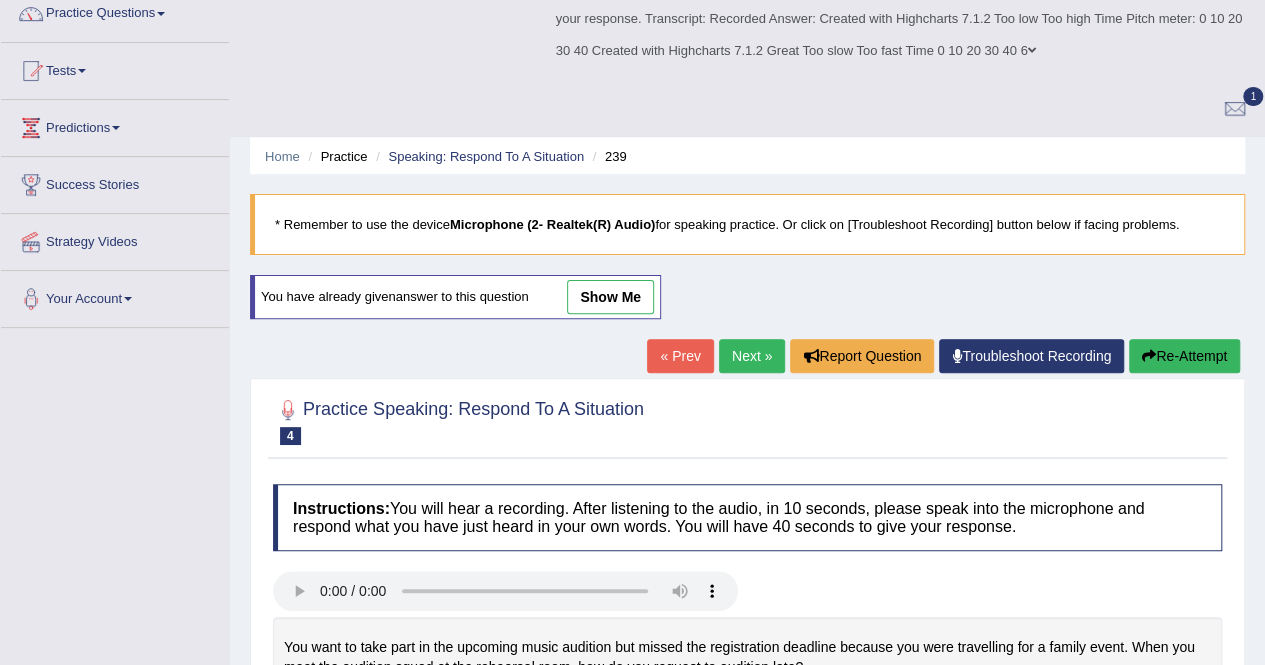 type 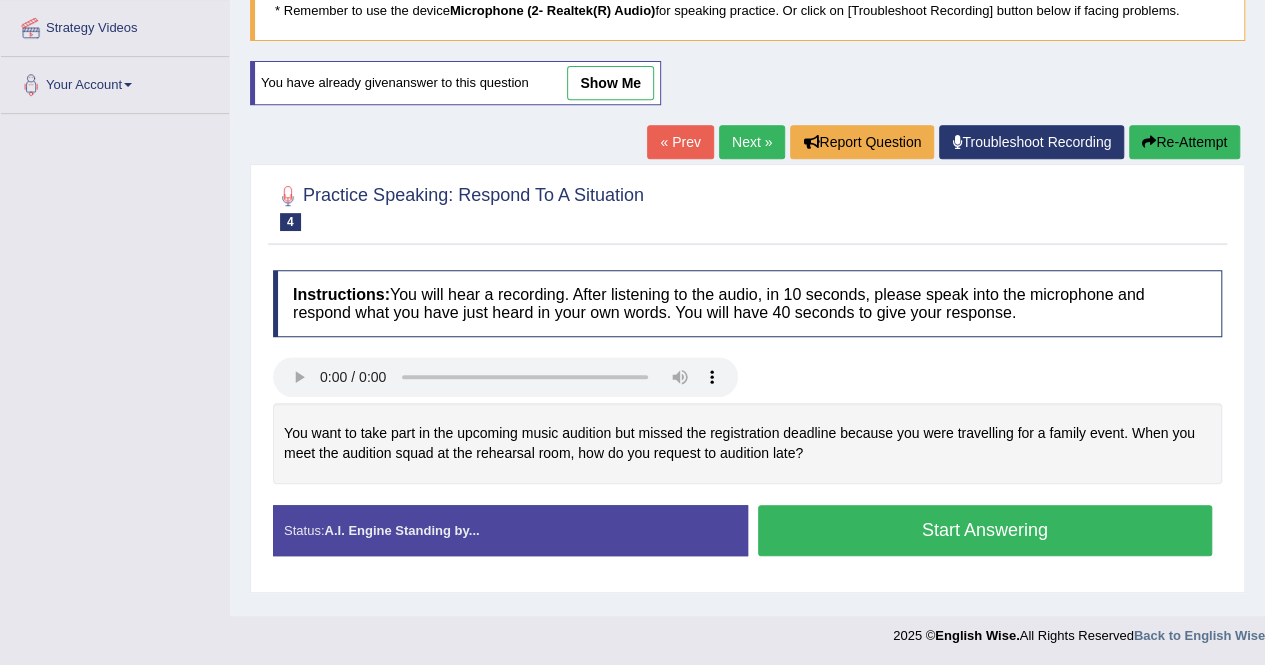 scroll, scrollTop: 0, scrollLeft: 0, axis: both 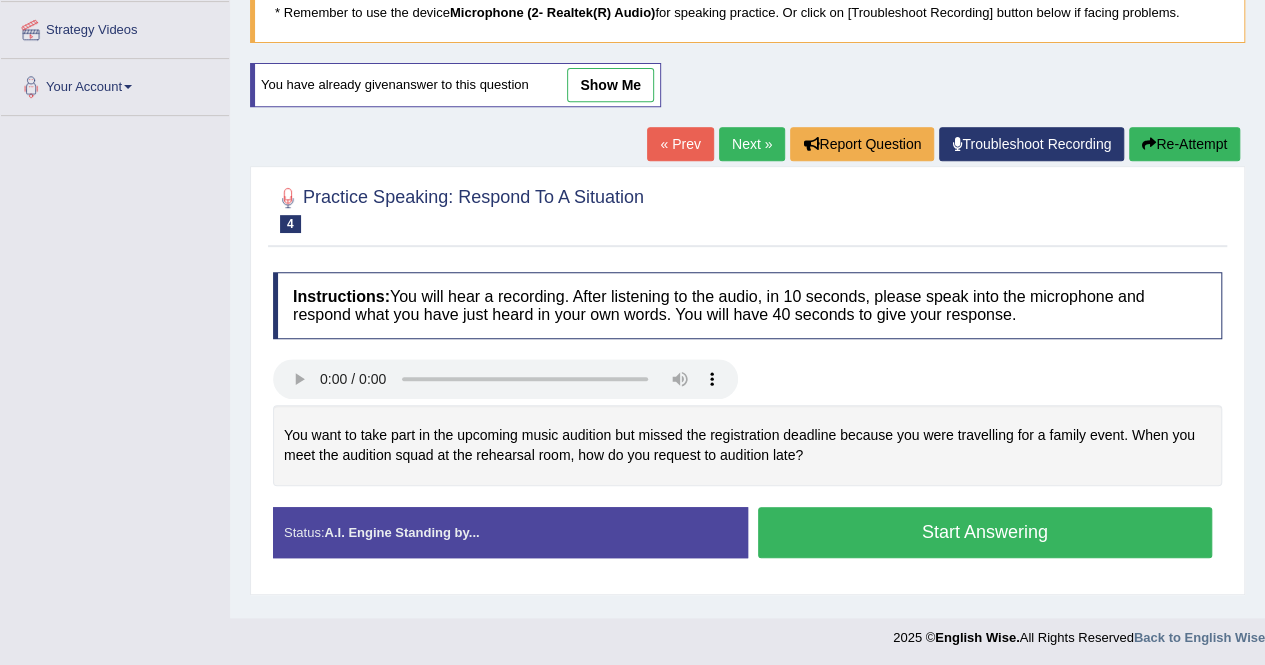 click on "Home
Practice
Speaking: Respond To A Situation
239
* Remember to use the device  Microphone (2- Realtek(R) Audio)  for speaking practice. Or click on [Troubleshoot Recording] button below if facing problems.
You have already given   answer to this question
show me
« Prev Next »  Report Question  Troubleshoot Recording  Re-Attempt
Practice Speaking: Respond To A Situation
4
239
Instructions:  You will hear a recording. After listening to the audio, in 10 seconds, please speak into the microphone and respond what you have just heard in your own words. You will have 40 seconds to give your response.
Transcript: Recorded Answer: Created with Highcharts 7.1.2 Too low Too high Time Pitch meter: 0 10 20 30 40 Created with Highcharts 7.1.2 Great Too slow Too fast Time 0 10 20 30 40
6" at bounding box center (747, 118) 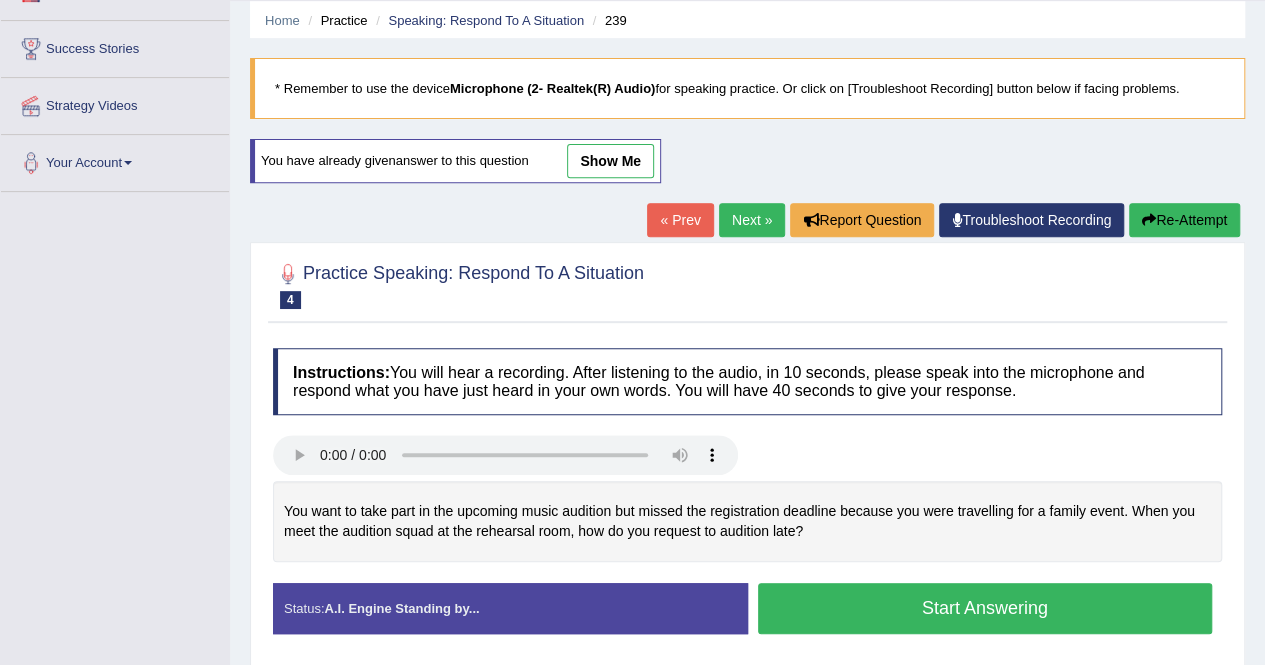scroll, scrollTop: 292, scrollLeft: 0, axis: vertical 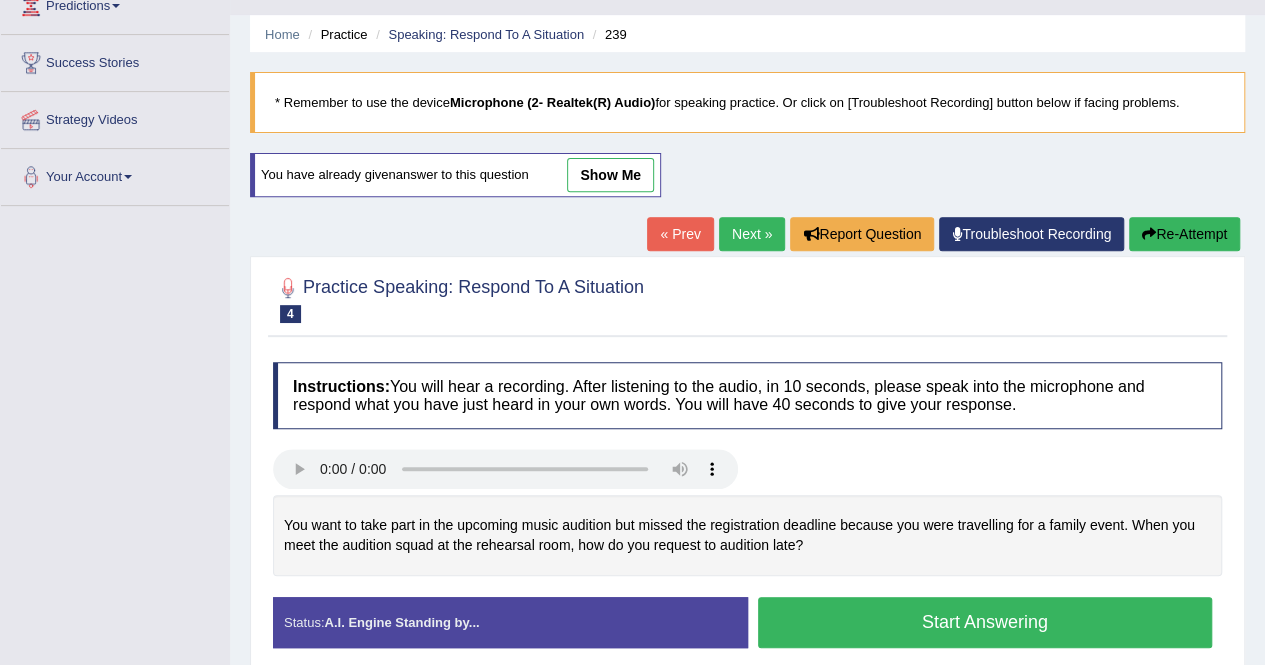 click on "Start Answering" at bounding box center (985, 622) 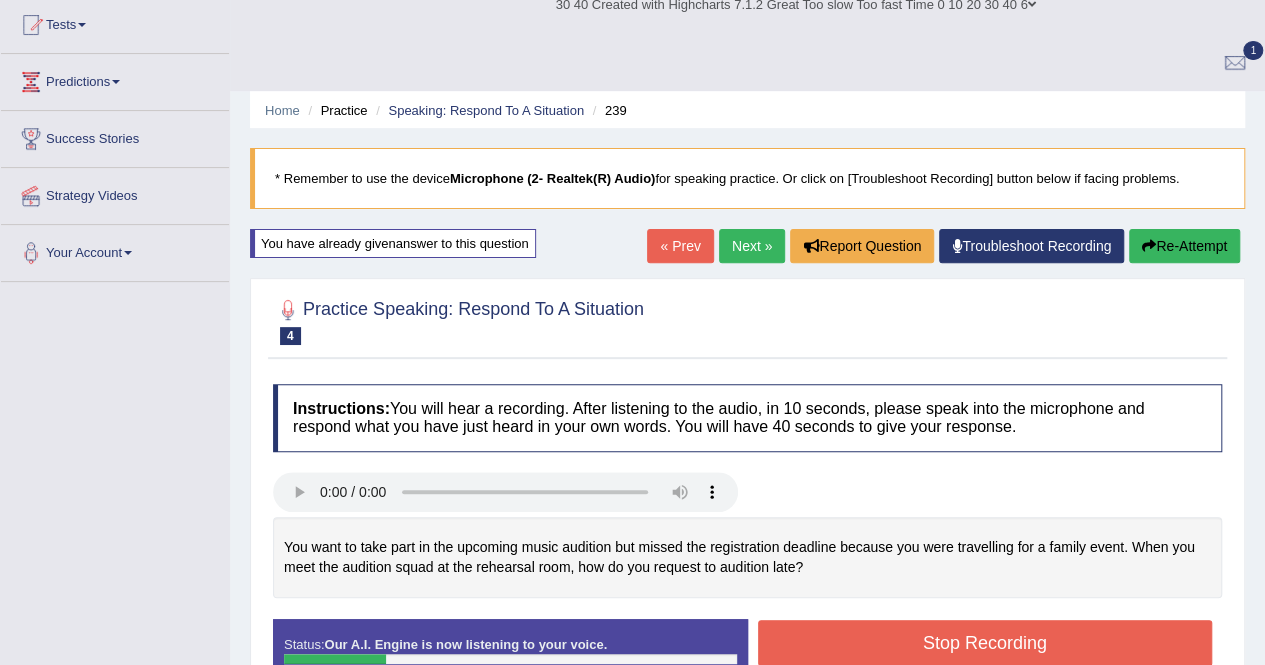 scroll, scrollTop: 216, scrollLeft: 0, axis: vertical 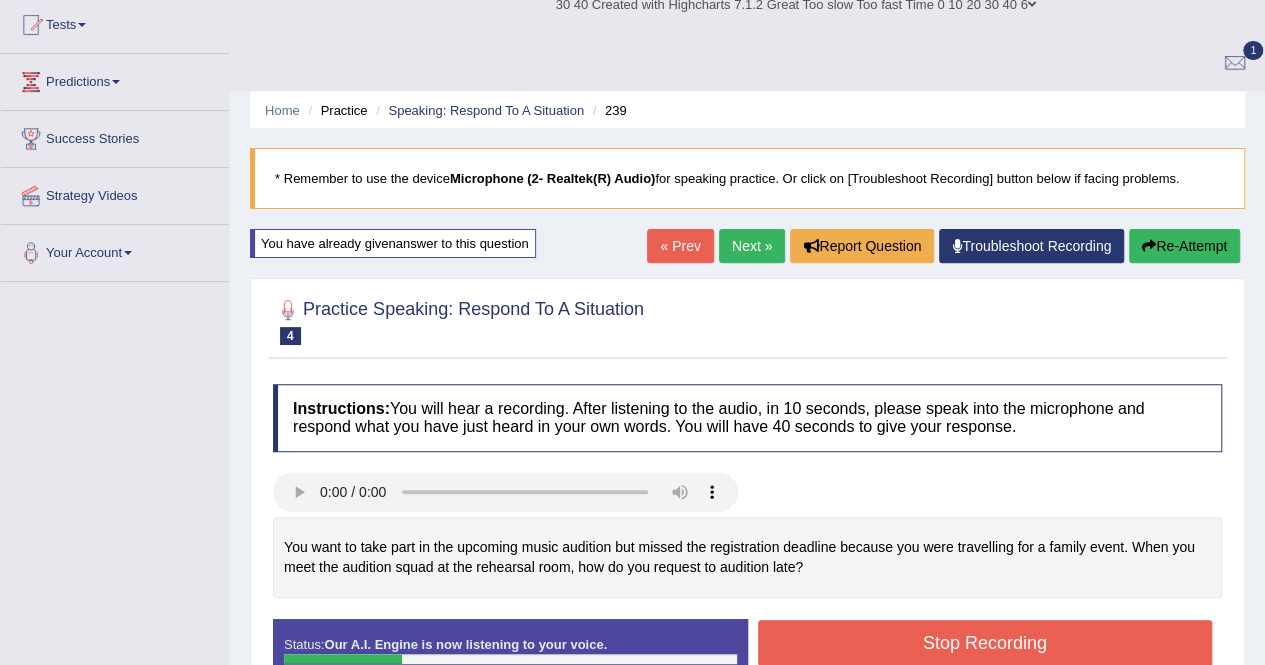 click on "Re-Attempt" at bounding box center [1184, 246] 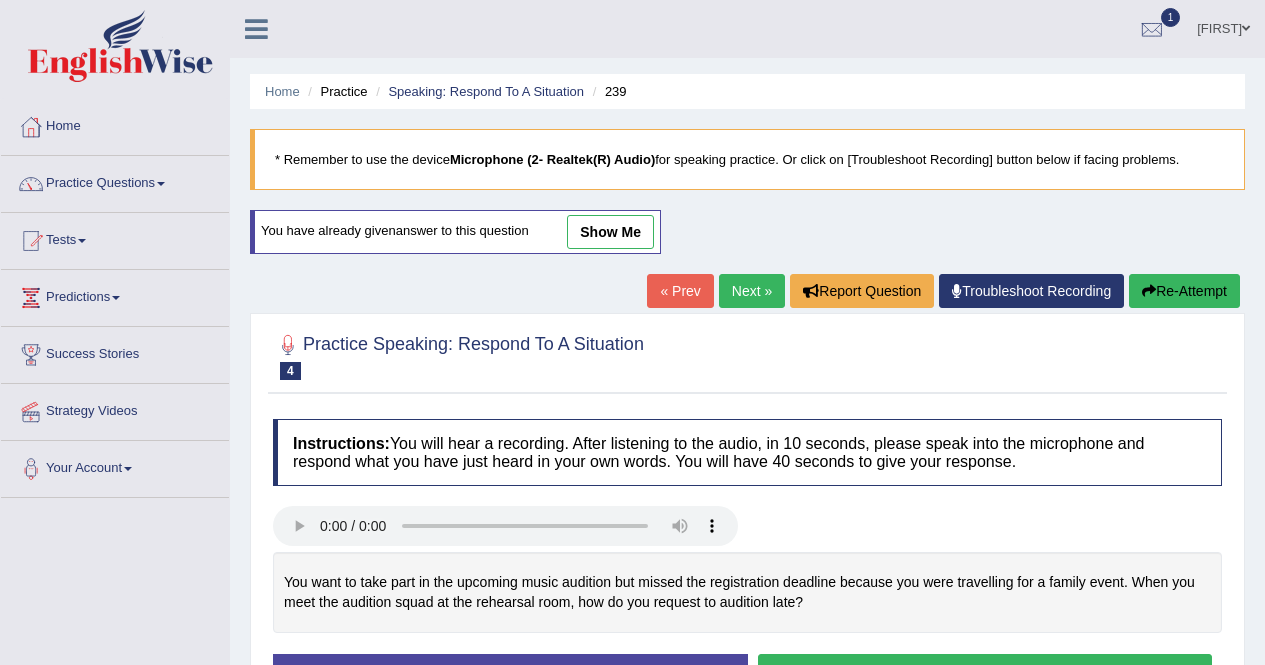scroll, scrollTop: 222, scrollLeft: 0, axis: vertical 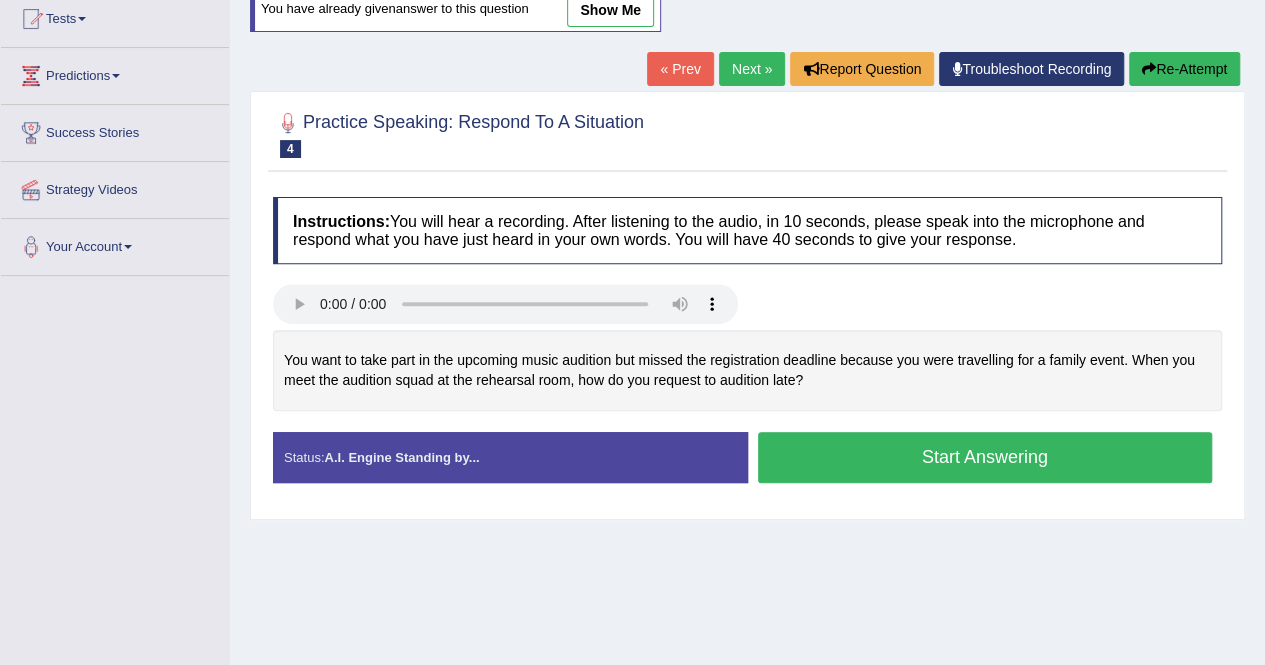click on "Next »" at bounding box center (752, 69) 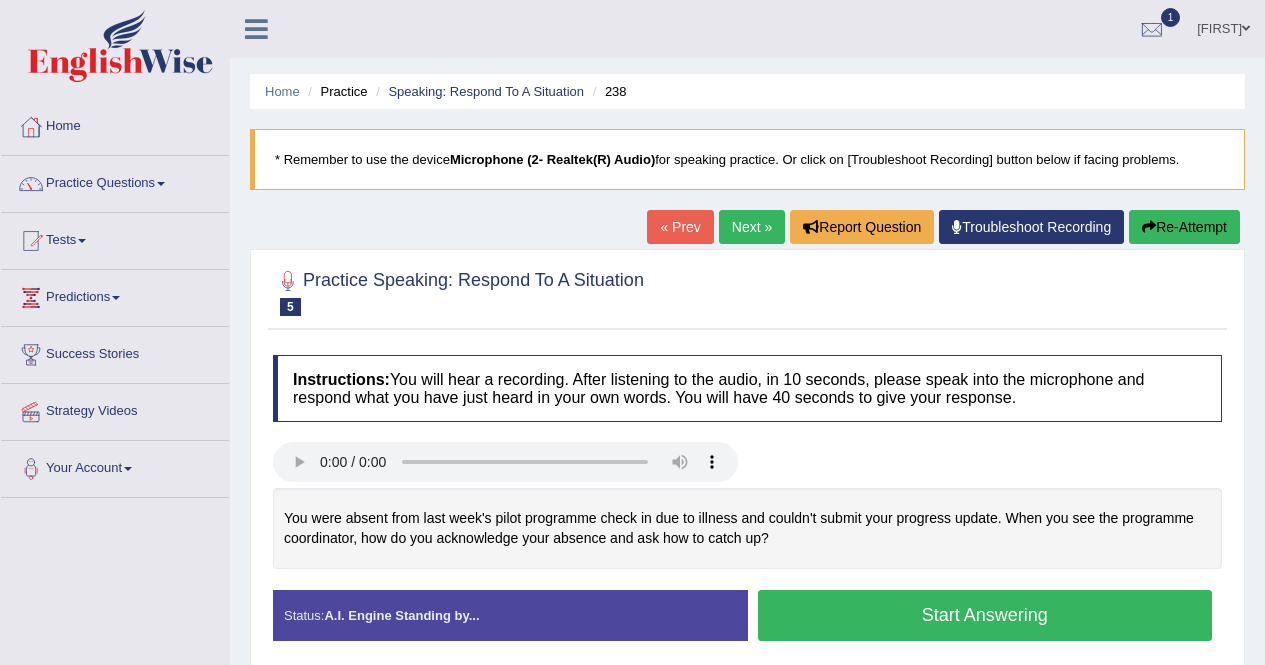 scroll, scrollTop: 0, scrollLeft: 0, axis: both 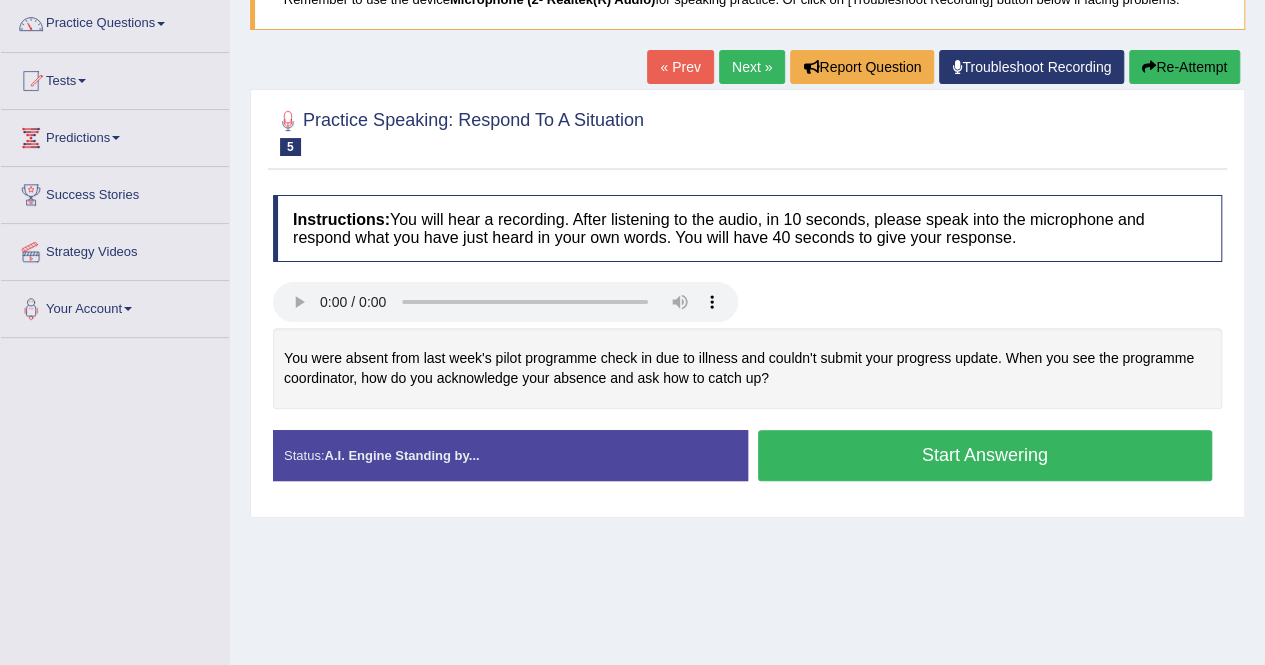 click on "Start Answering" at bounding box center [985, 455] 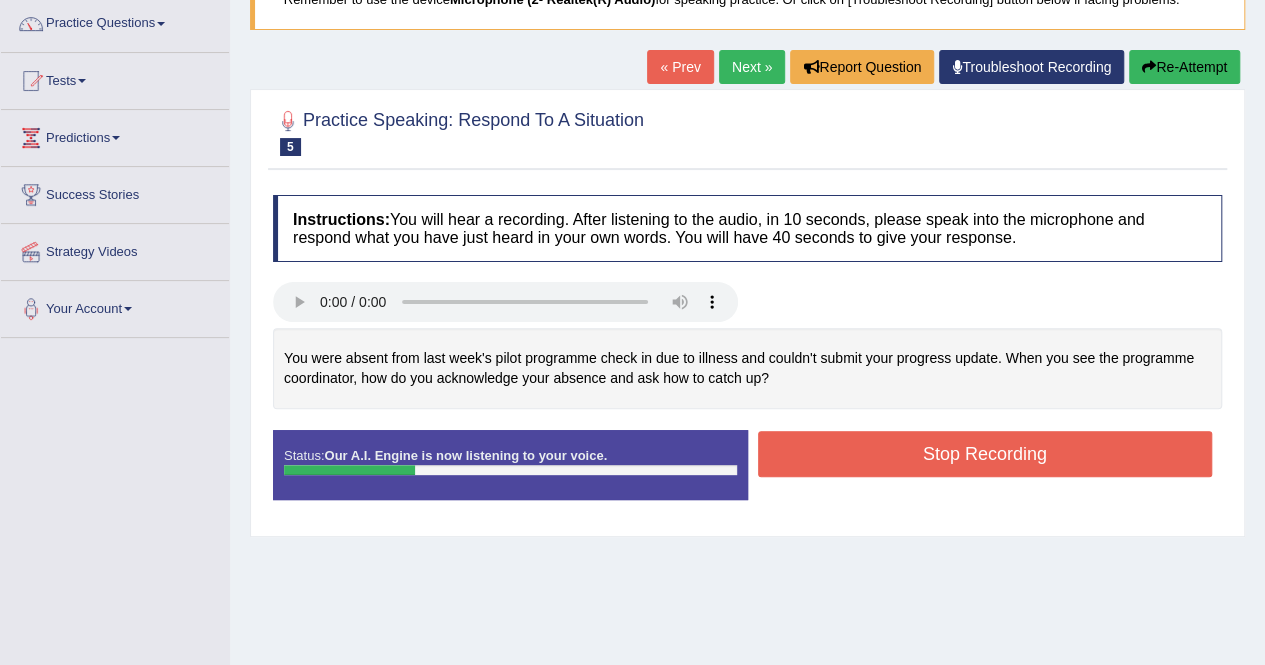 click on "Re-Attempt" at bounding box center [1184, 67] 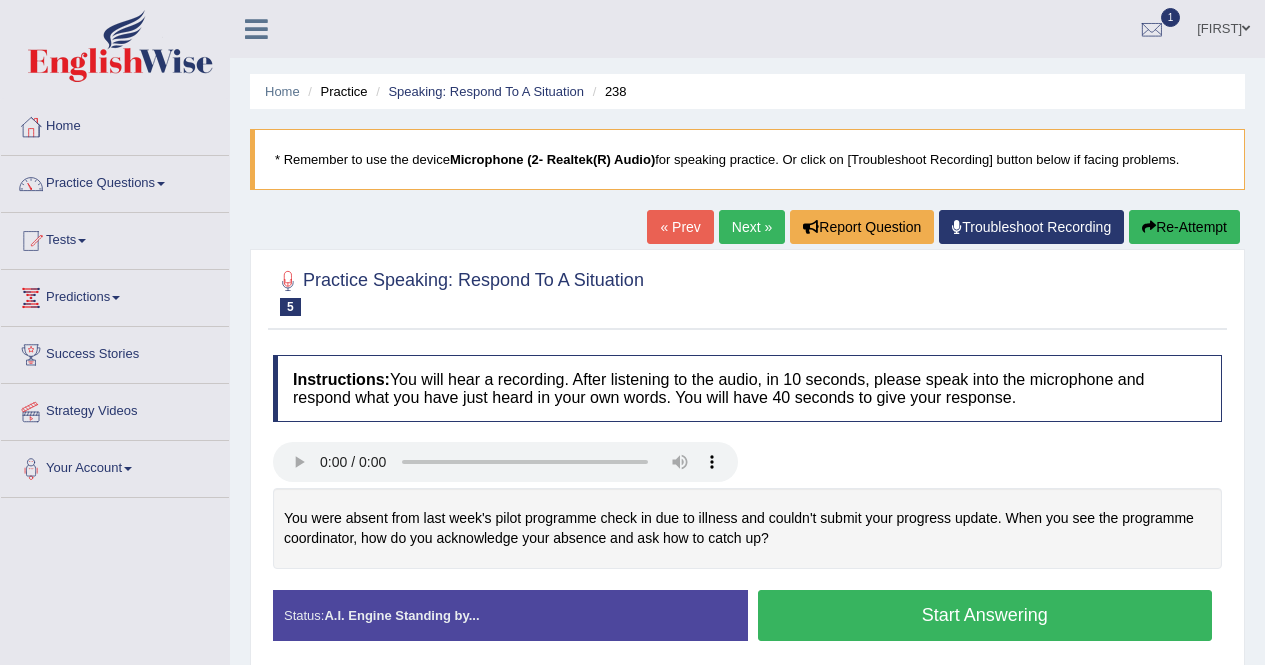 click on "Start Answering" at bounding box center [985, 615] 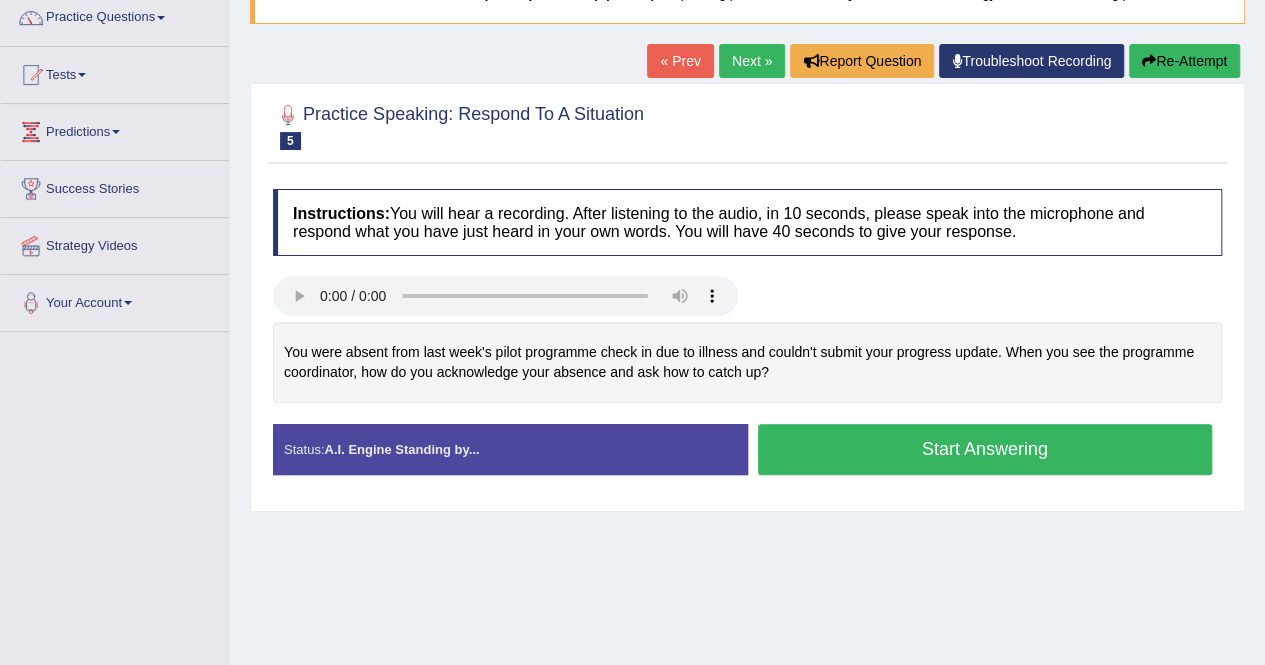 scroll, scrollTop: 0, scrollLeft: 0, axis: both 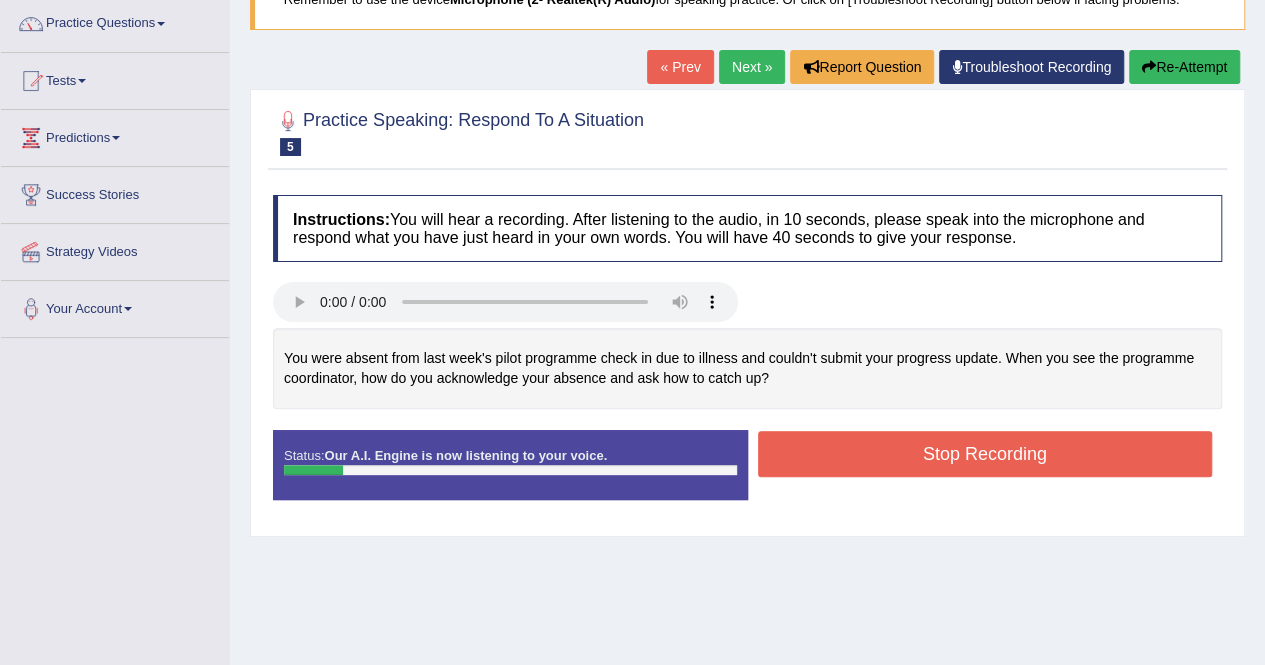 click on "Re-Attempt" at bounding box center (1184, 67) 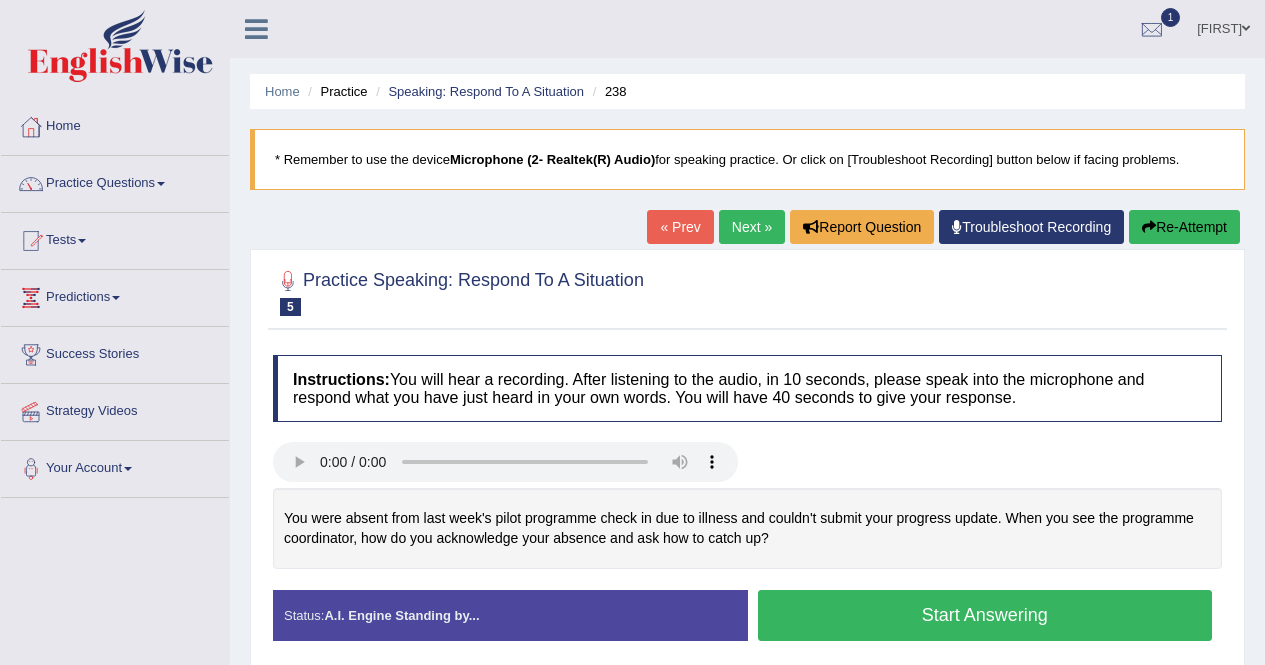 scroll, scrollTop: 166, scrollLeft: 0, axis: vertical 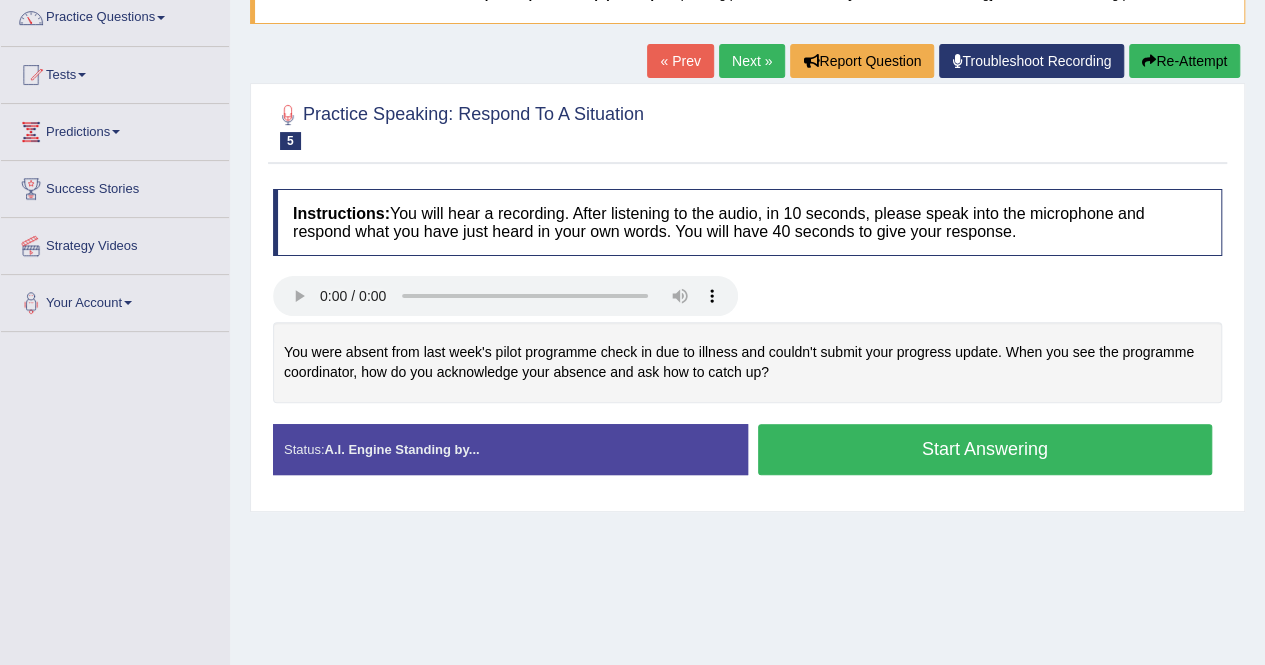 click on "Start Answering" at bounding box center [985, 449] 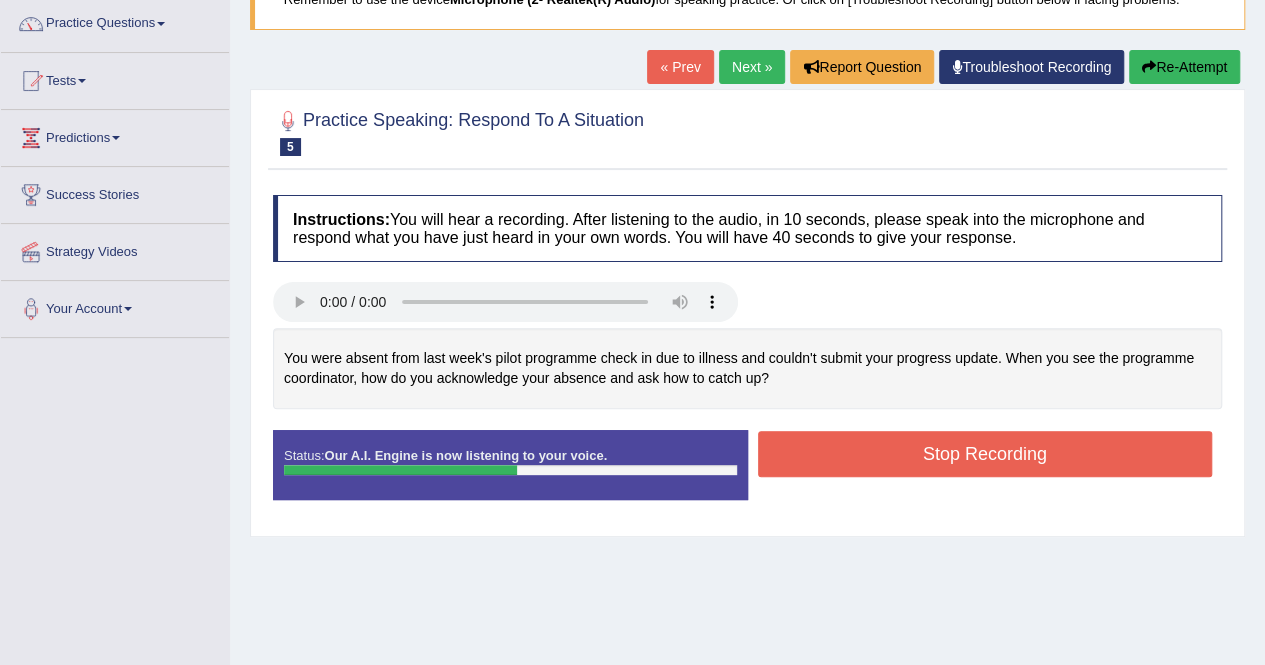 click on "Re-Attempt" at bounding box center (1184, 67) 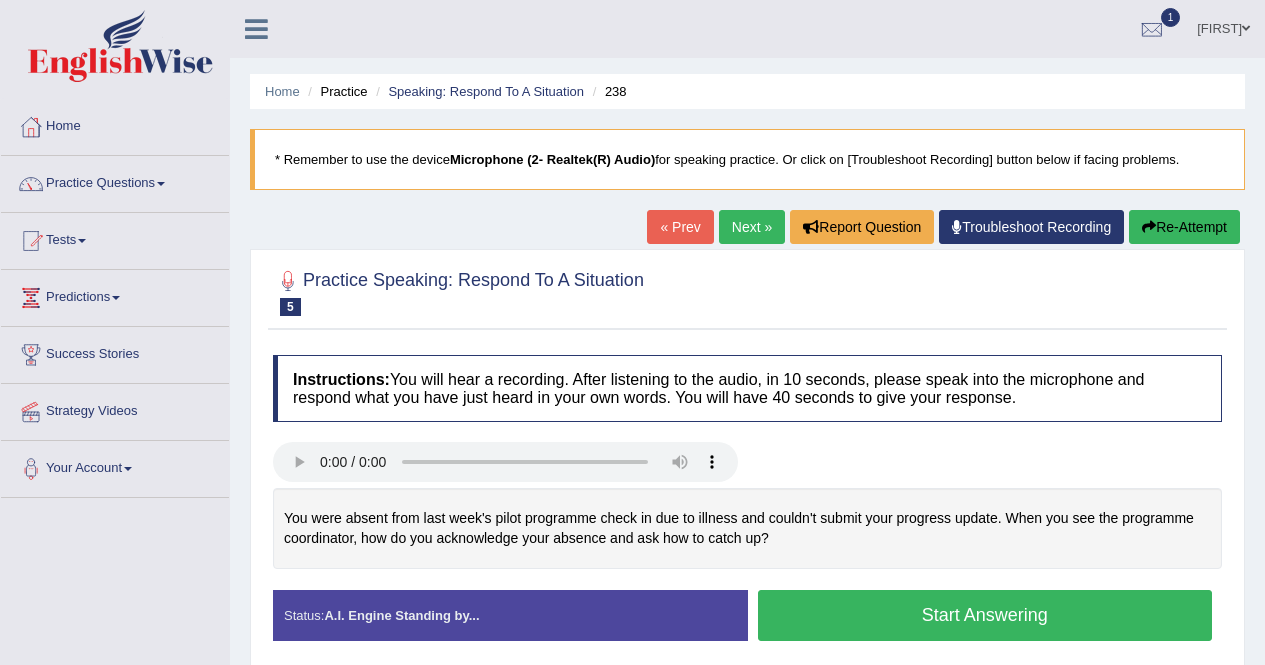 scroll, scrollTop: 166, scrollLeft: 0, axis: vertical 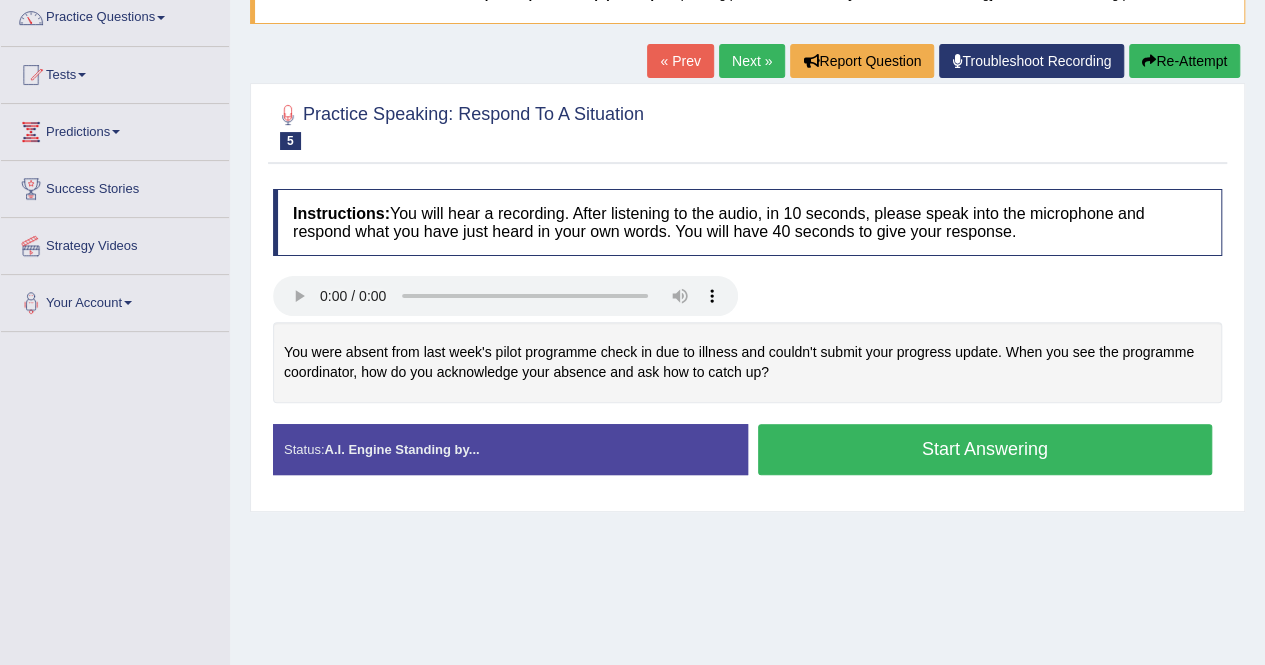 click on "Start Answering" at bounding box center [985, 449] 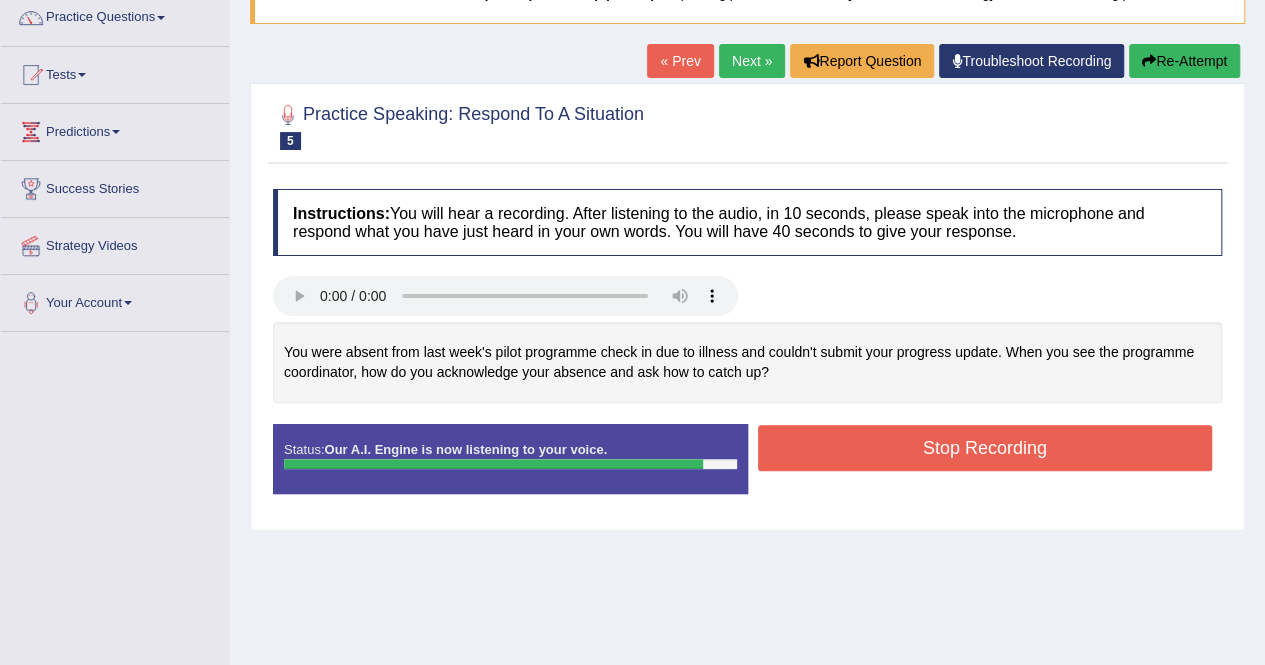 click on "Stop Recording" at bounding box center (985, 448) 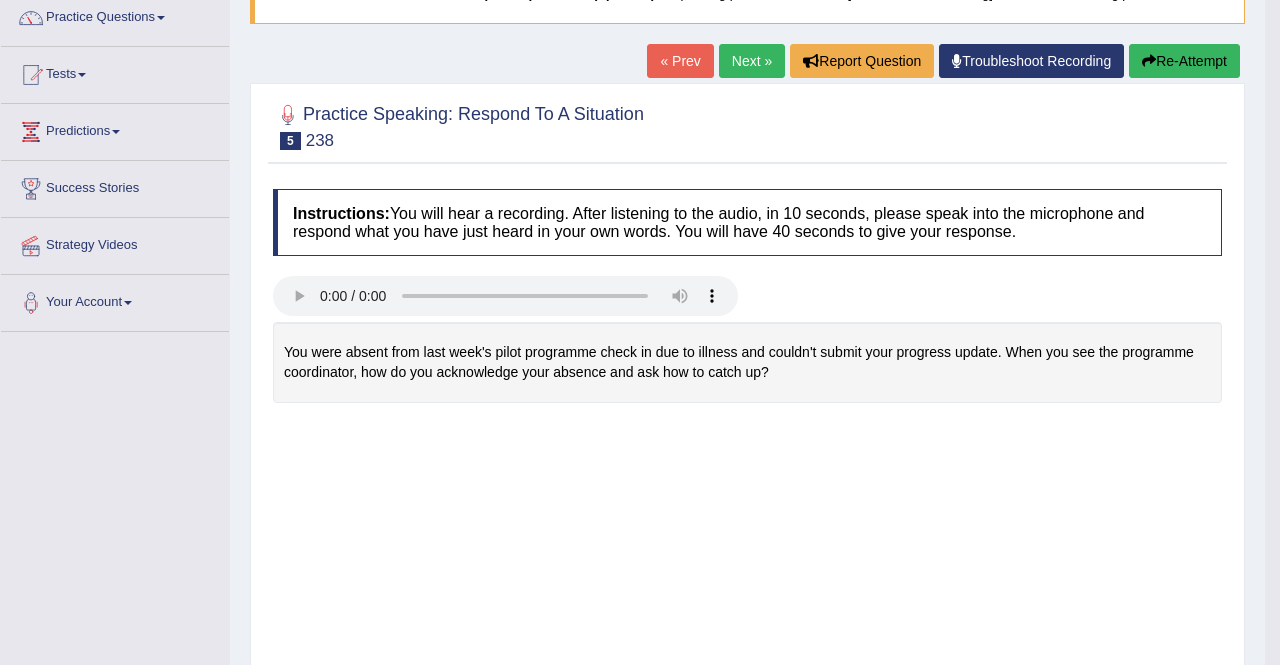 click on "Saving your answer..." at bounding box center [0, 0] 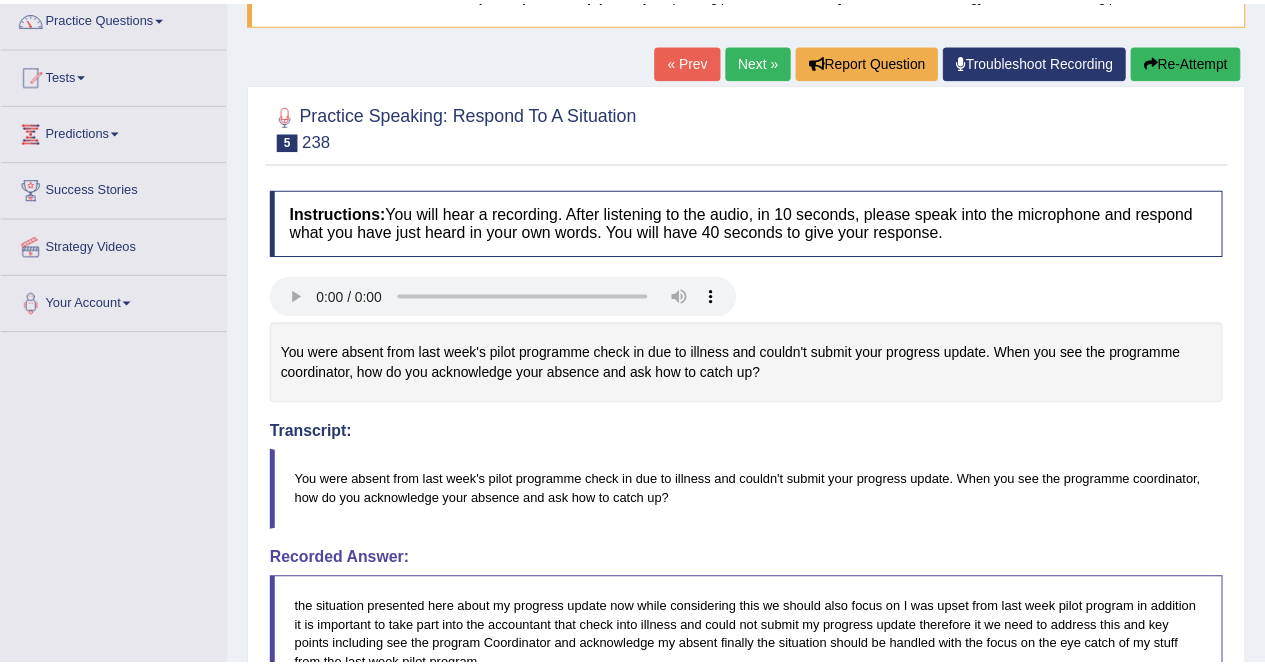 scroll, scrollTop: 503, scrollLeft: 0, axis: vertical 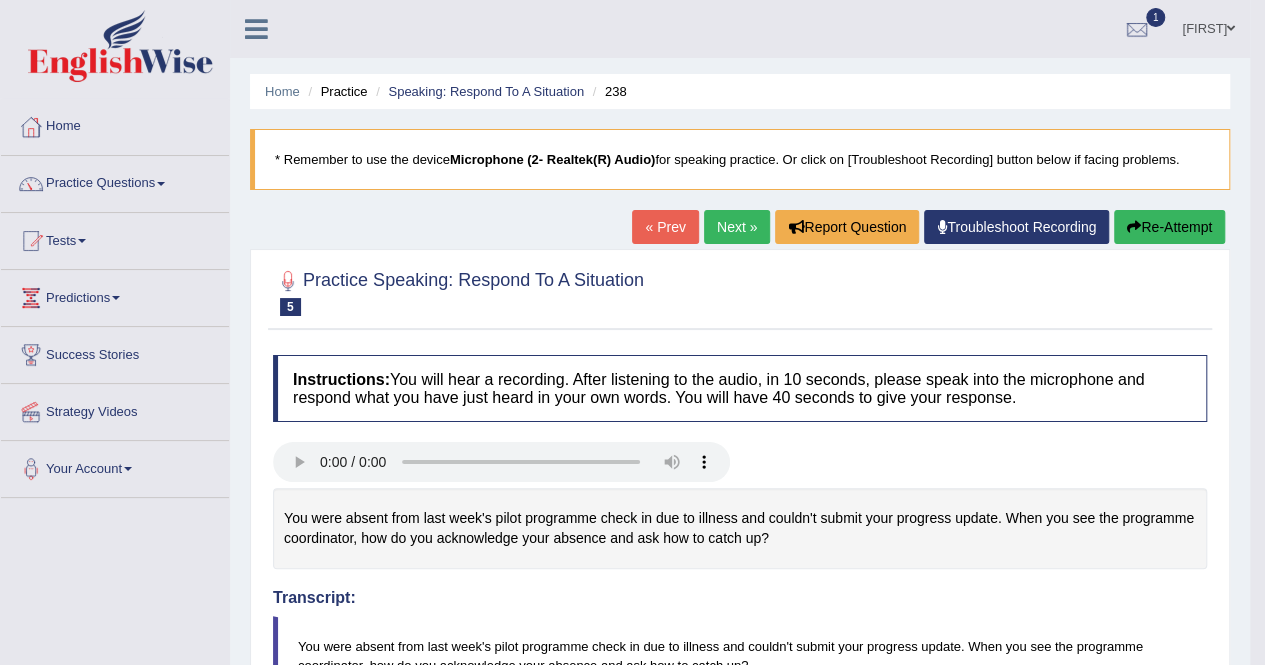 click on "Next »" at bounding box center [737, 227] 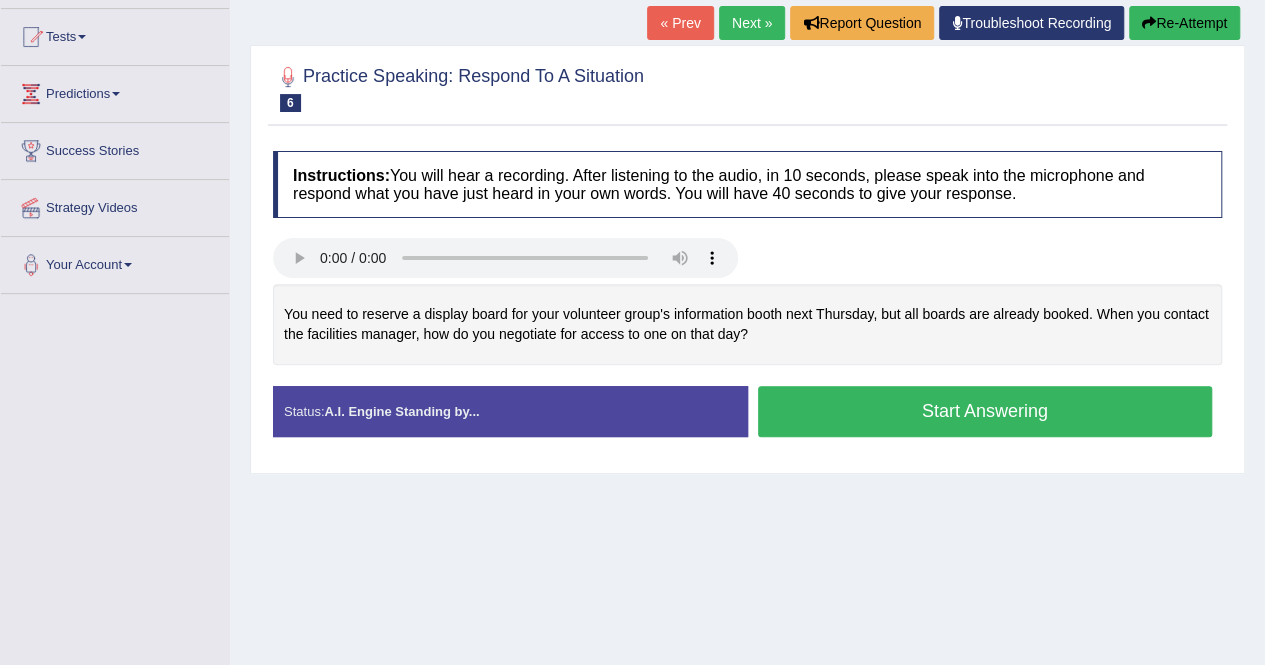 scroll, scrollTop: 0, scrollLeft: 0, axis: both 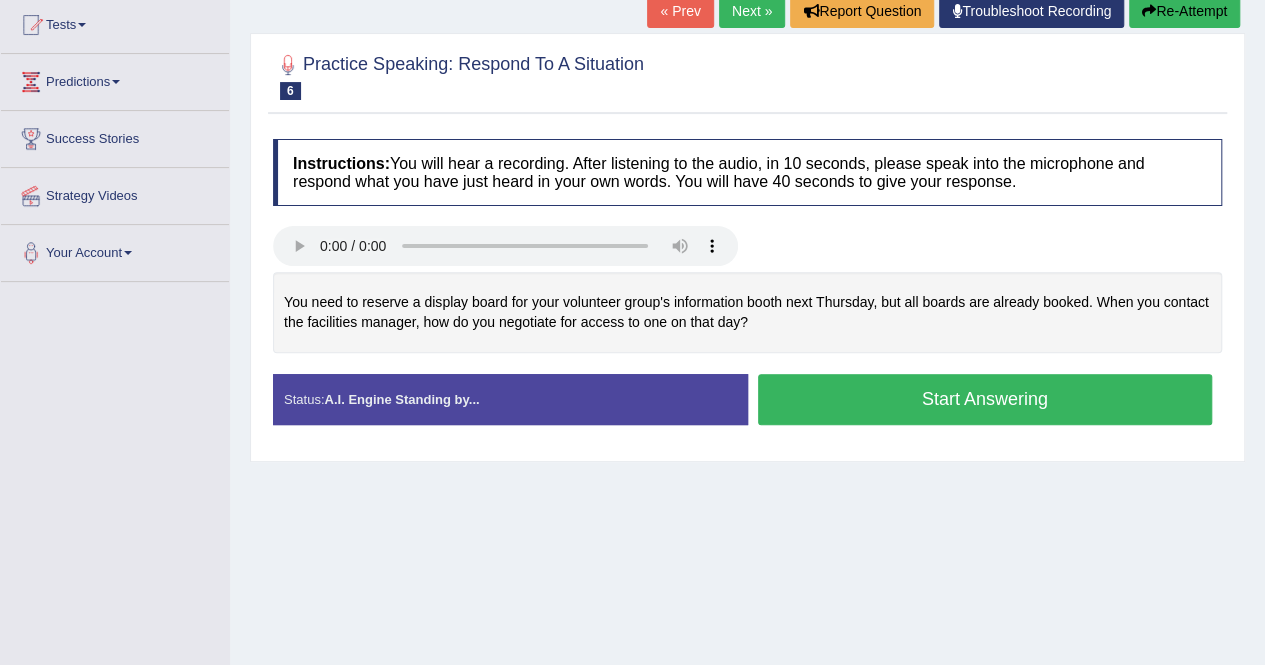click on "Start Answering" at bounding box center (985, 399) 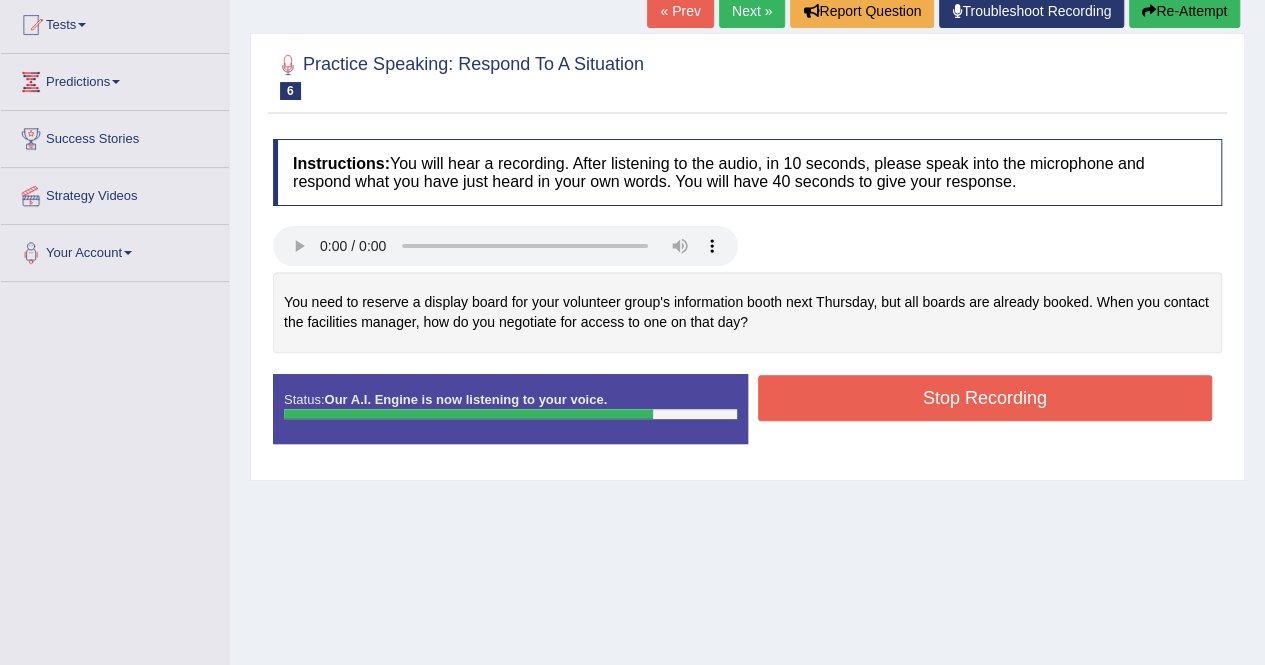click on "Stop Recording" at bounding box center [985, 398] 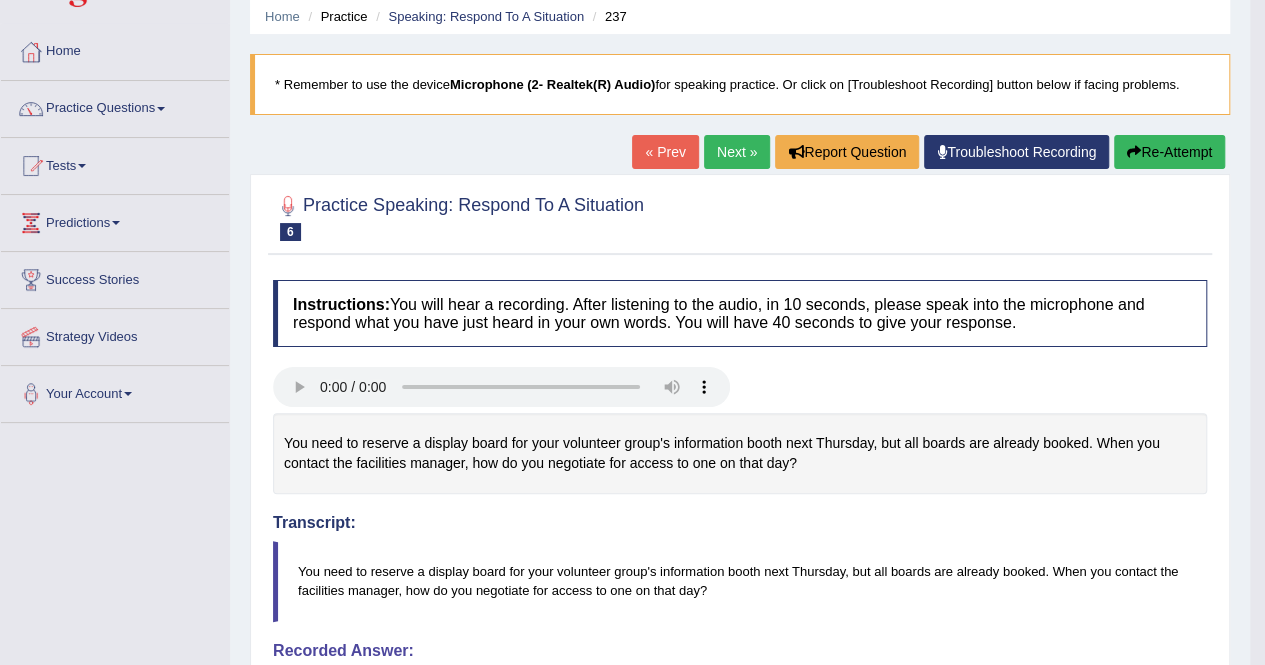 scroll, scrollTop: 56, scrollLeft: 0, axis: vertical 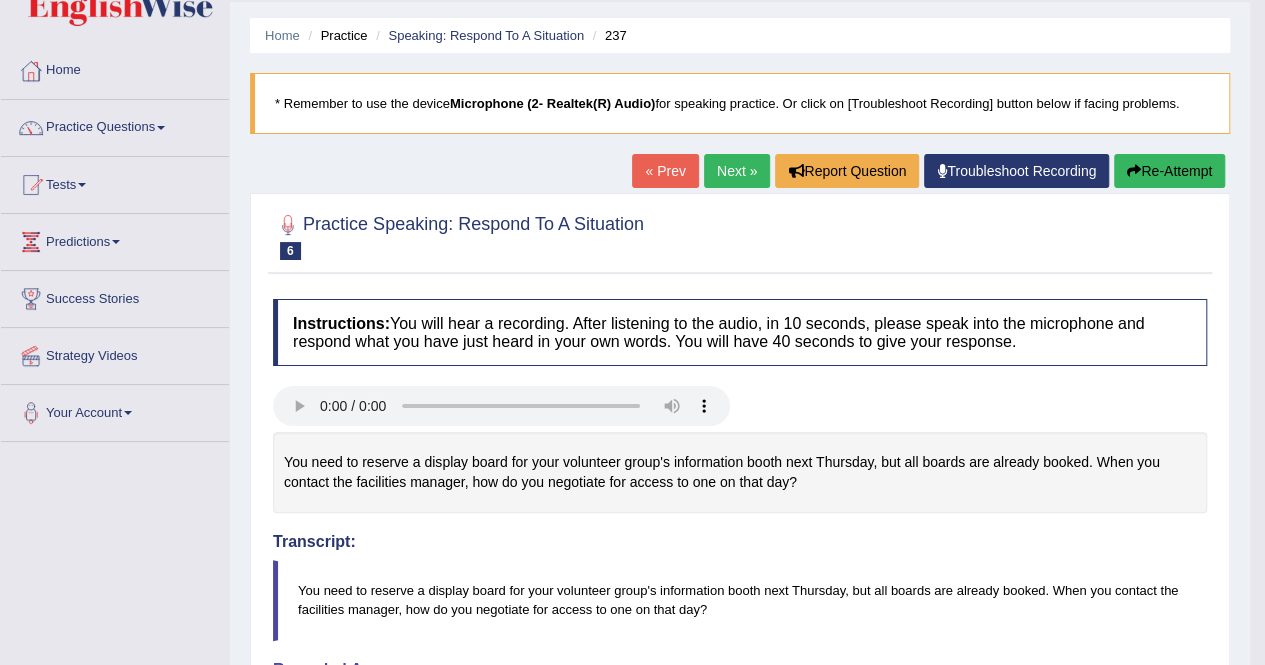 click on "Next »" at bounding box center [737, 171] 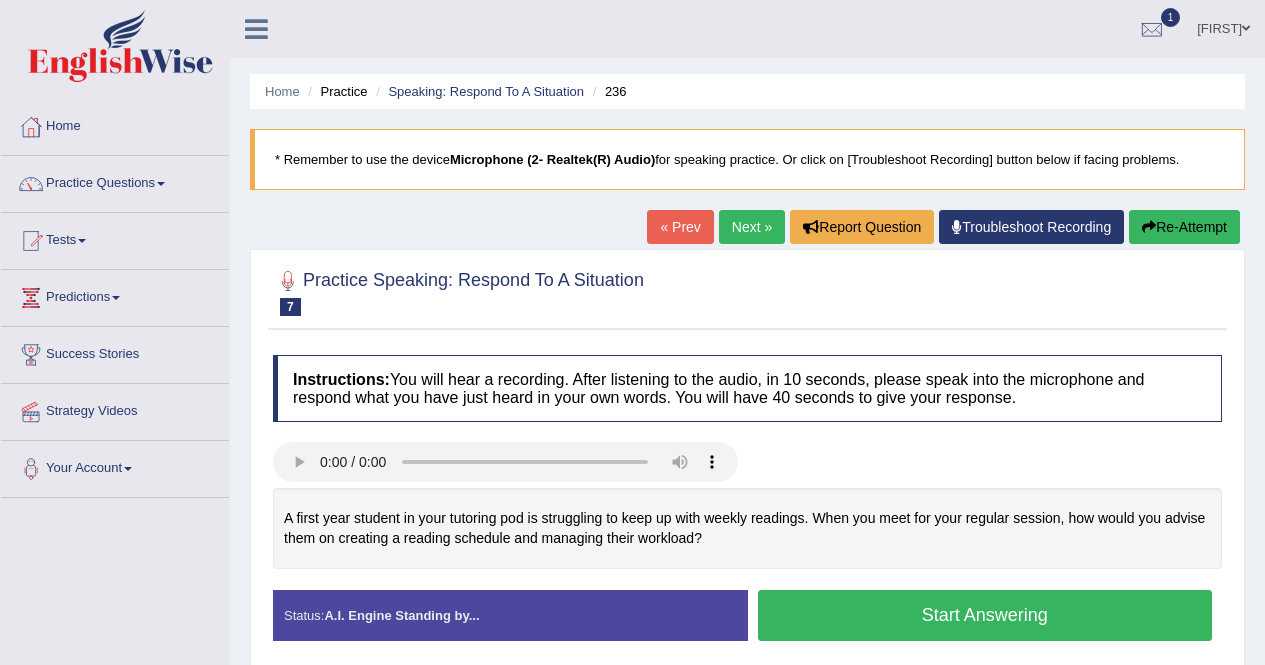 scroll, scrollTop: 229, scrollLeft: 0, axis: vertical 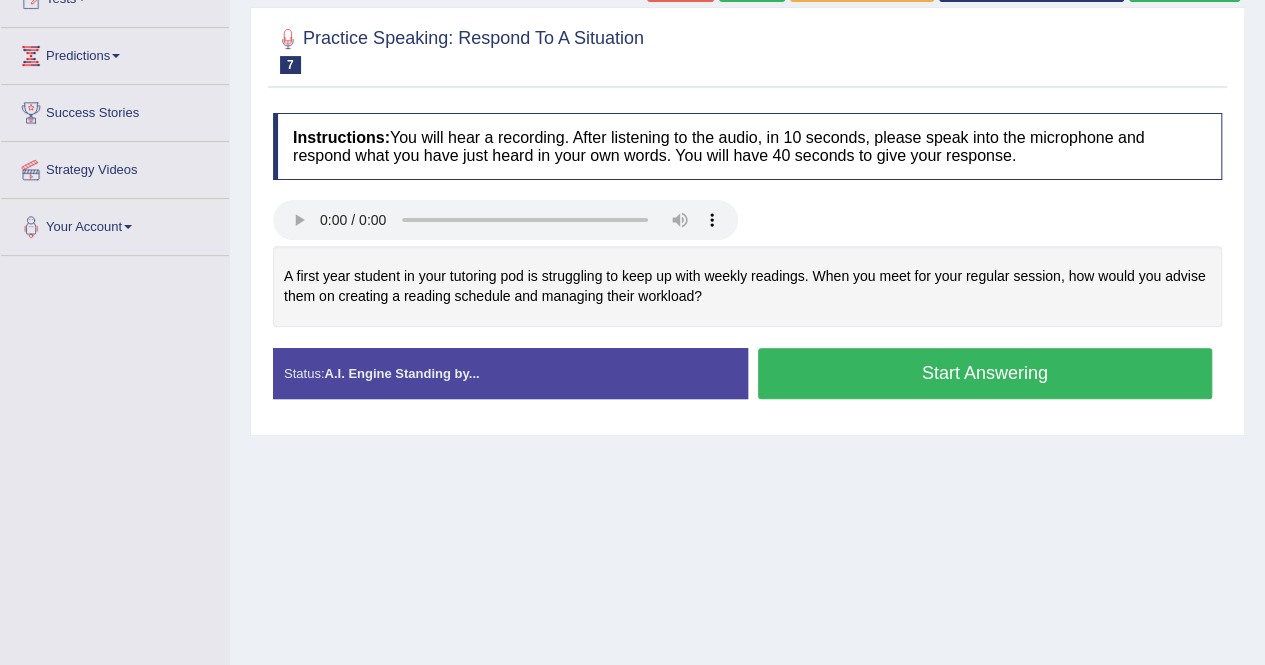 click on "Start Answering" at bounding box center (985, 373) 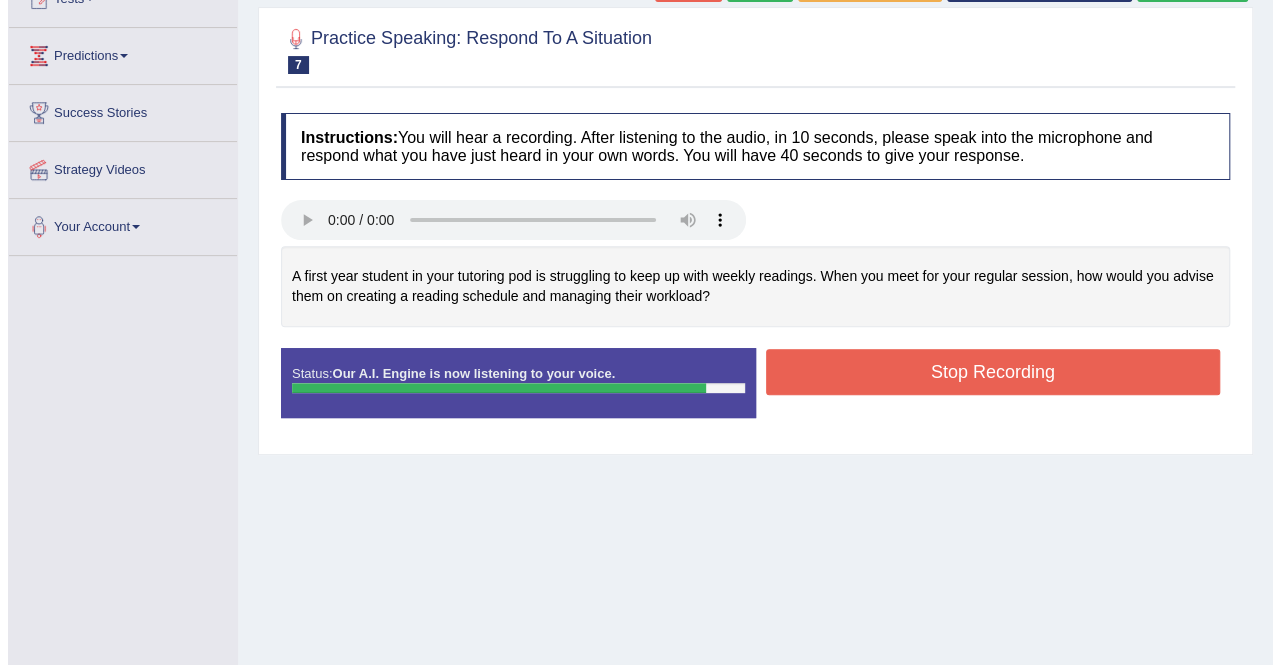 scroll, scrollTop: 384, scrollLeft: 0, axis: vertical 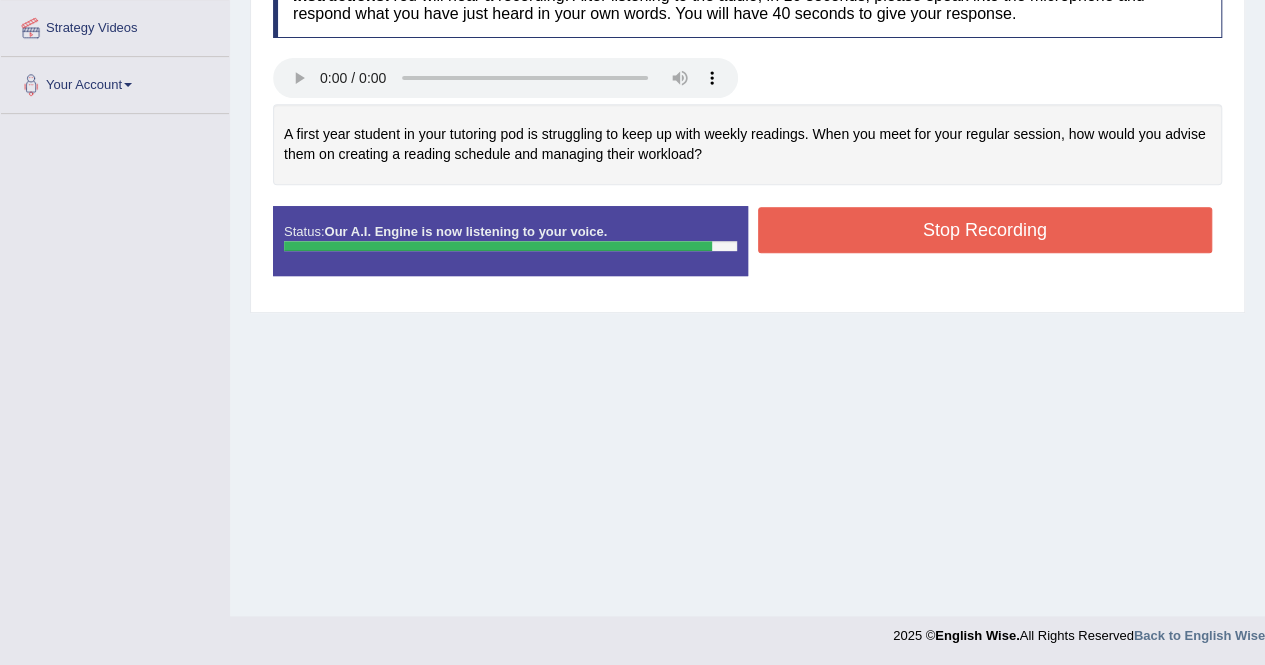 click on "Stop Recording" at bounding box center (985, 230) 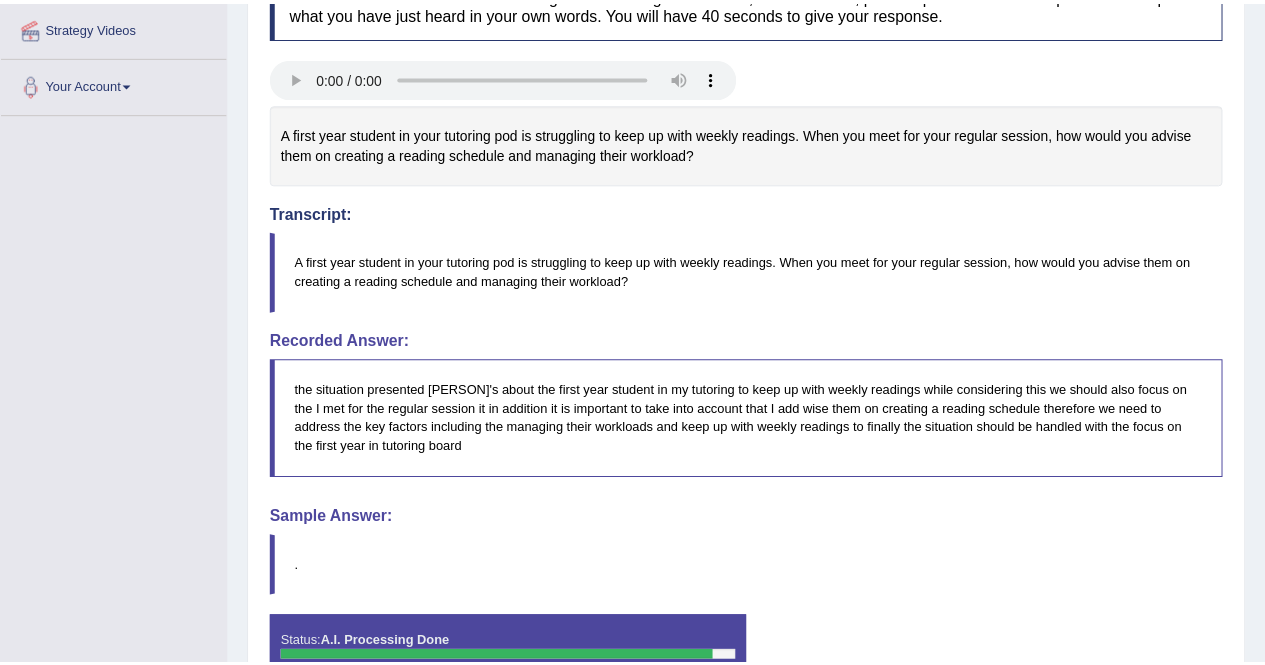 scroll, scrollTop: 503, scrollLeft: 0, axis: vertical 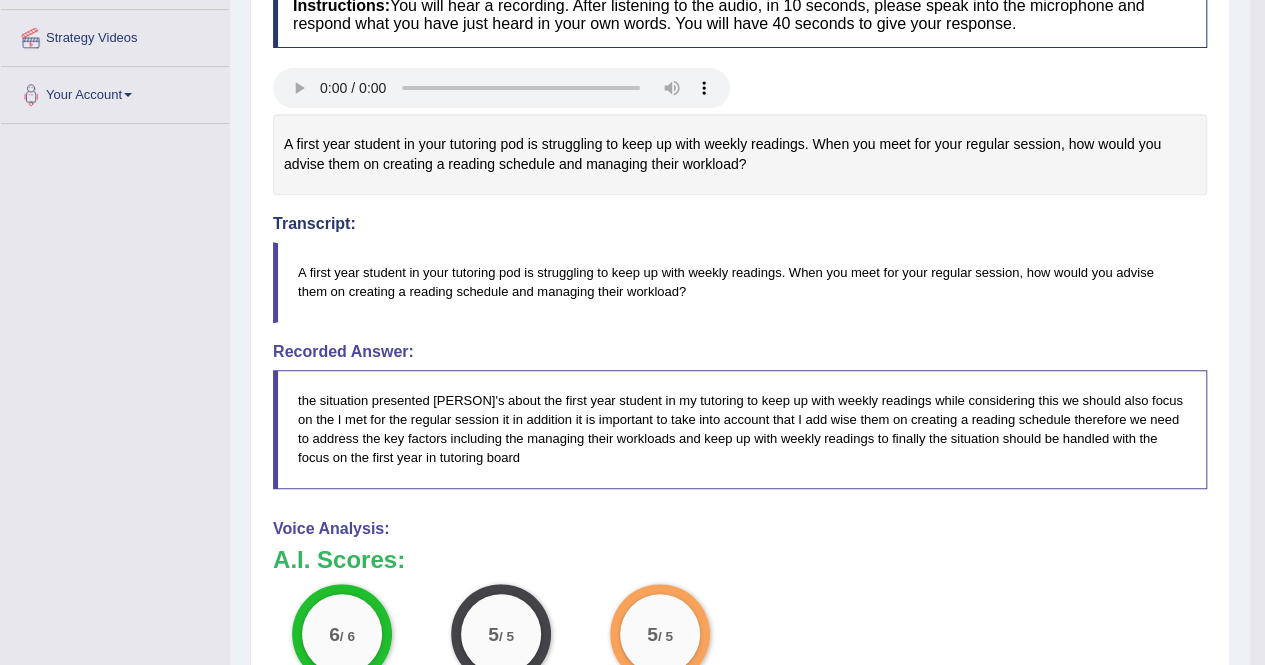 drag, startPoint x: 1238, startPoint y: 7, endPoint x: 834, endPoint y: 327, distance: 515.37946 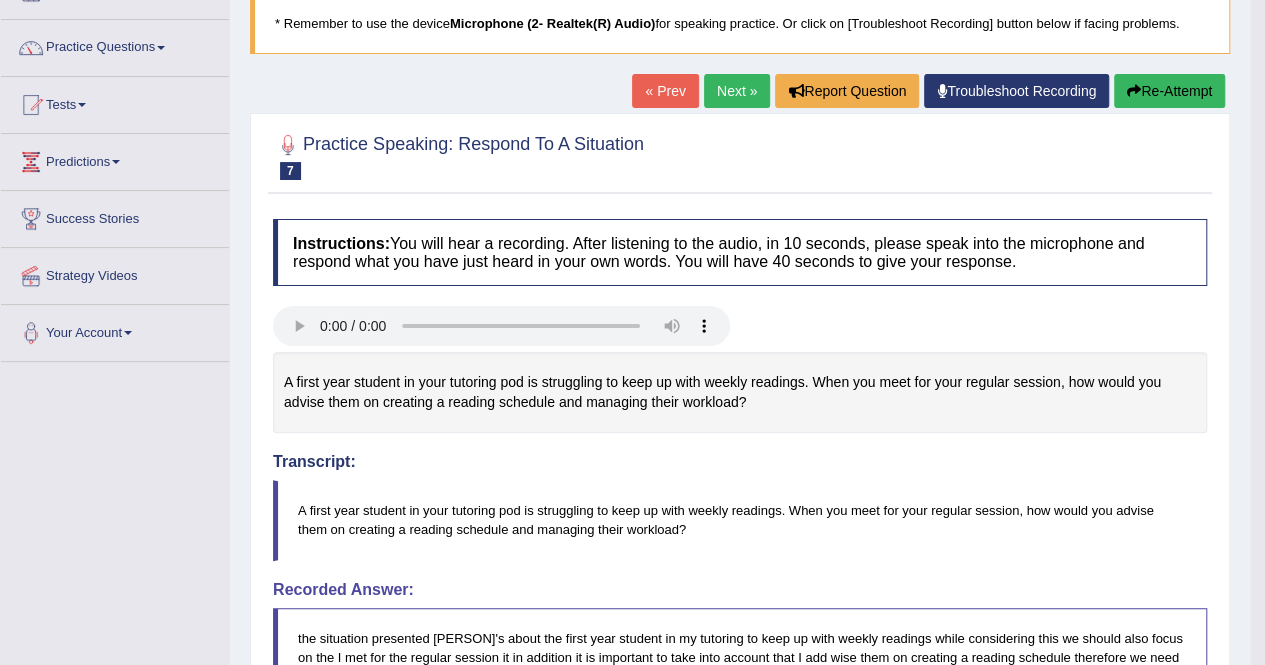 scroll, scrollTop: 116, scrollLeft: 0, axis: vertical 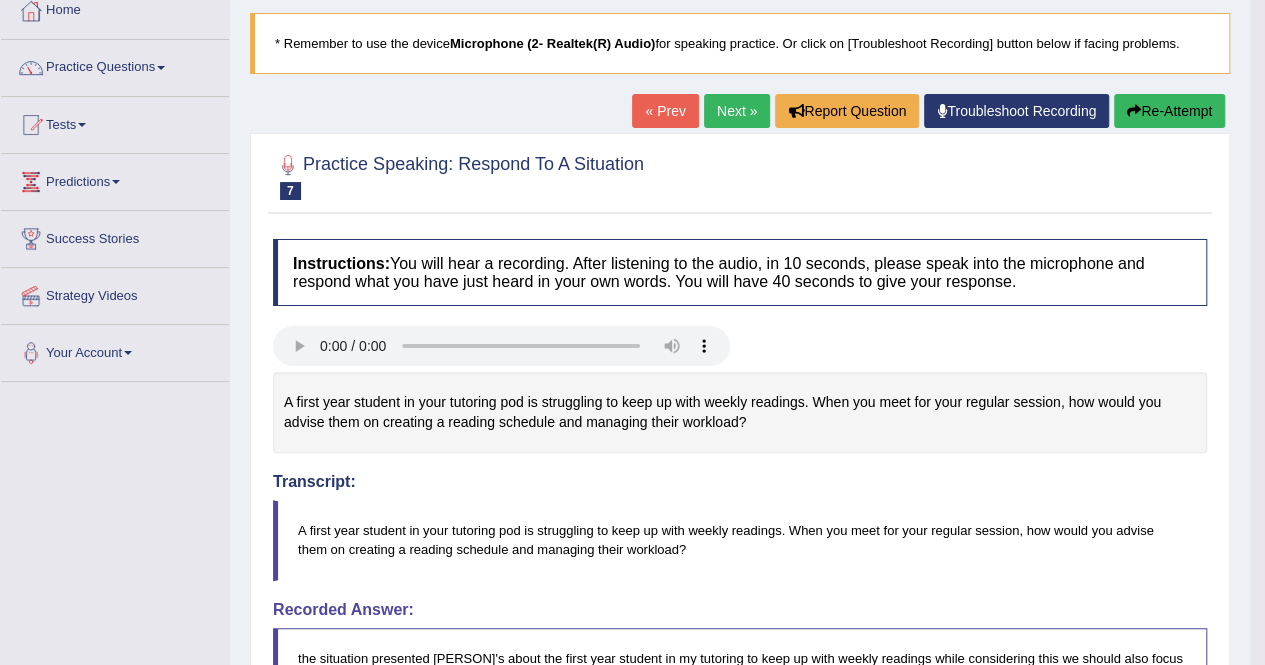 click on "Next »" at bounding box center (737, 111) 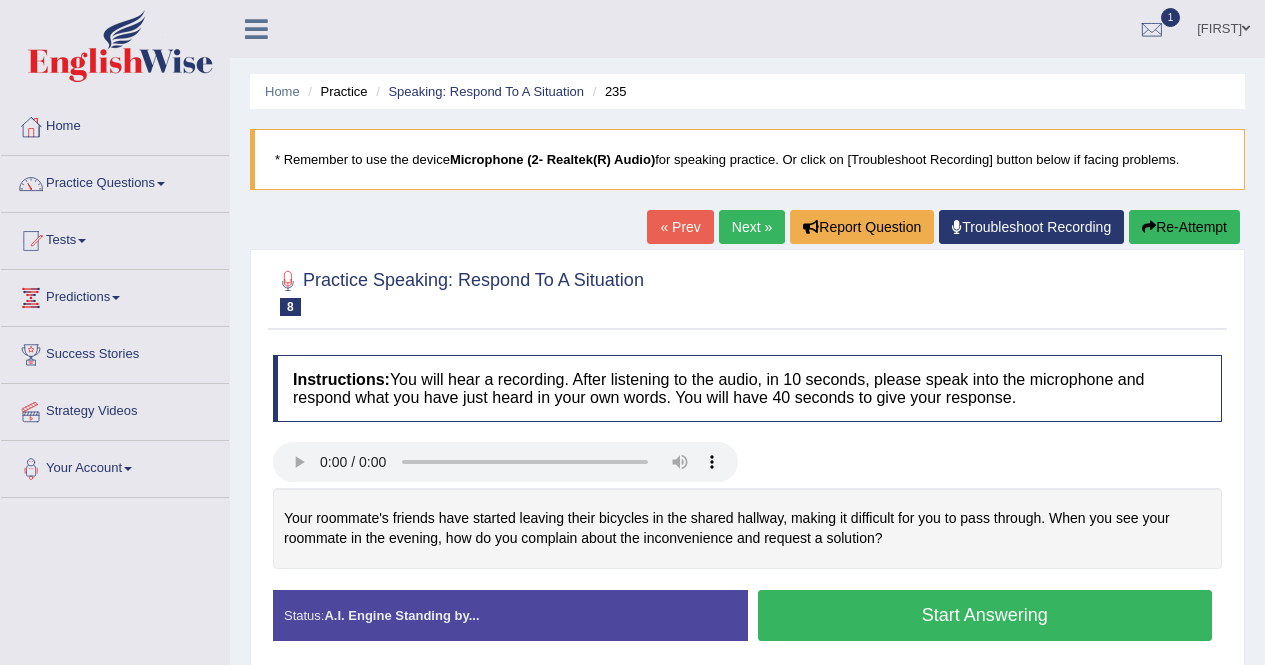 scroll, scrollTop: 207, scrollLeft: 0, axis: vertical 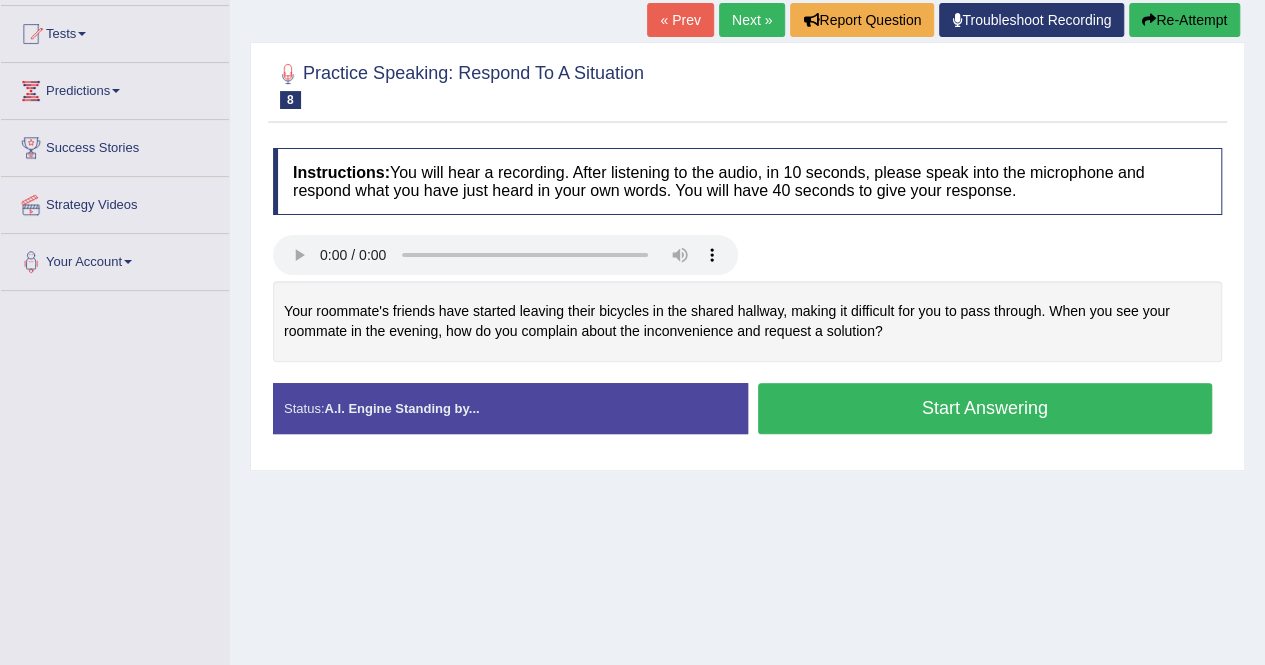 click on "Start Answering" at bounding box center [985, 408] 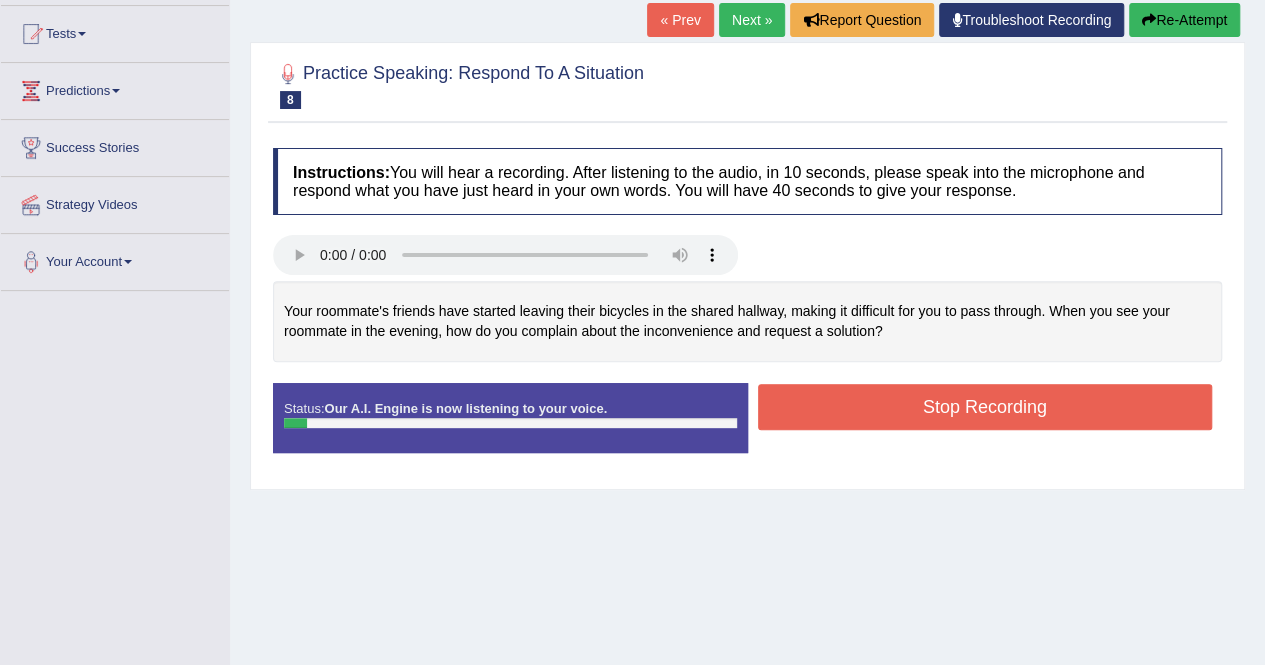 click on "Stop Recording" at bounding box center (985, 407) 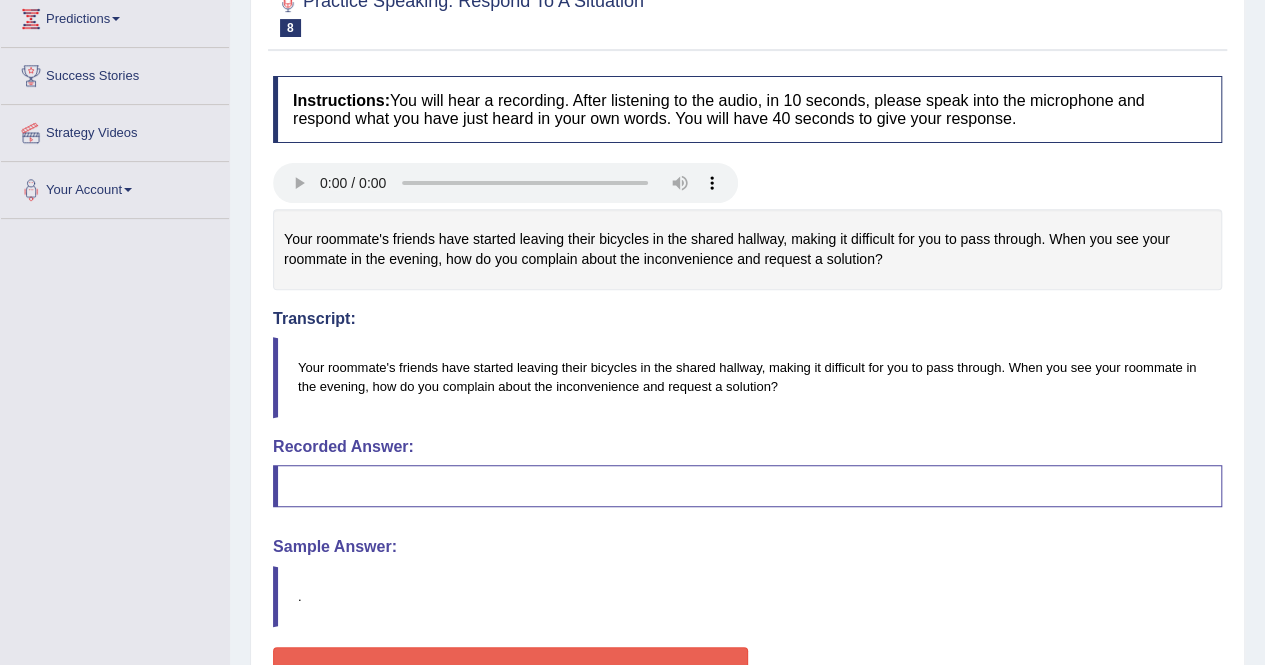 scroll, scrollTop: 269, scrollLeft: 0, axis: vertical 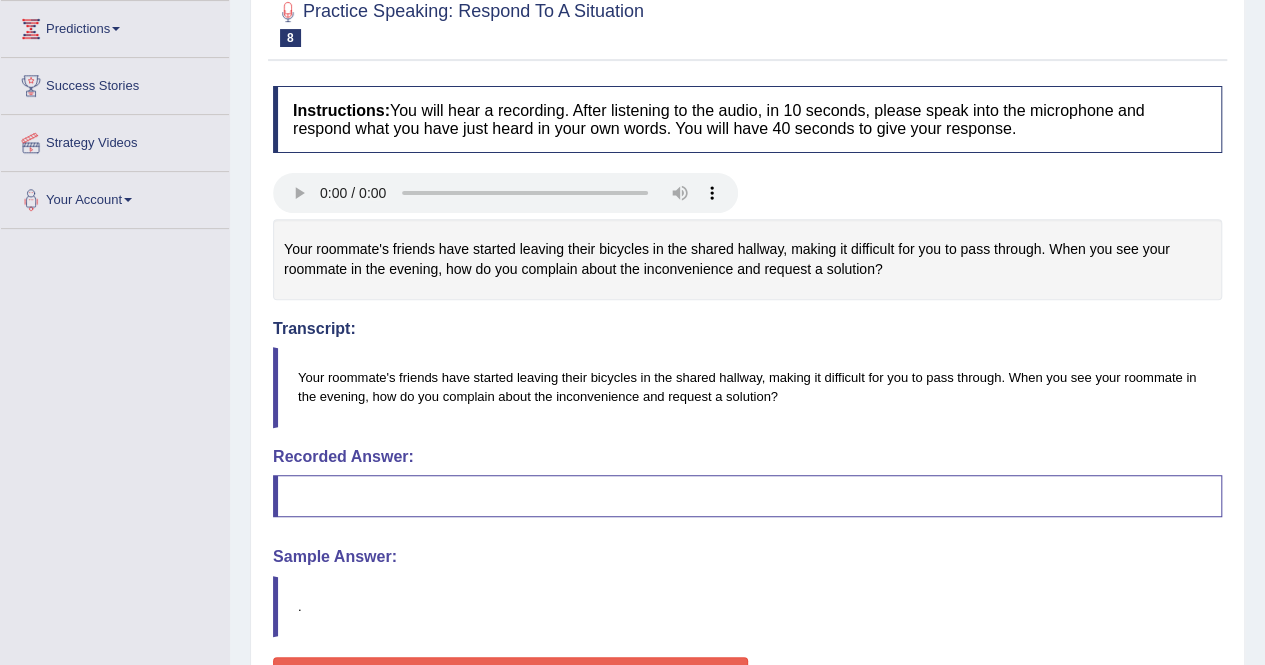 click at bounding box center [747, 496] 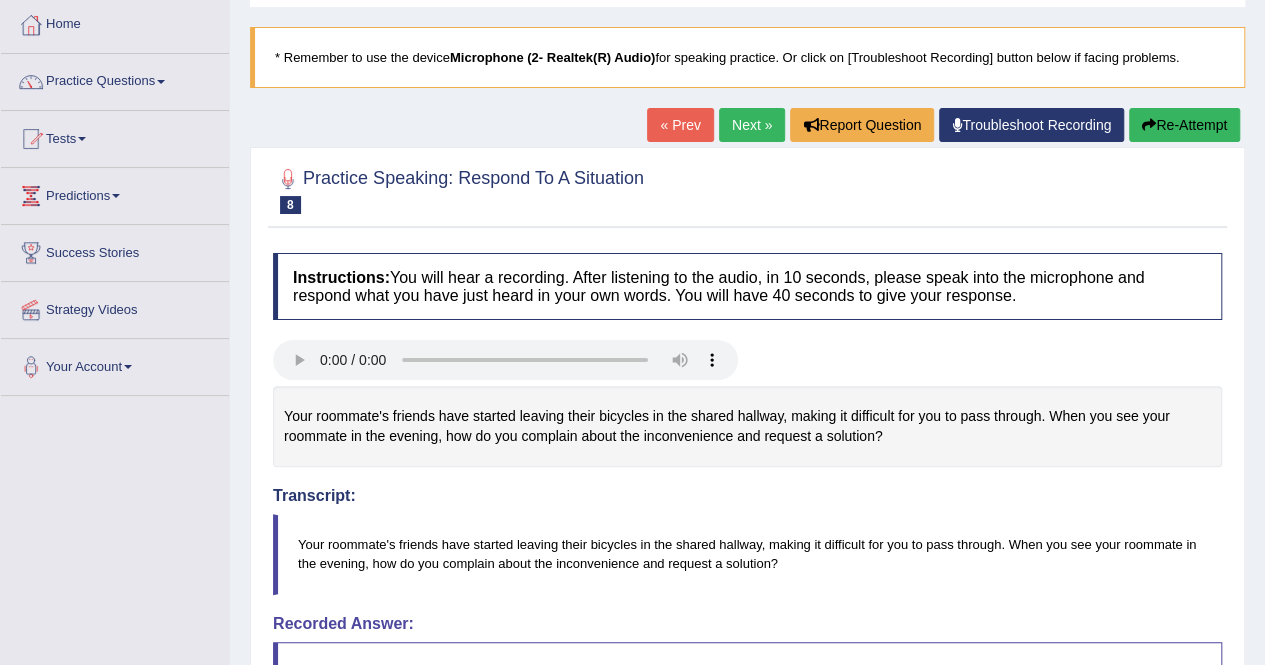 scroll, scrollTop: 2, scrollLeft: 0, axis: vertical 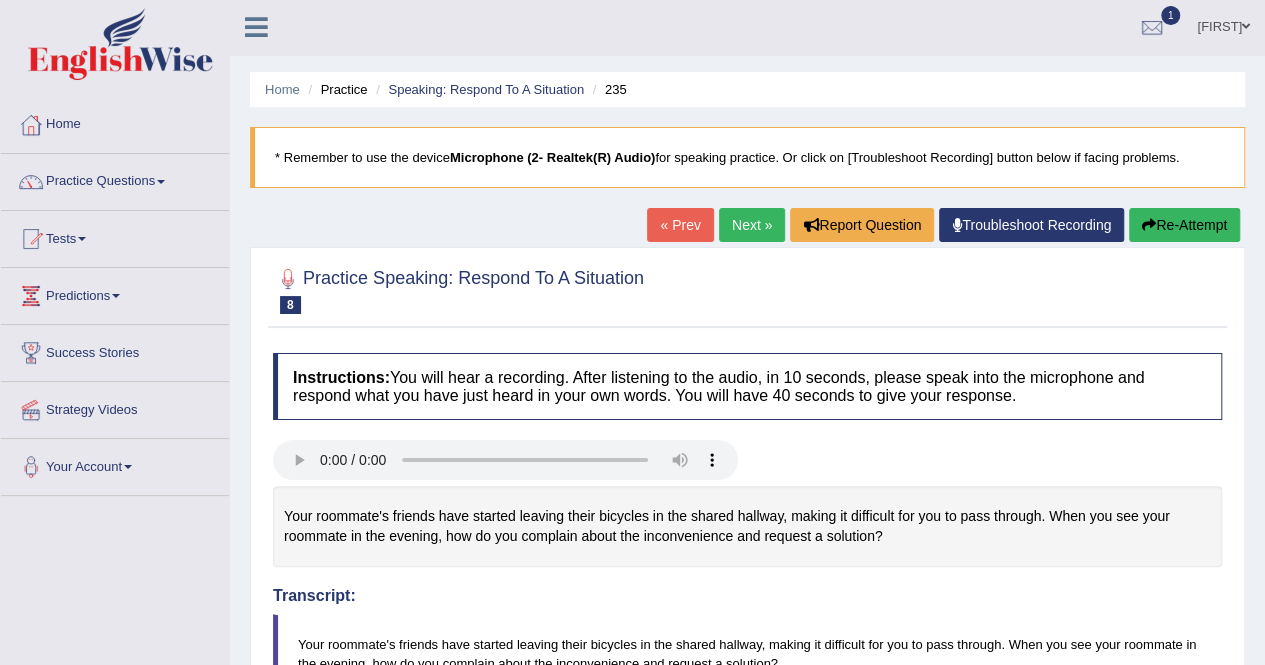 click on "Re-Attempt" at bounding box center [1184, 225] 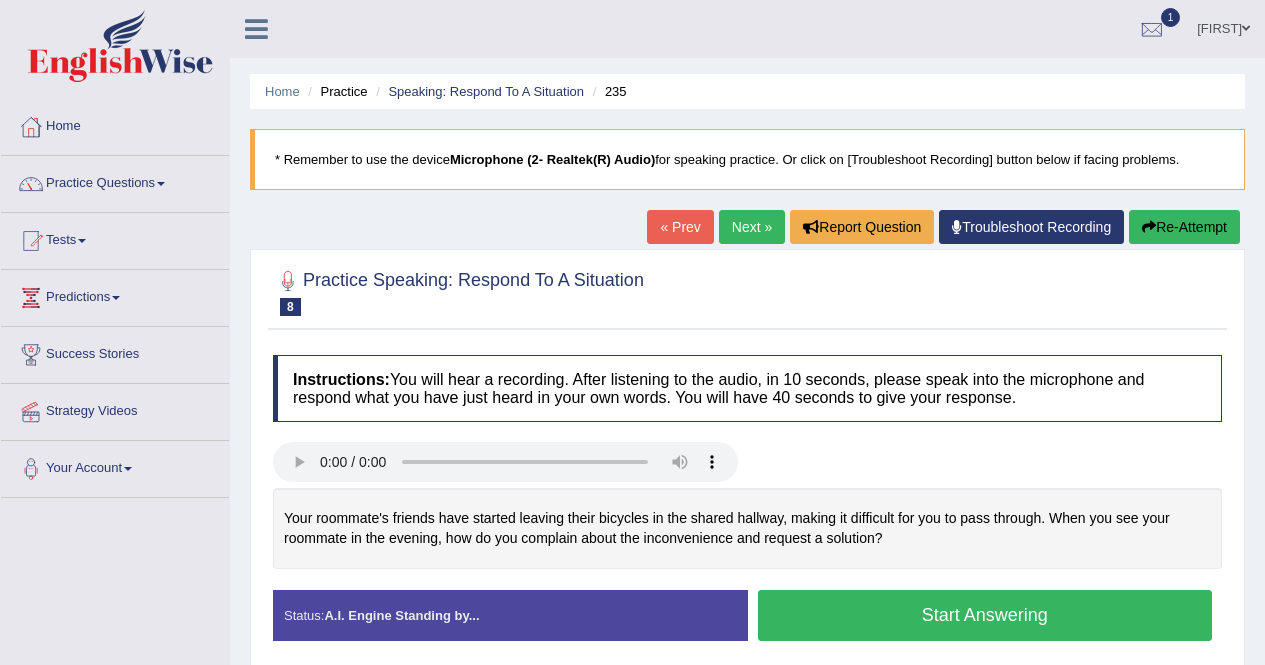 scroll, scrollTop: 220, scrollLeft: 0, axis: vertical 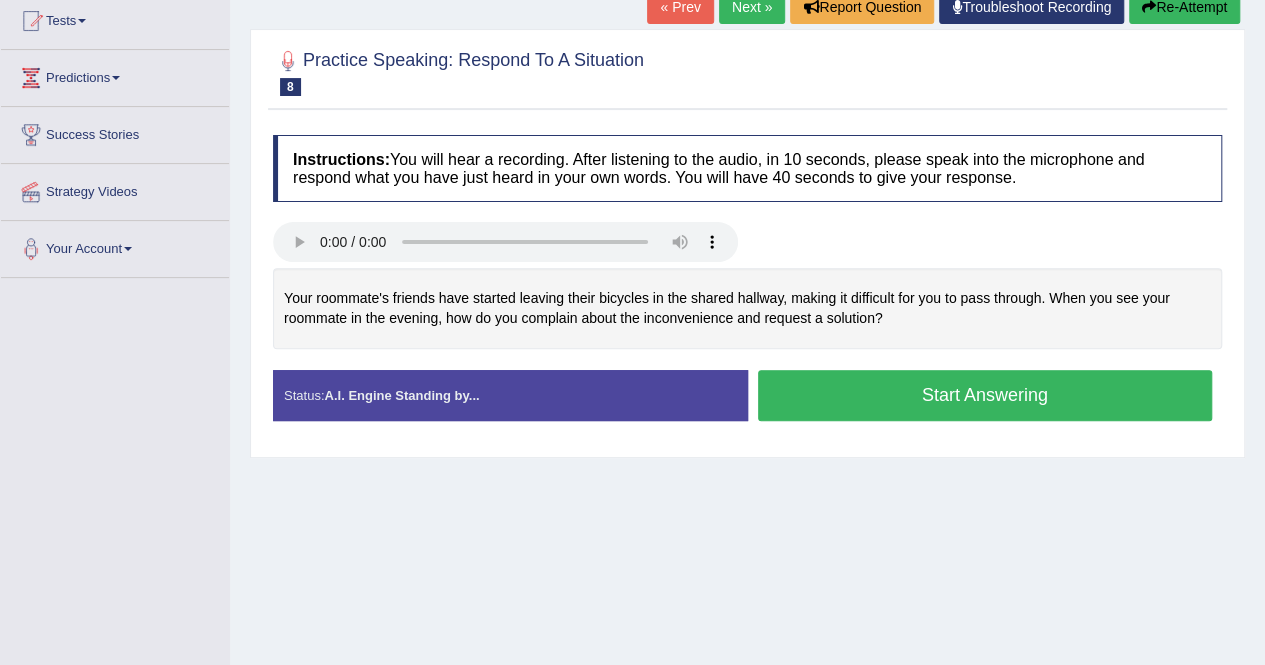 click on "Start Answering" at bounding box center (985, 395) 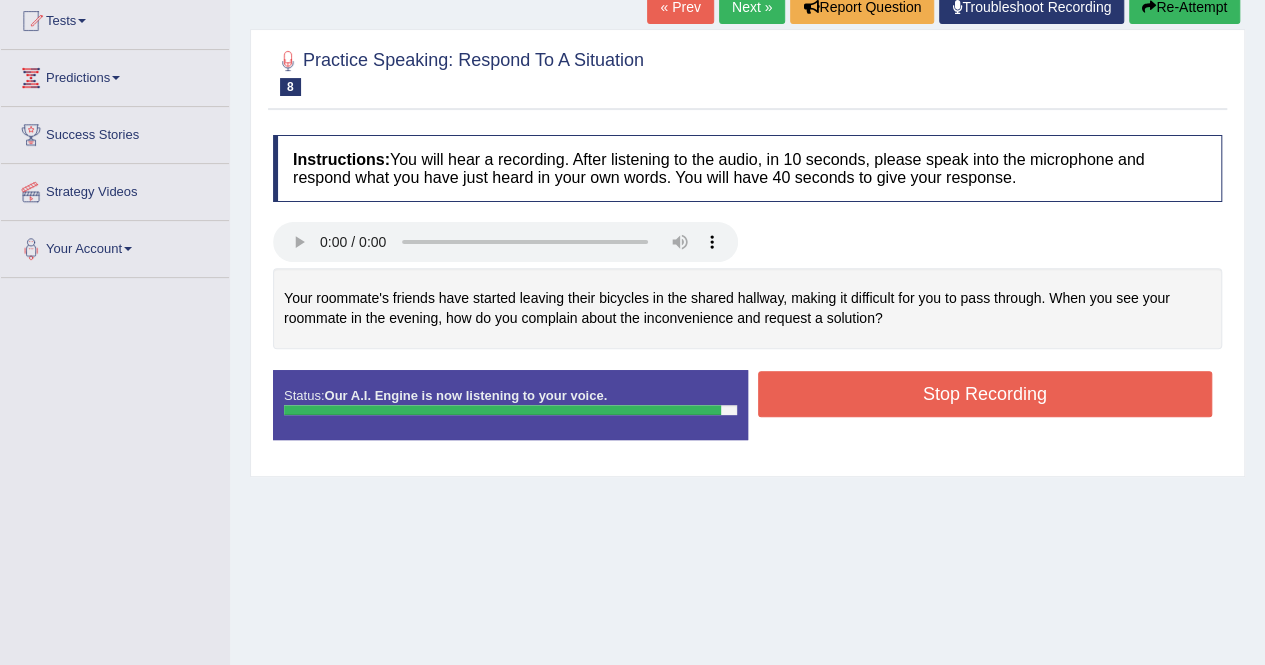 click on "Stop Recording" at bounding box center [985, 394] 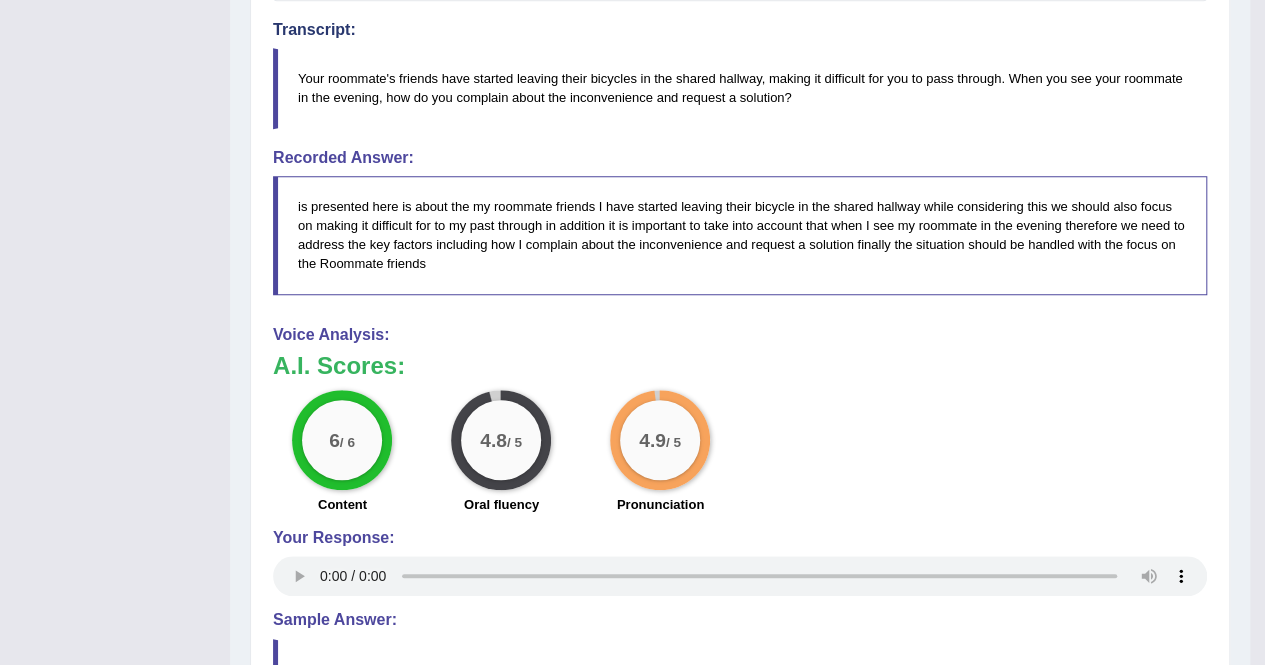 scroll, scrollTop: 563, scrollLeft: 0, axis: vertical 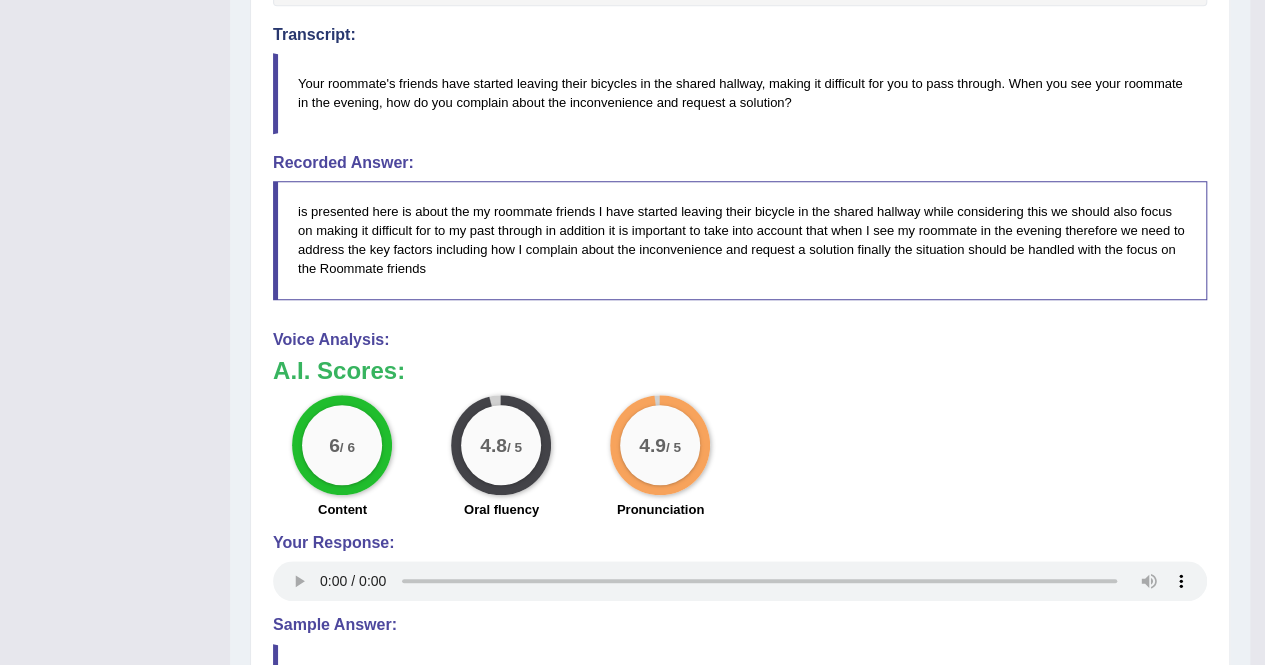 click on "Sample Answer:" at bounding box center (740, 625) 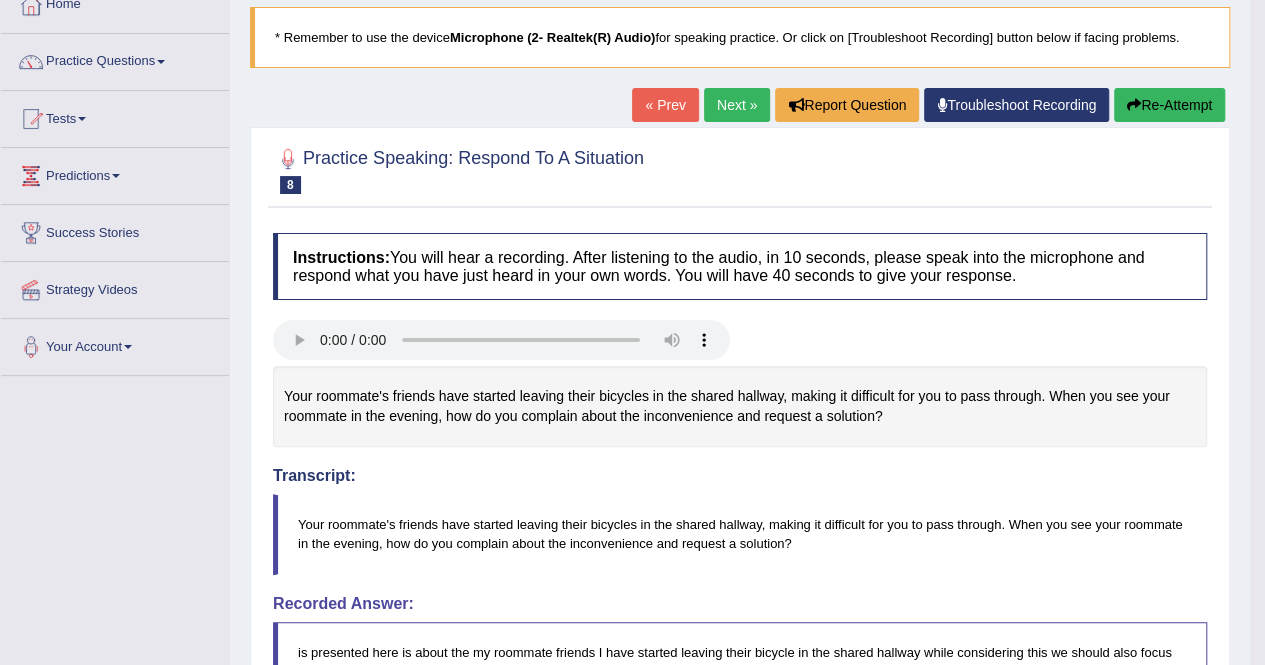 scroll, scrollTop: 122, scrollLeft: 0, axis: vertical 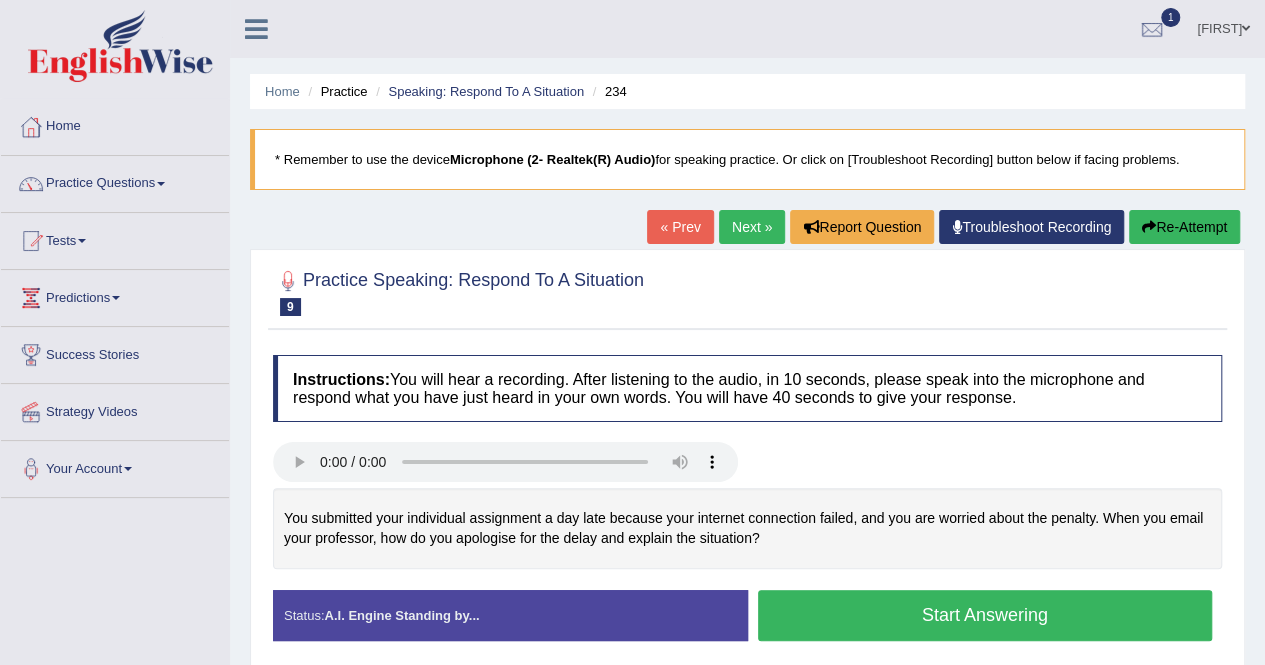 click on "Start Answering" at bounding box center (985, 615) 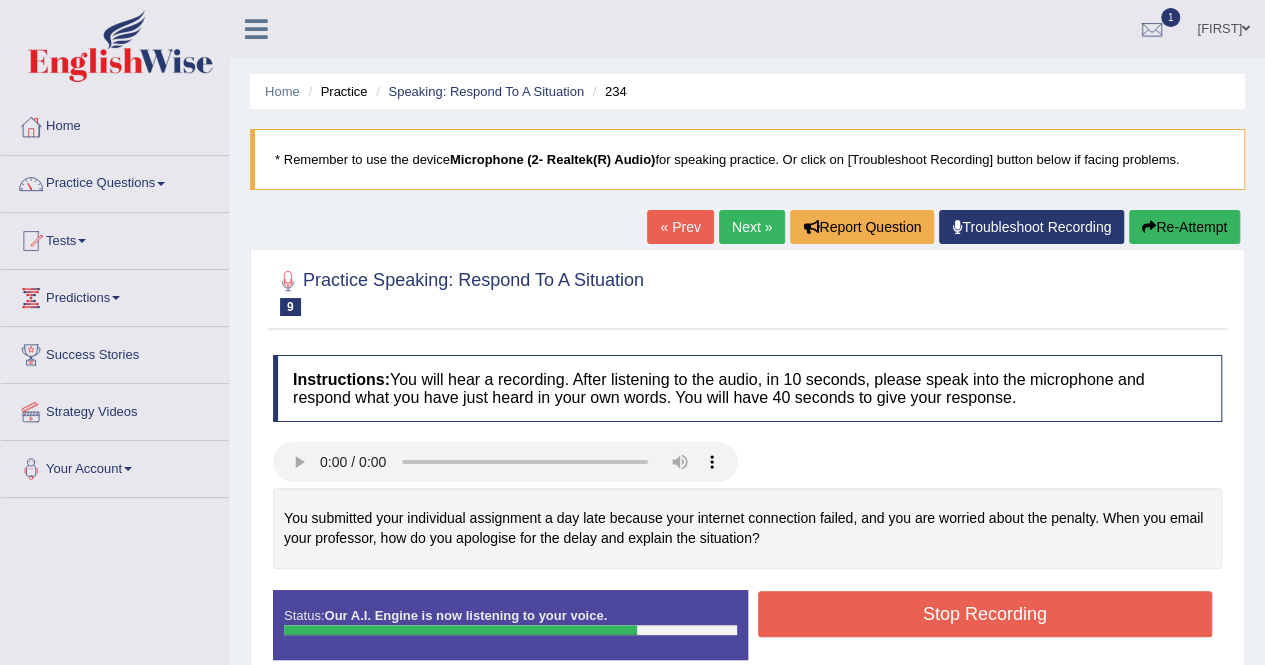 click on "Stop Recording" at bounding box center (985, 614) 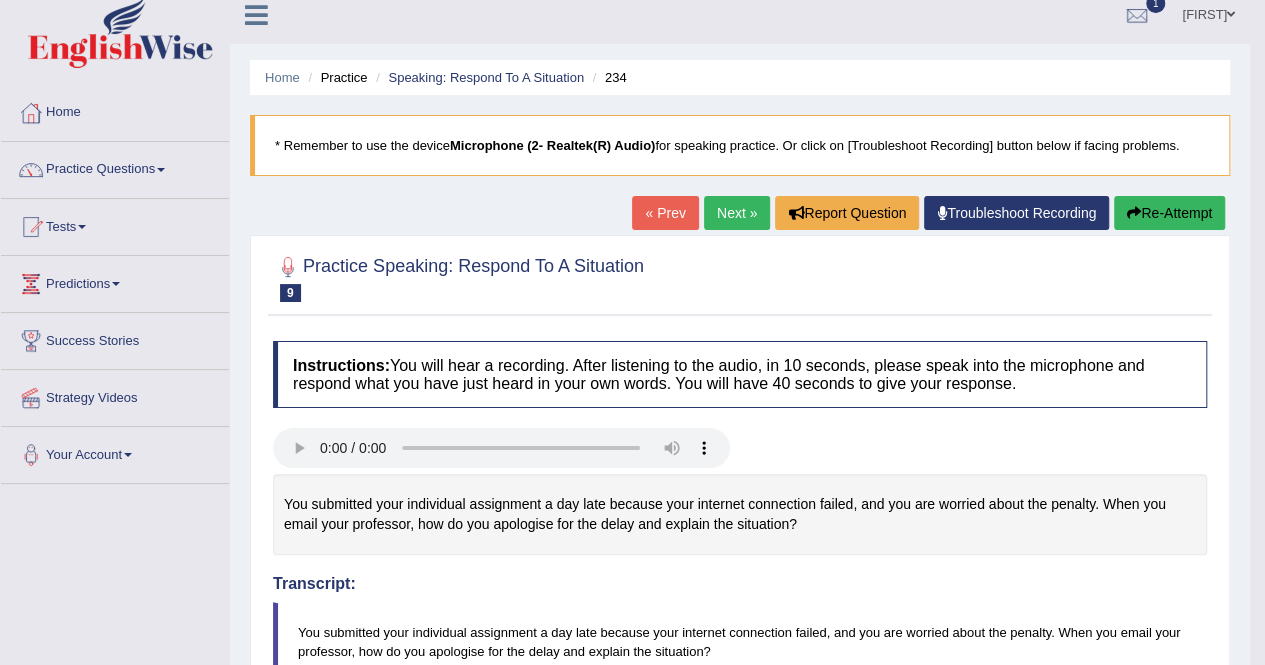 scroll, scrollTop: 0, scrollLeft: 0, axis: both 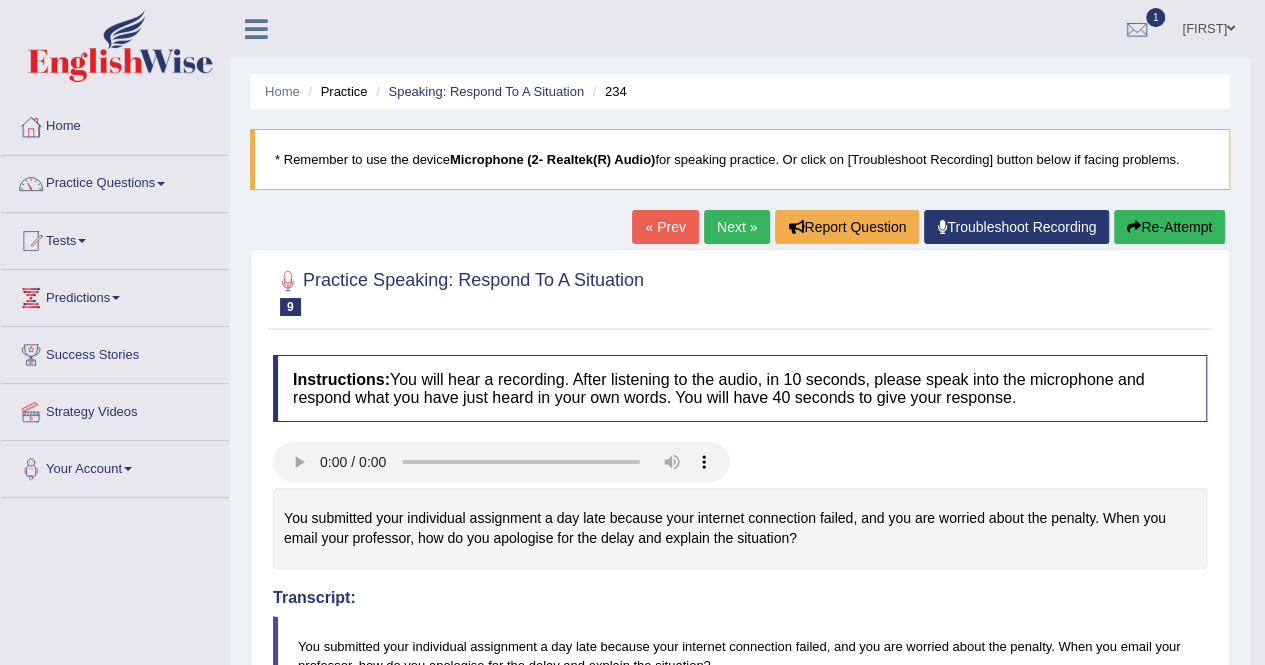 click on "Next »" at bounding box center [737, 227] 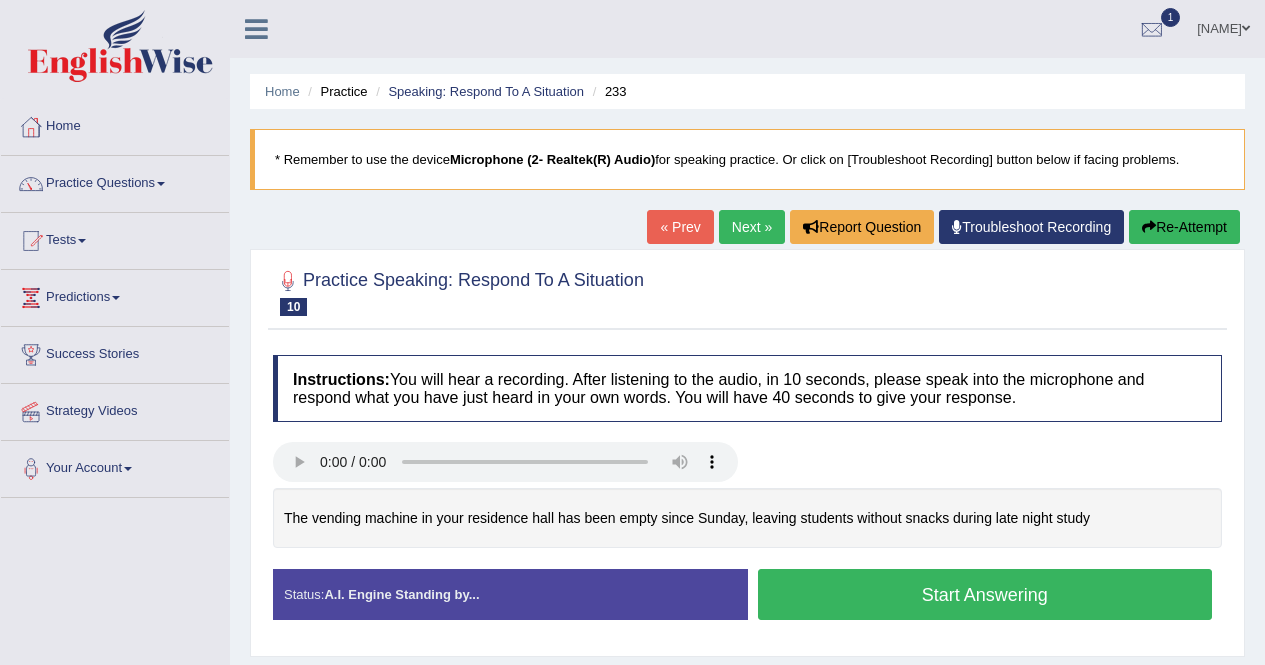 scroll, scrollTop: 0, scrollLeft: 0, axis: both 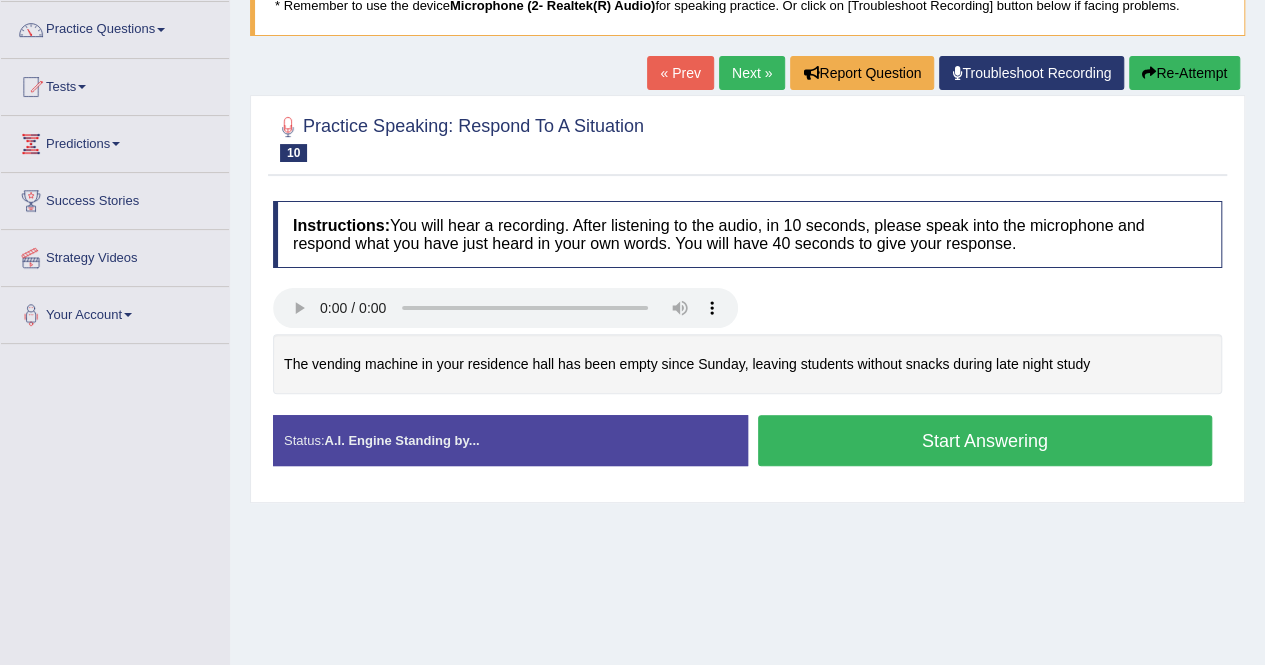 click on "Start Answering" at bounding box center (985, 440) 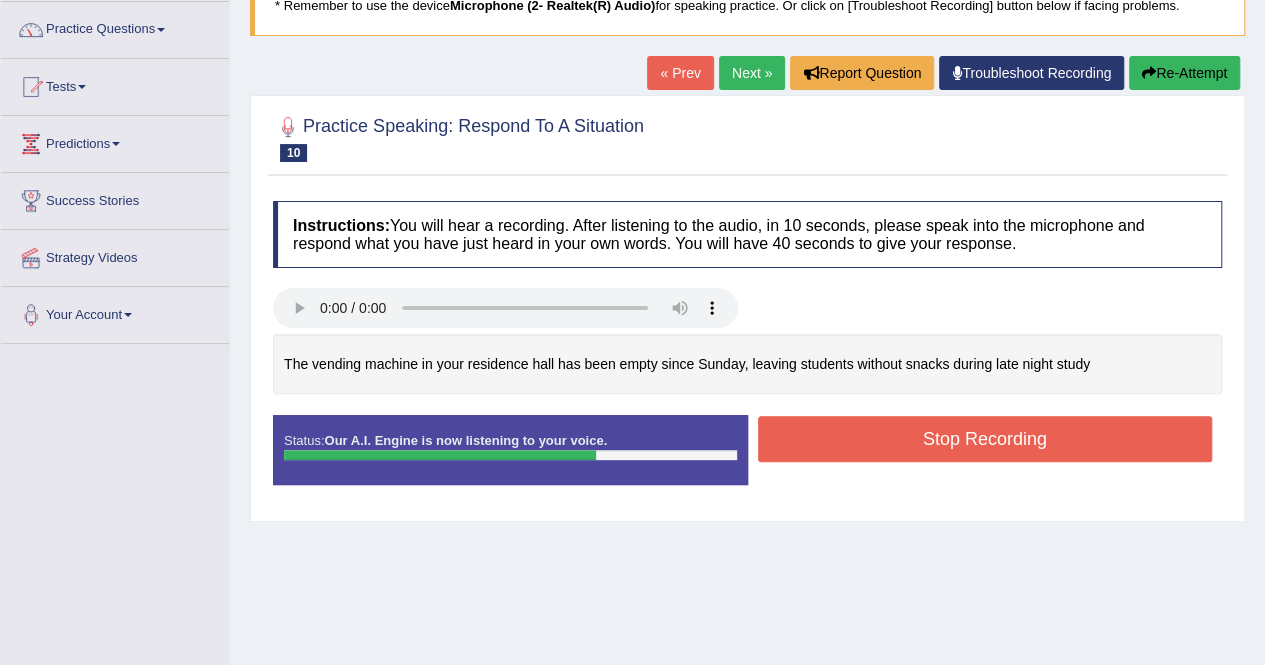 click on "Stop Recording" at bounding box center (985, 439) 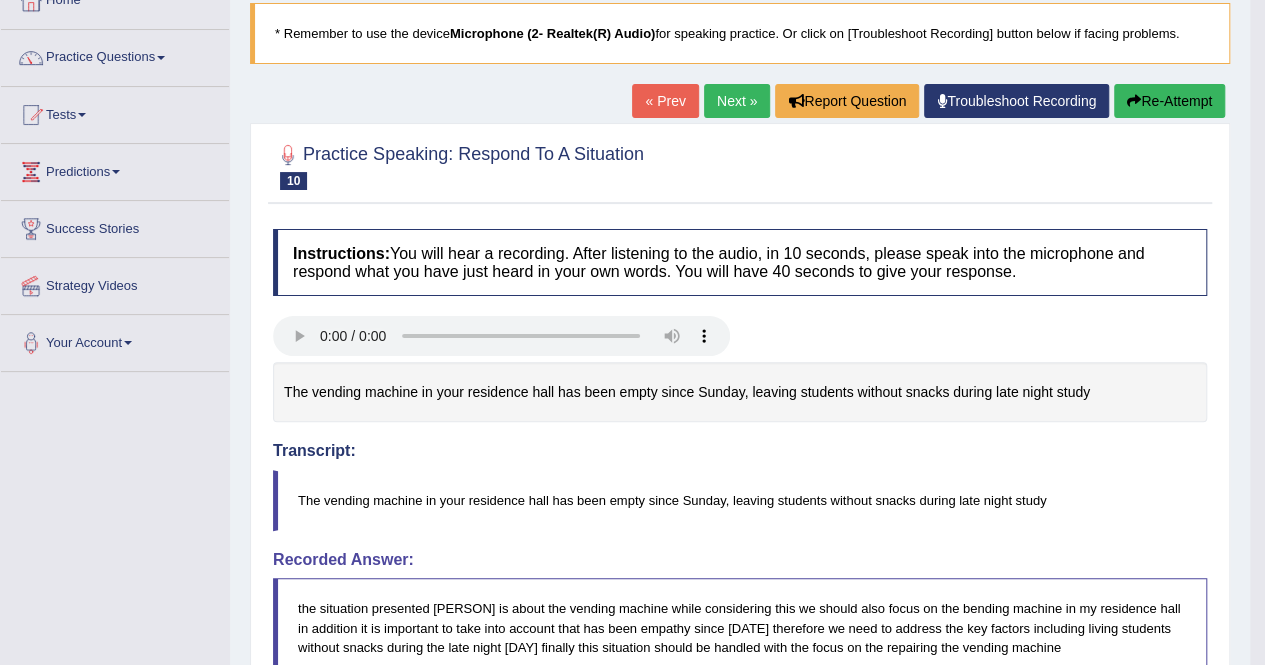 scroll, scrollTop: 123, scrollLeft: 0, axis: vertical 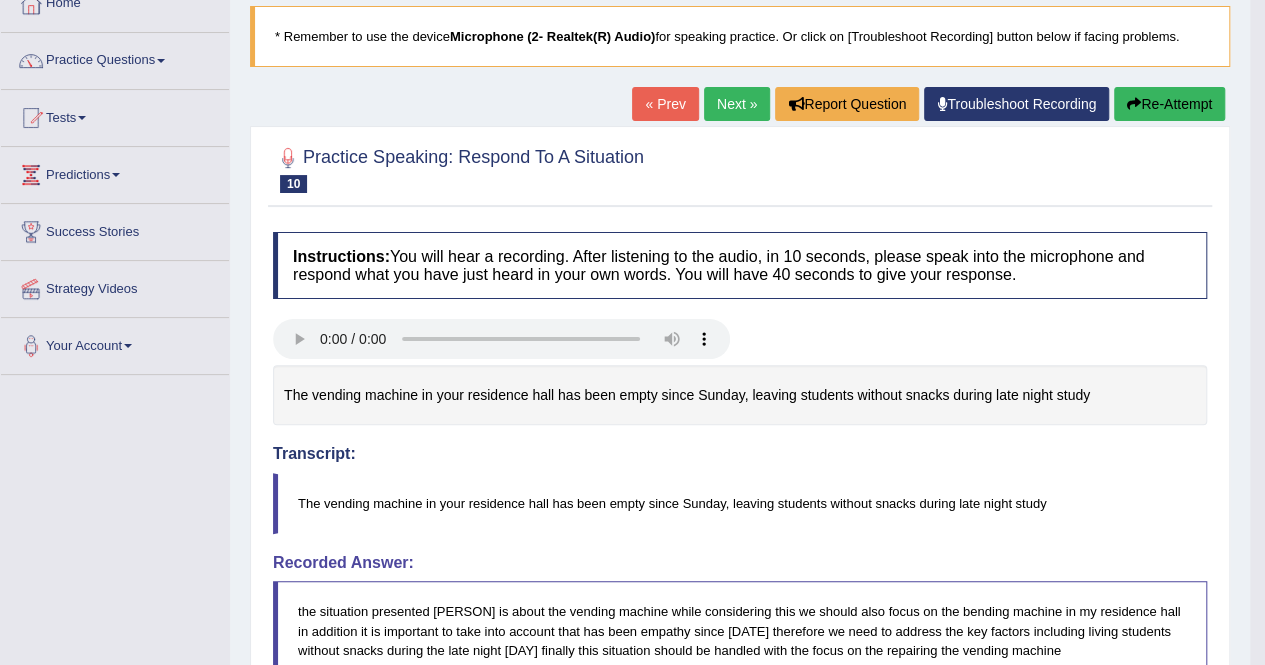 click on "Re-Attempt" at bounding box center [1169, 104] 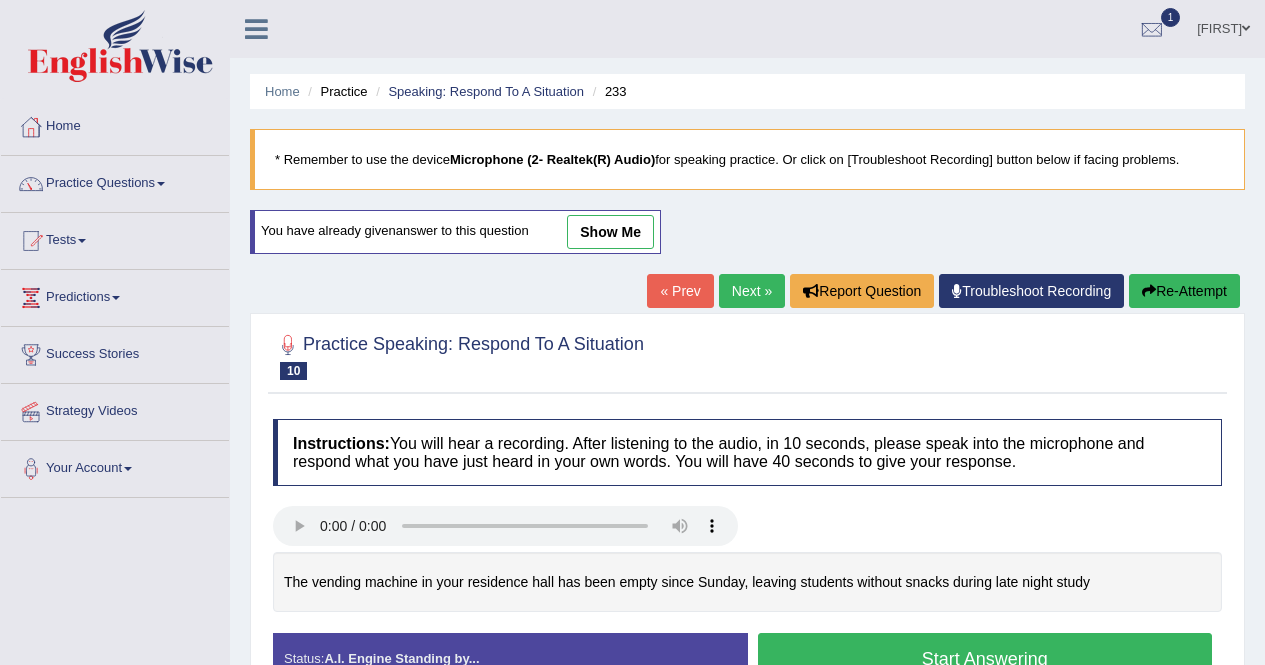 scroll, scrollTop: 137, scrollLeft: 0, axis: vertical 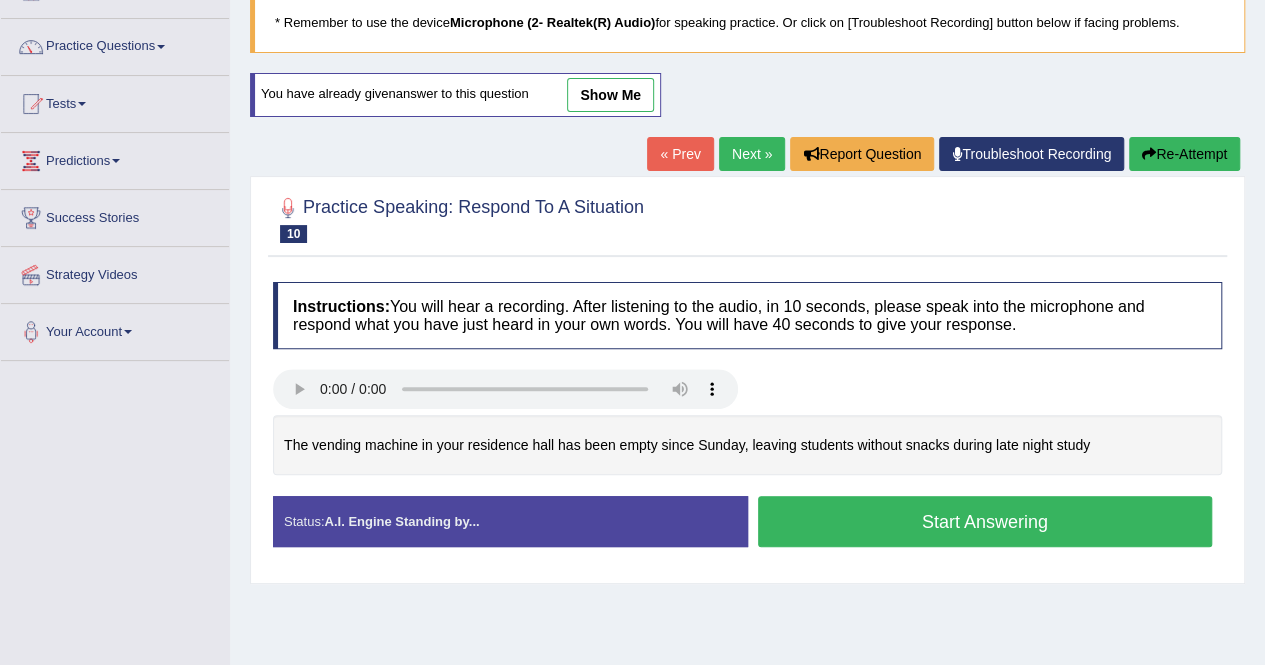 click on "Start Answering" at bounding box center [985, 521] 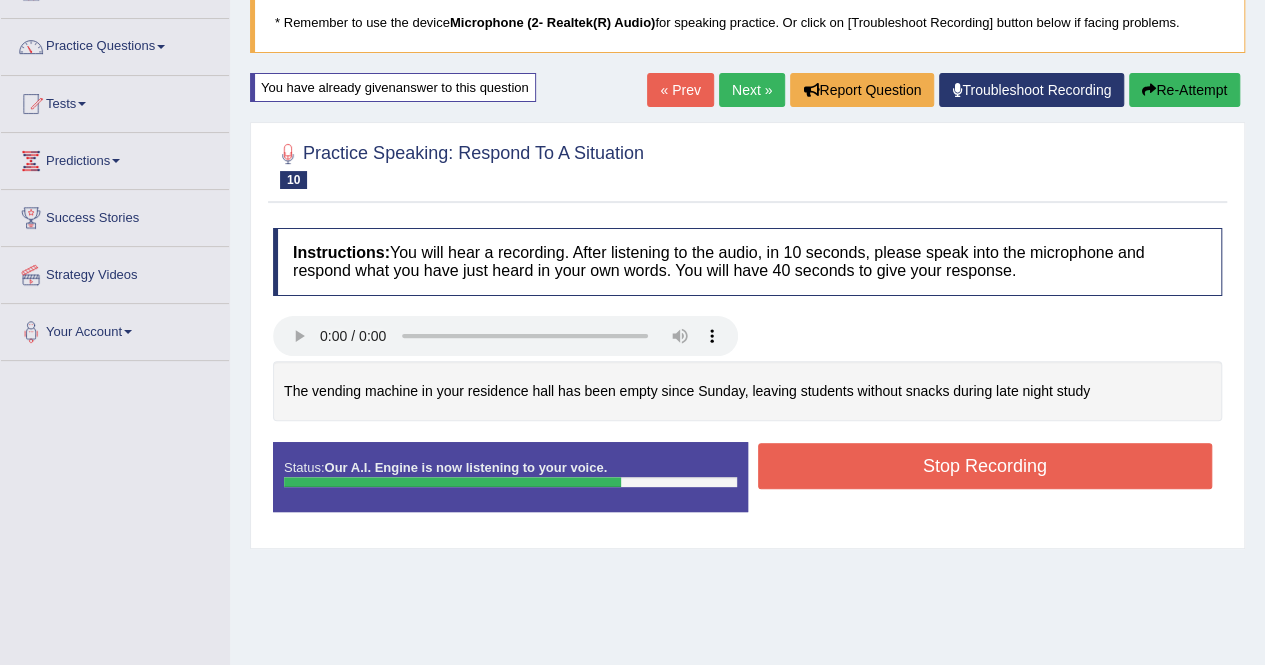 click on "Stop Recording" at bounding box center [985, 466] 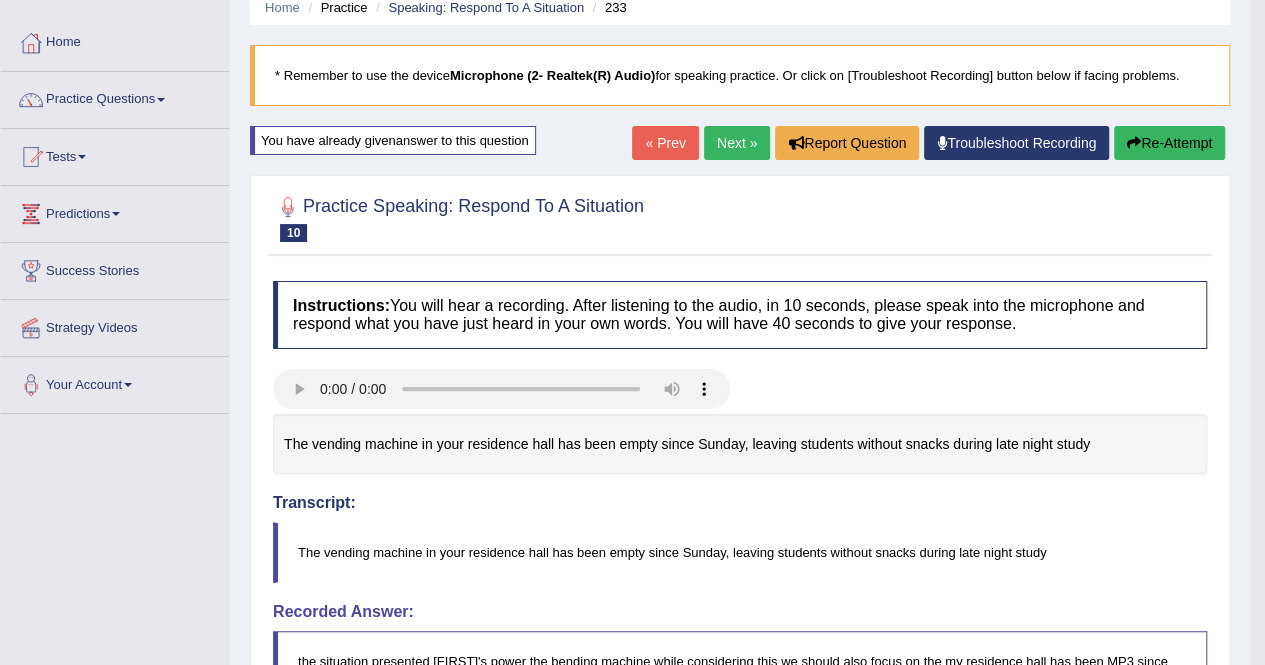 scroll, scrollTop: 0, scrollLeft: 0, axis: both 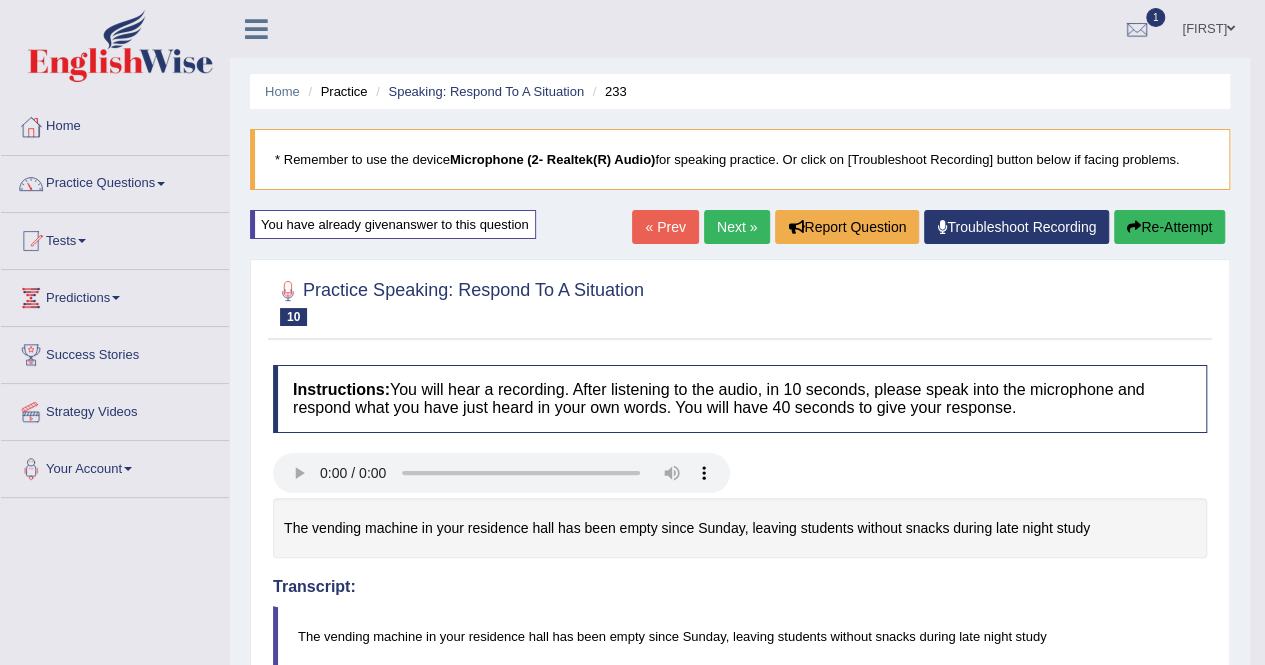 click on "Re-Attempt" at bounding box center [1169, 227] 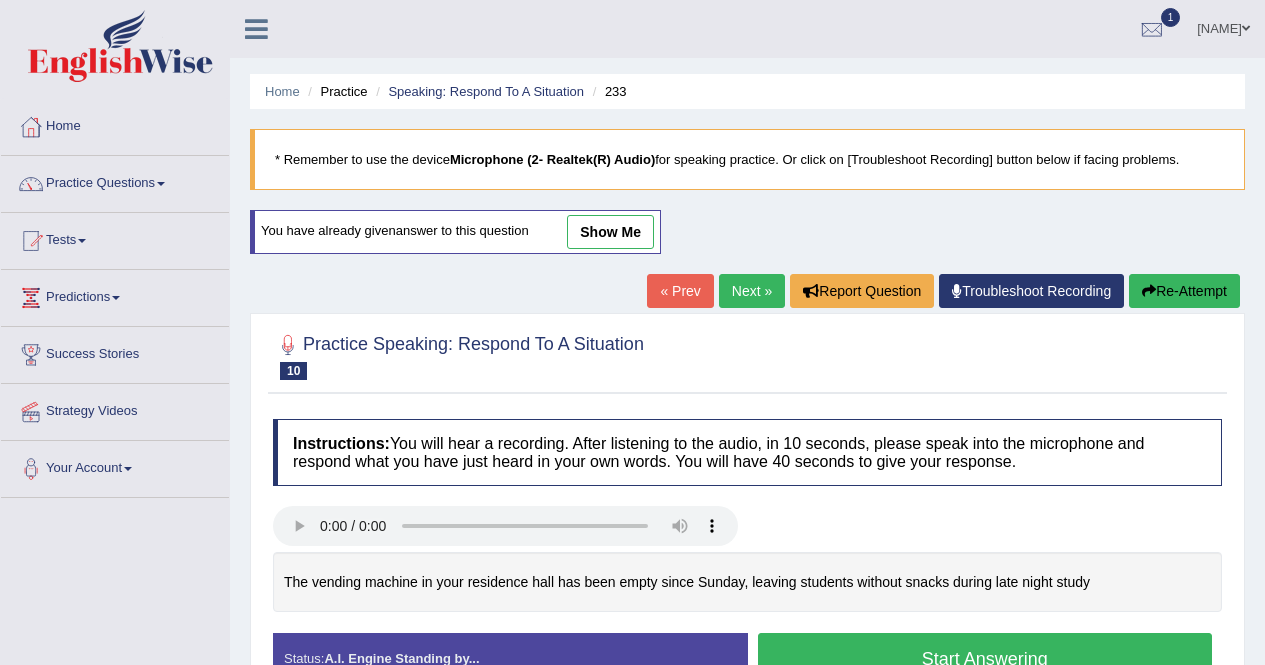 scroll, scrollTop: 0, scrollLeft: 0, axis: both 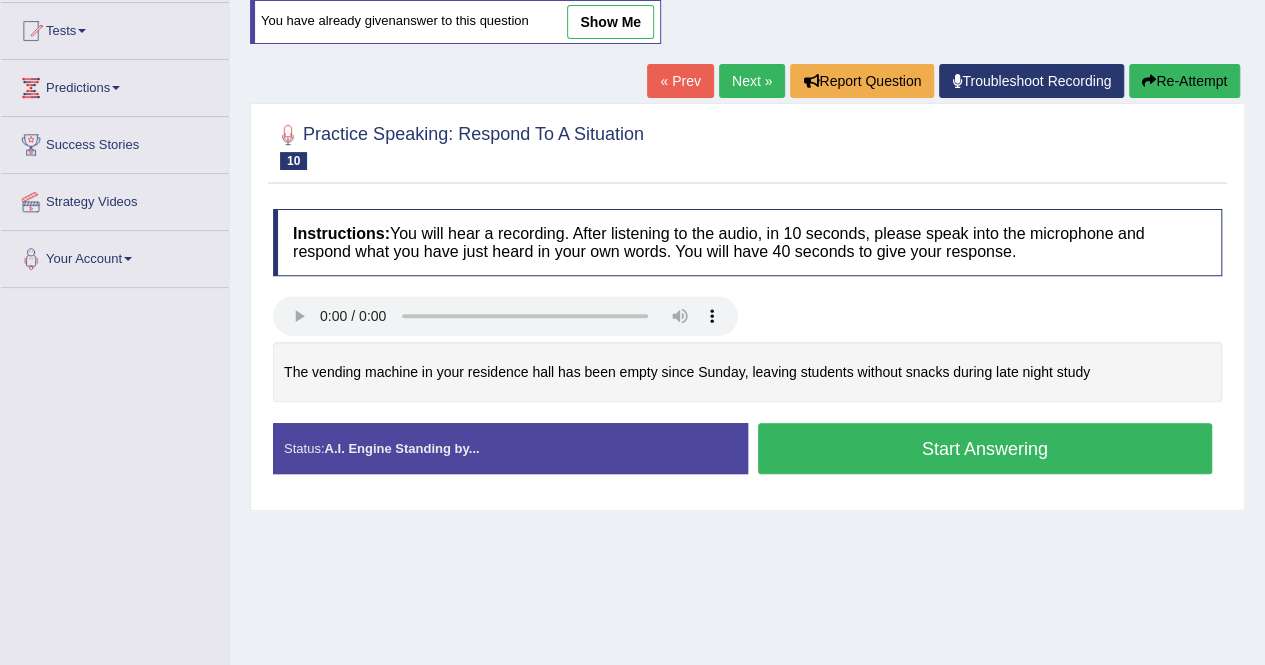 click on "Start Answering" at bounding box center [985, 448] 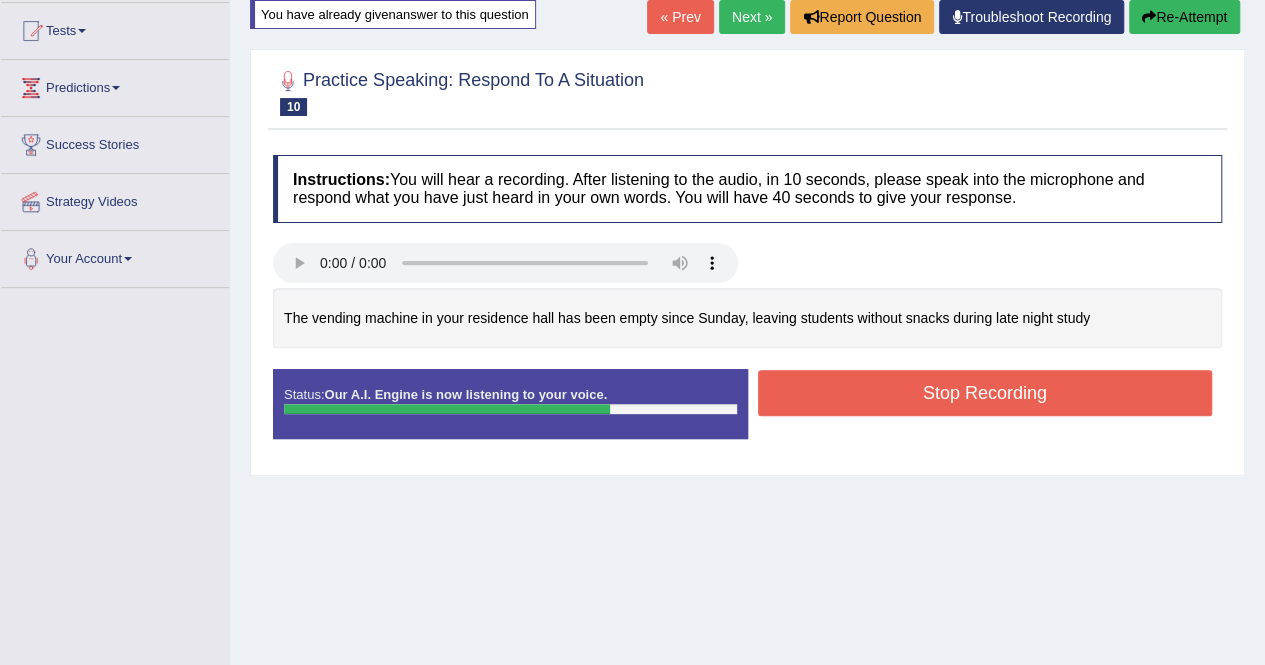 click on "Stop Recording" at bounding box center (985, 393) 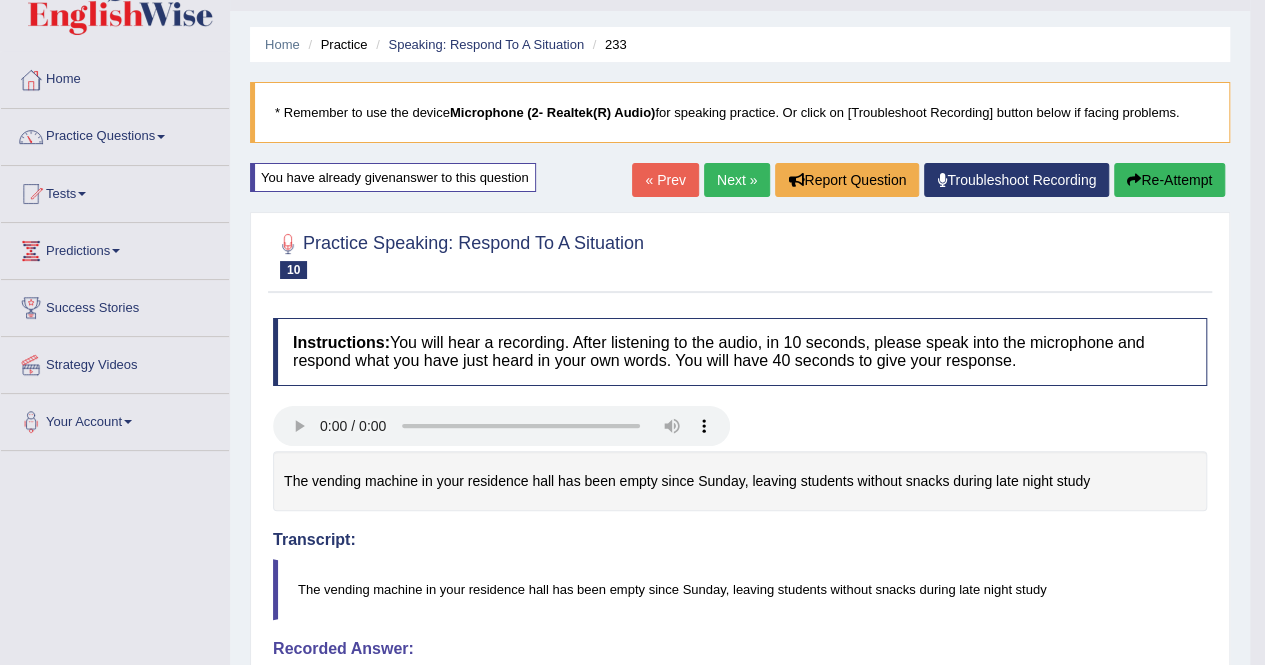 scroll, scrollTop: 38, scrollLeft: 0, axis: vertical 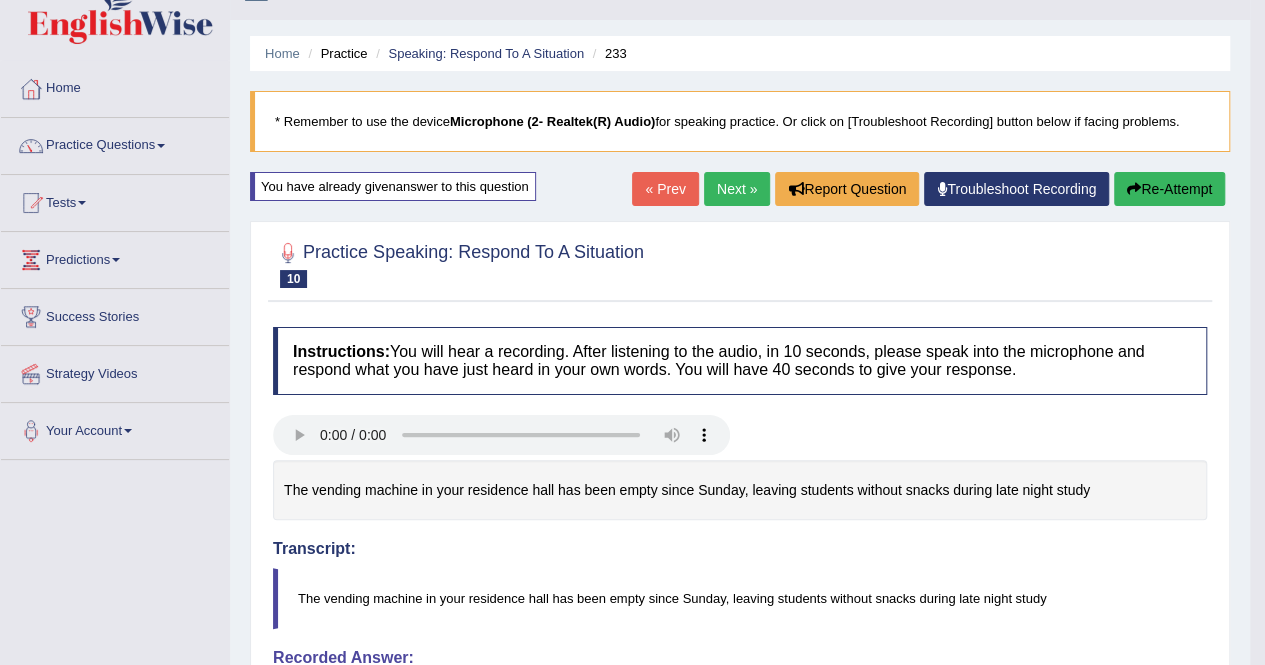 click on "Re-Attempt" at bounding box center (1169, 189) 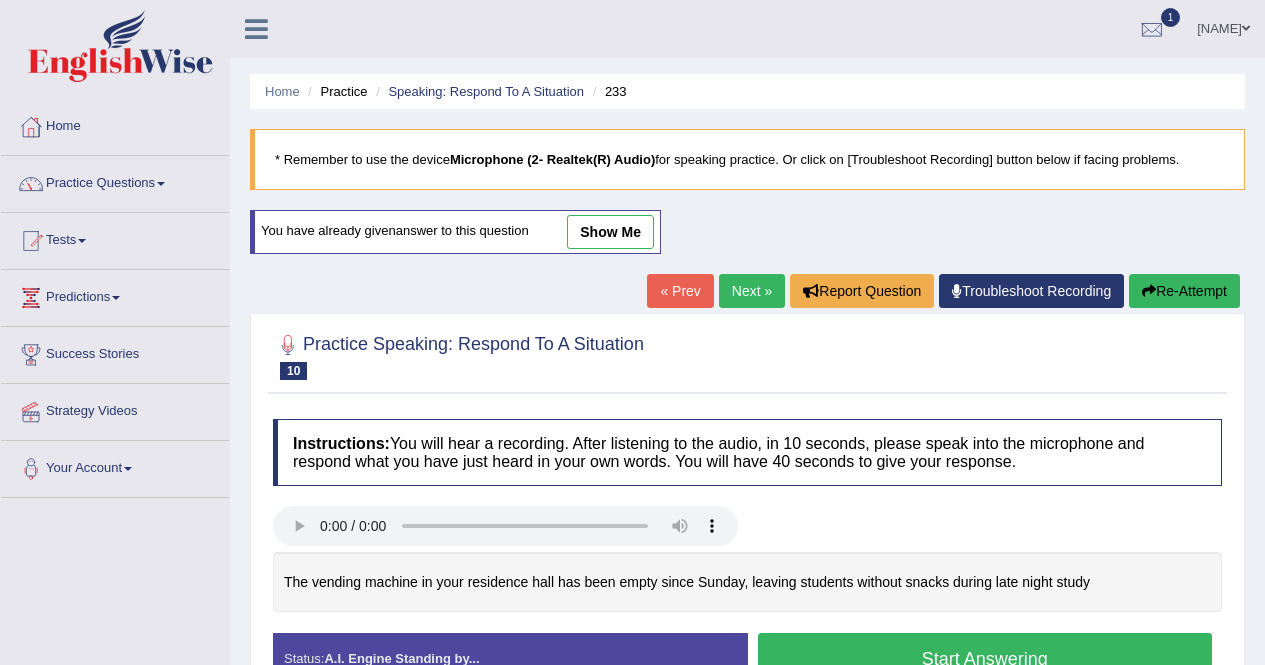 scroll, scrollTop: 38, scrollLeft: 0, axis: vertical 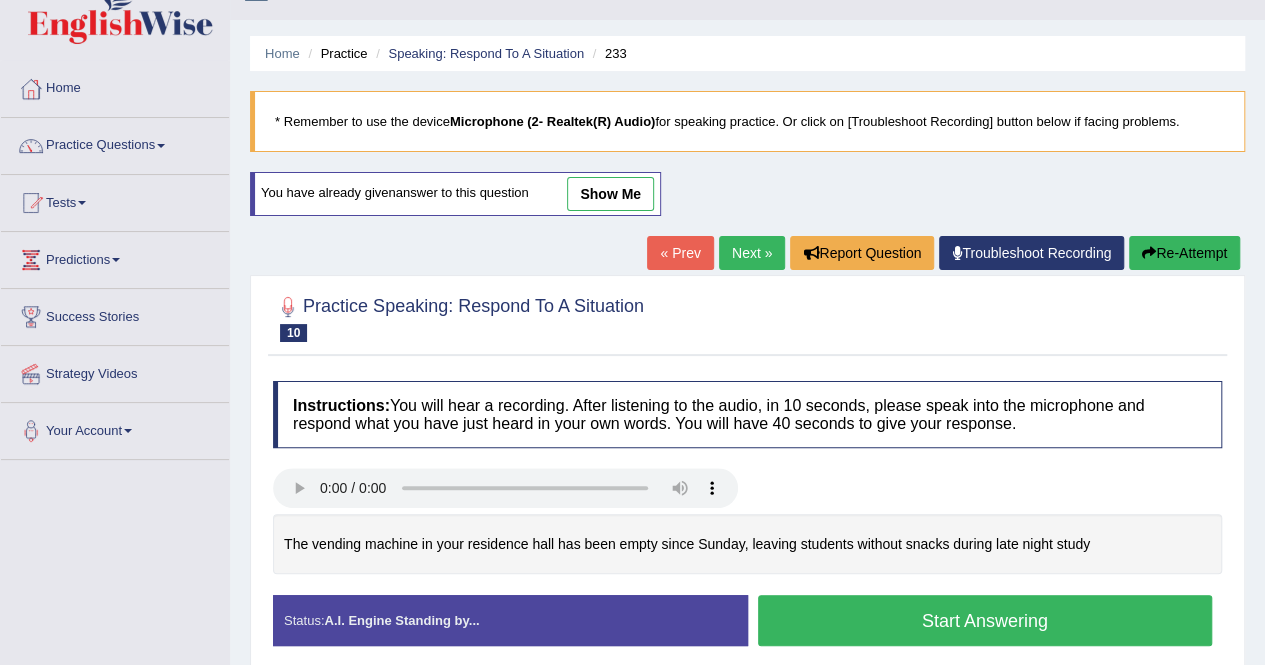 click on "Re-Attempt" at bounding box center (1184, 253) 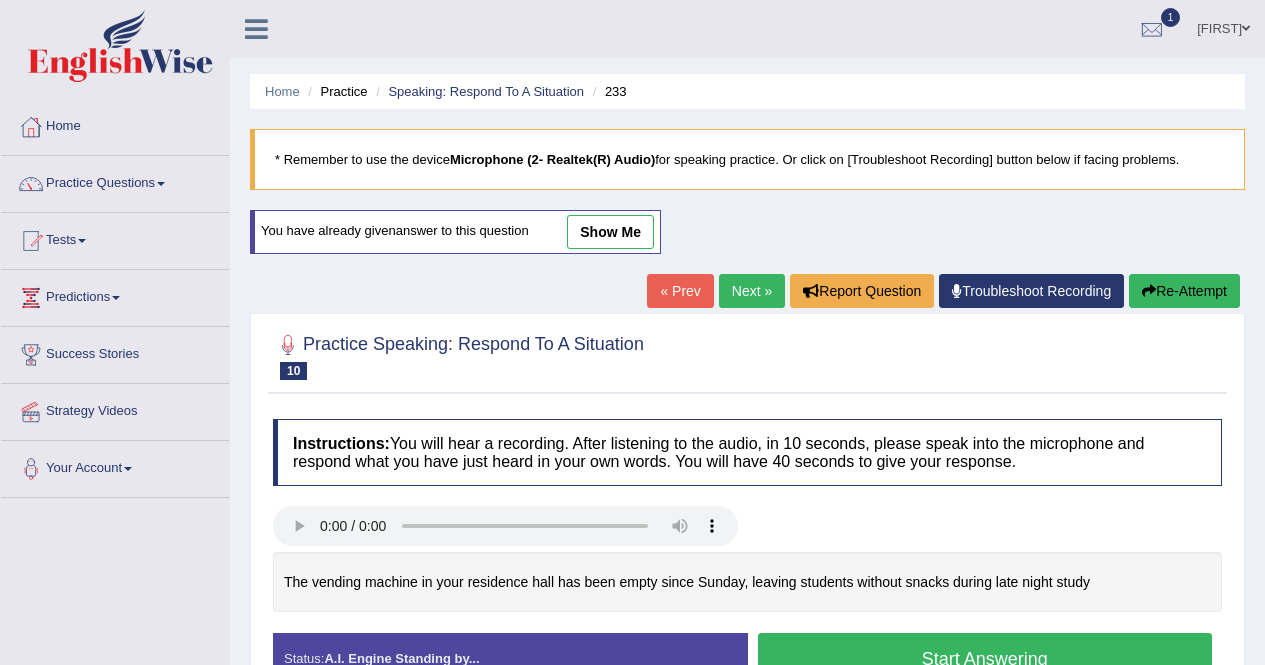 scroll, scrollTop: 168, scrollLeft: 0, axis: vertical 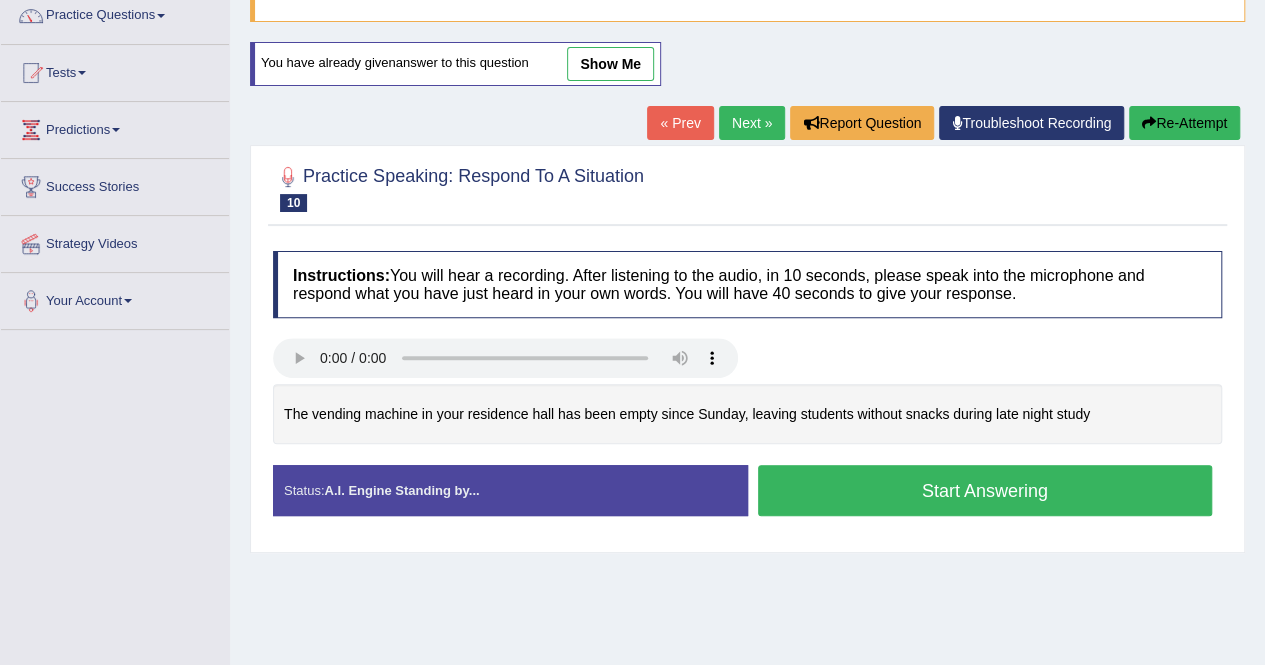 click on "Start Answering" at bounding box center (985, 490) 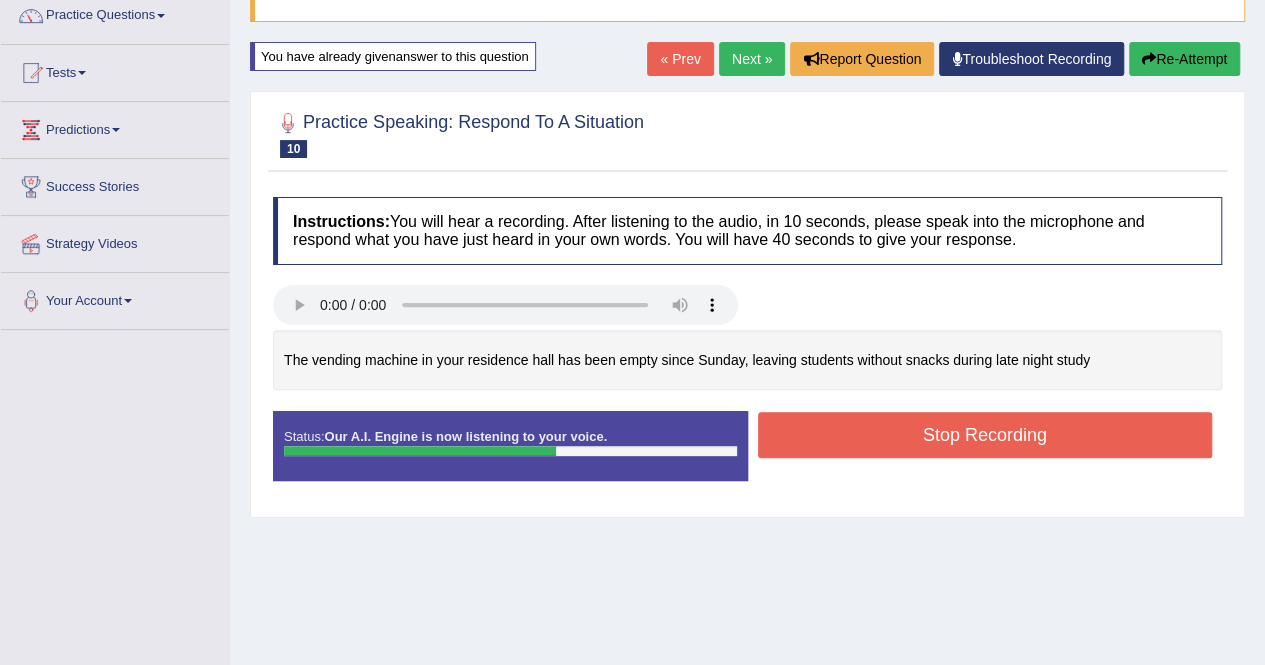 click on "Stop Recording" at bounding box center [985, 435] 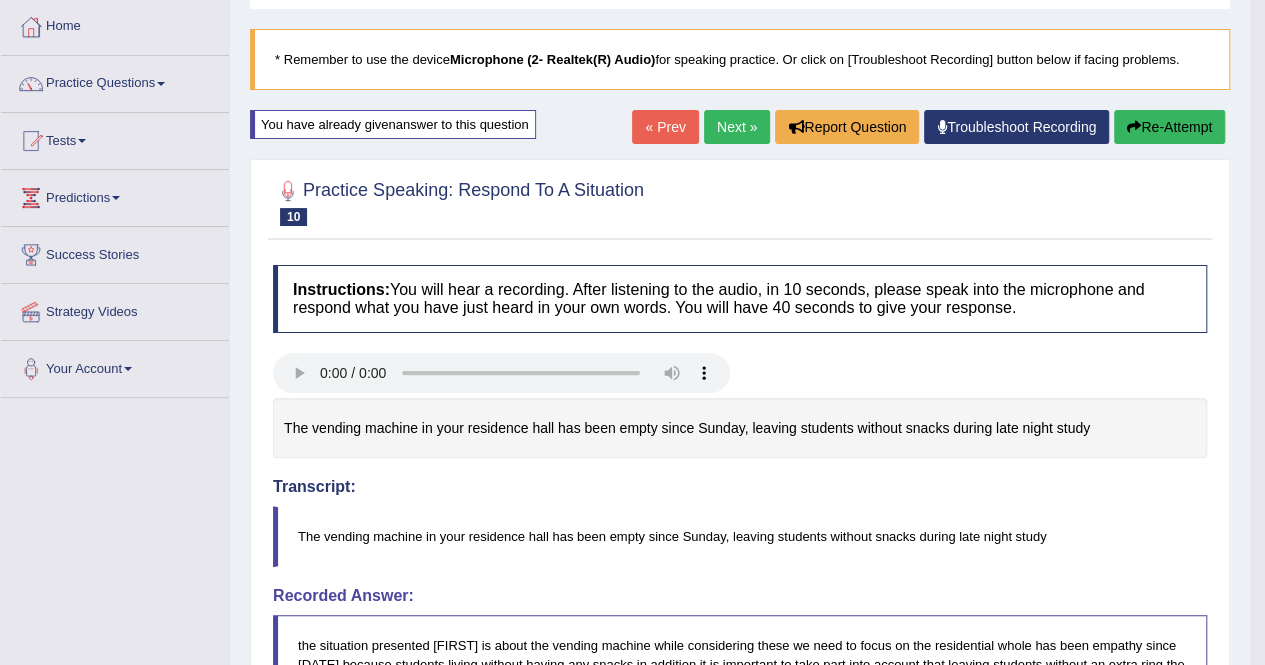scroll, scrollTop: 69, scrollLeft: 0, axis: vertical 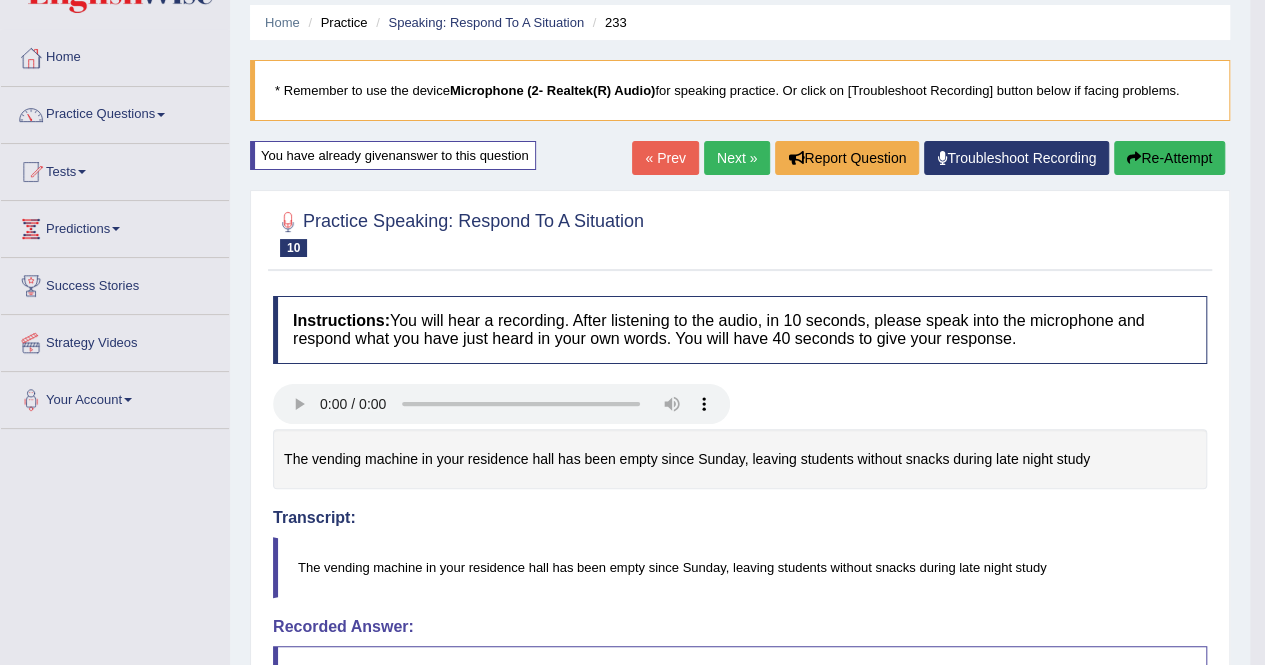 click at bounding box center [1134, 158] 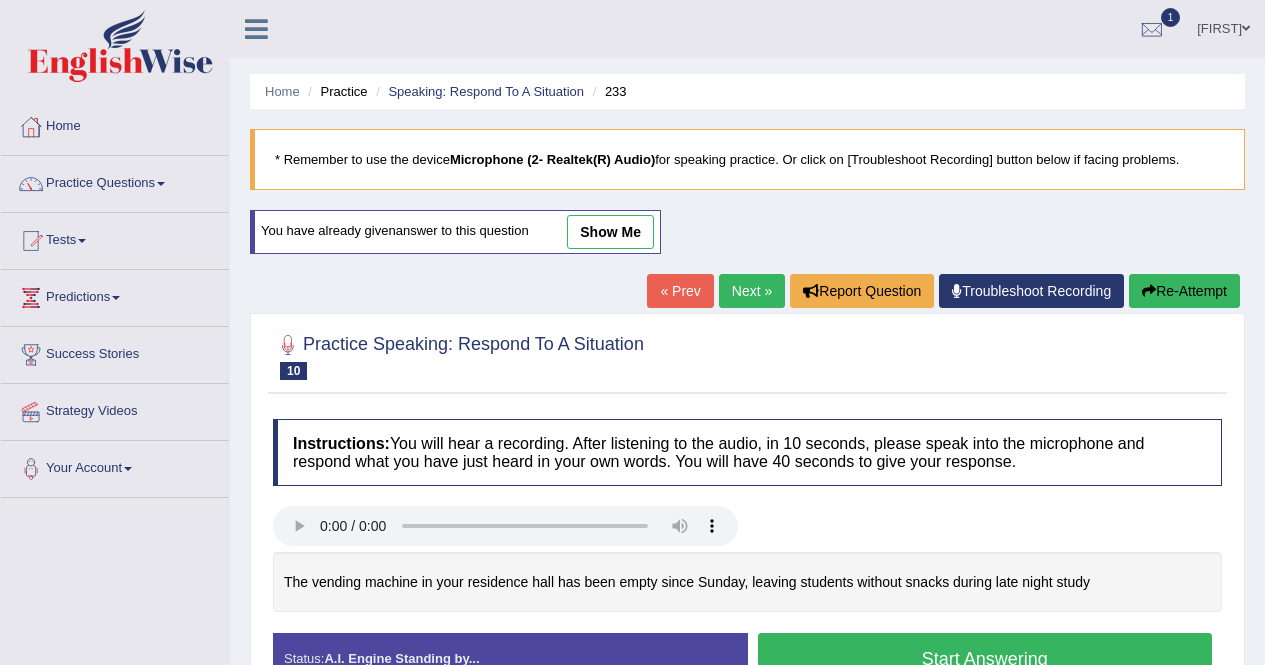 scroll, scrollTop: 69, scrollLeft: 0, axis: vertical 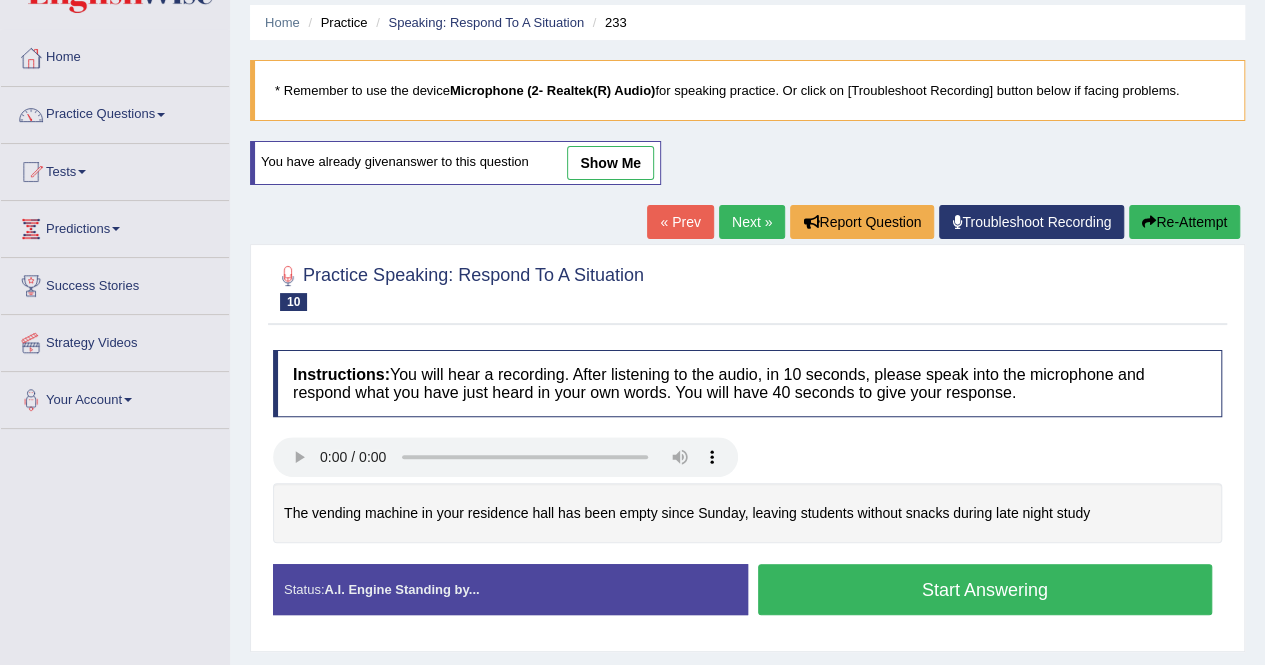 click on "Start Answering" at bounding box center (985, 589) 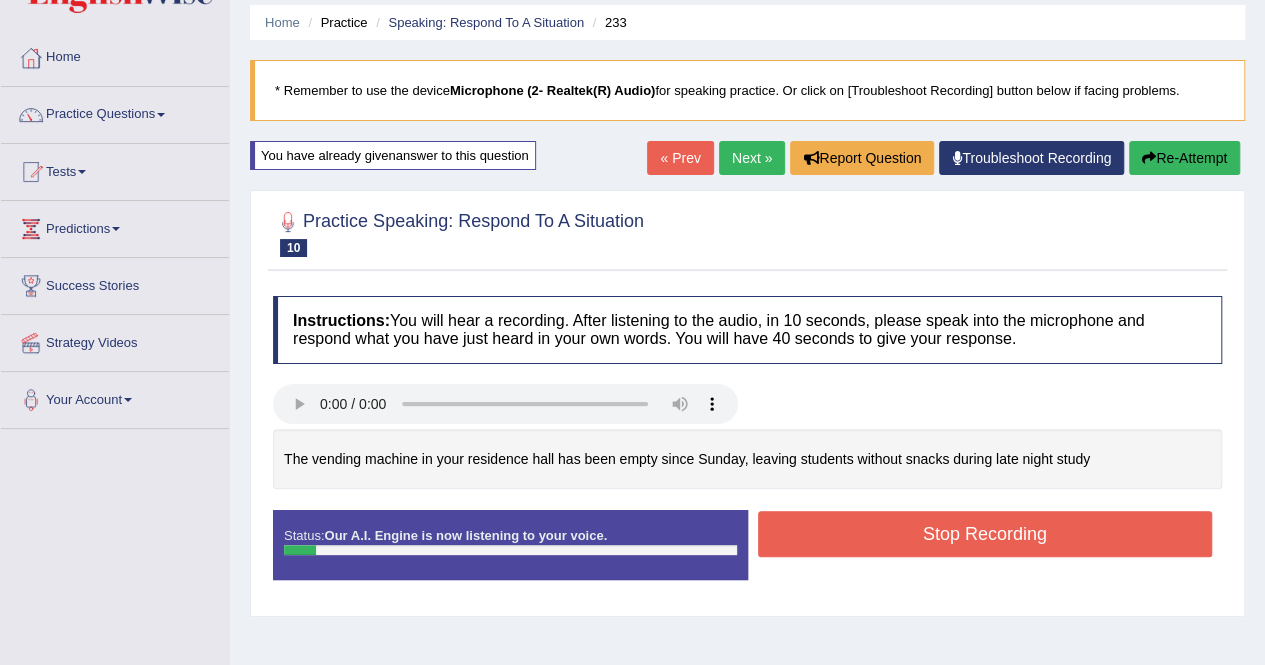 click on "Stop Recording" at bounding box center [985, 534] 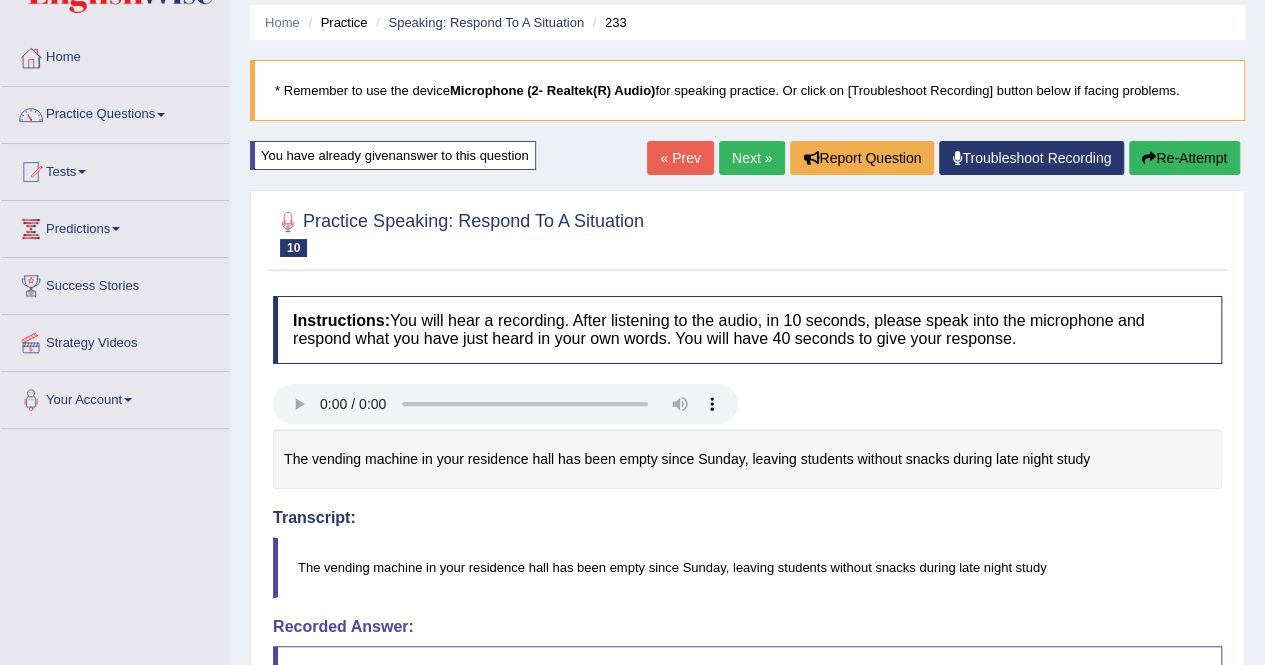 click on "Re-Attempt" at bounding box center (1184, 158) 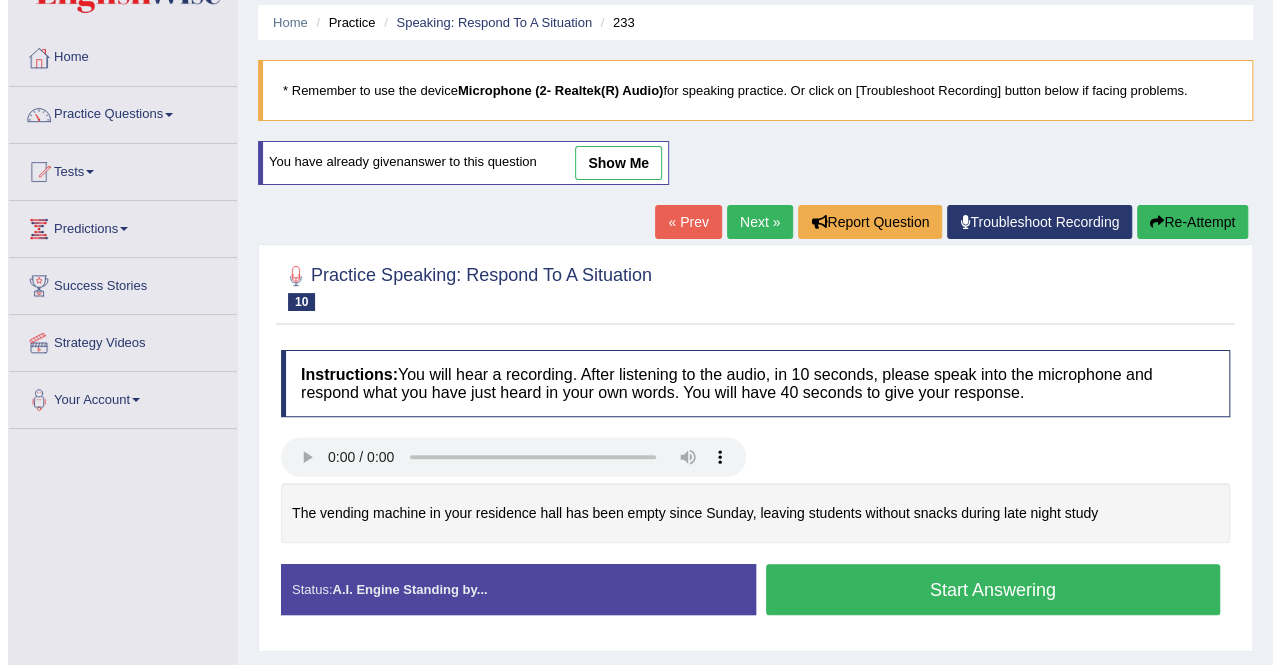 scroll, scrollTop: 0, scrollLeft: 0, axis: both 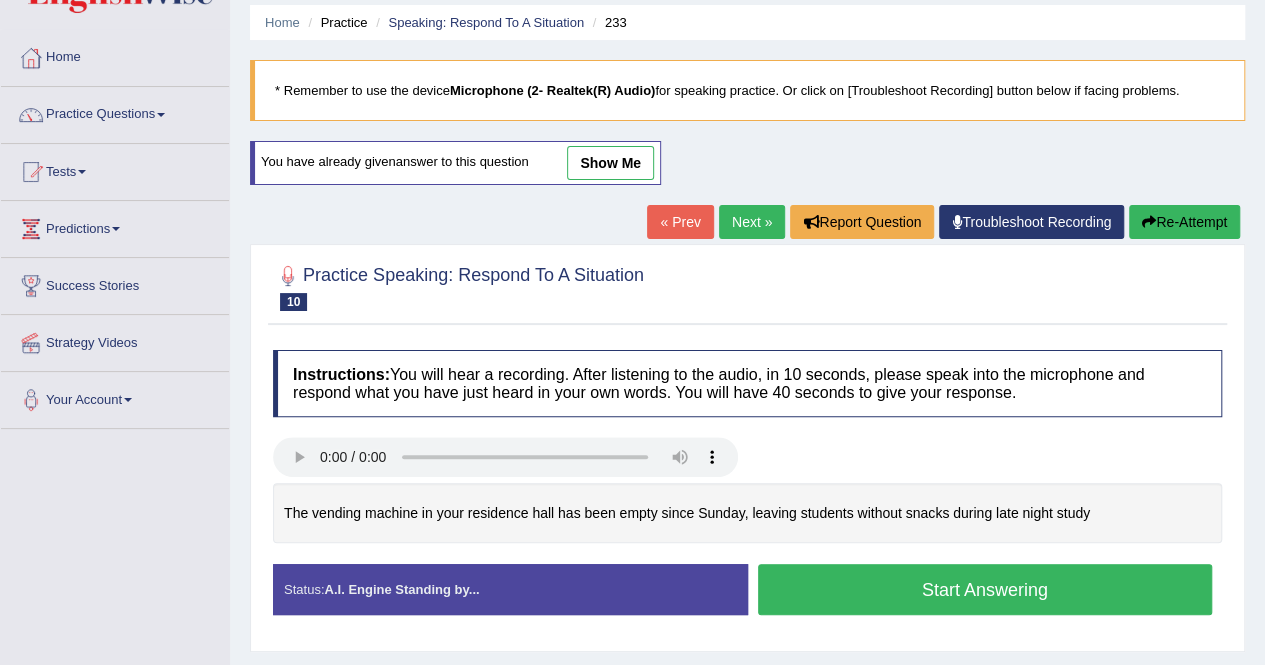 click on "Start Answering" at bounding box center (985, 589) 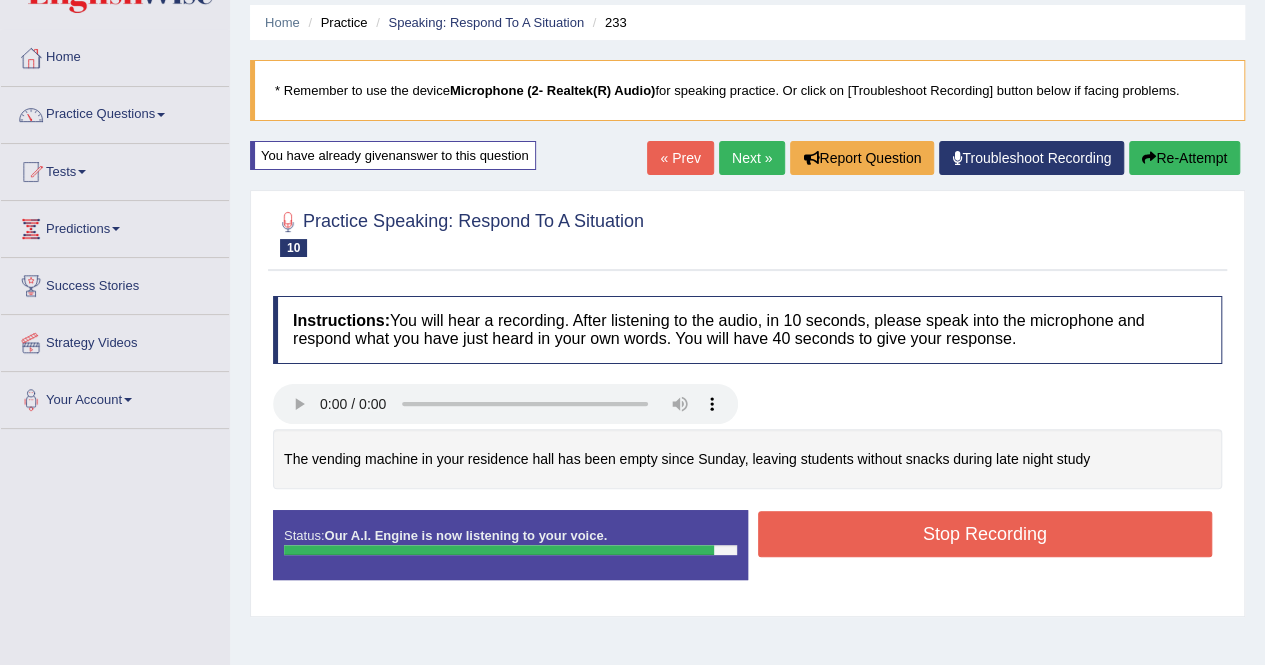 click on "Stop Recording" at bounding box center [985, 534] 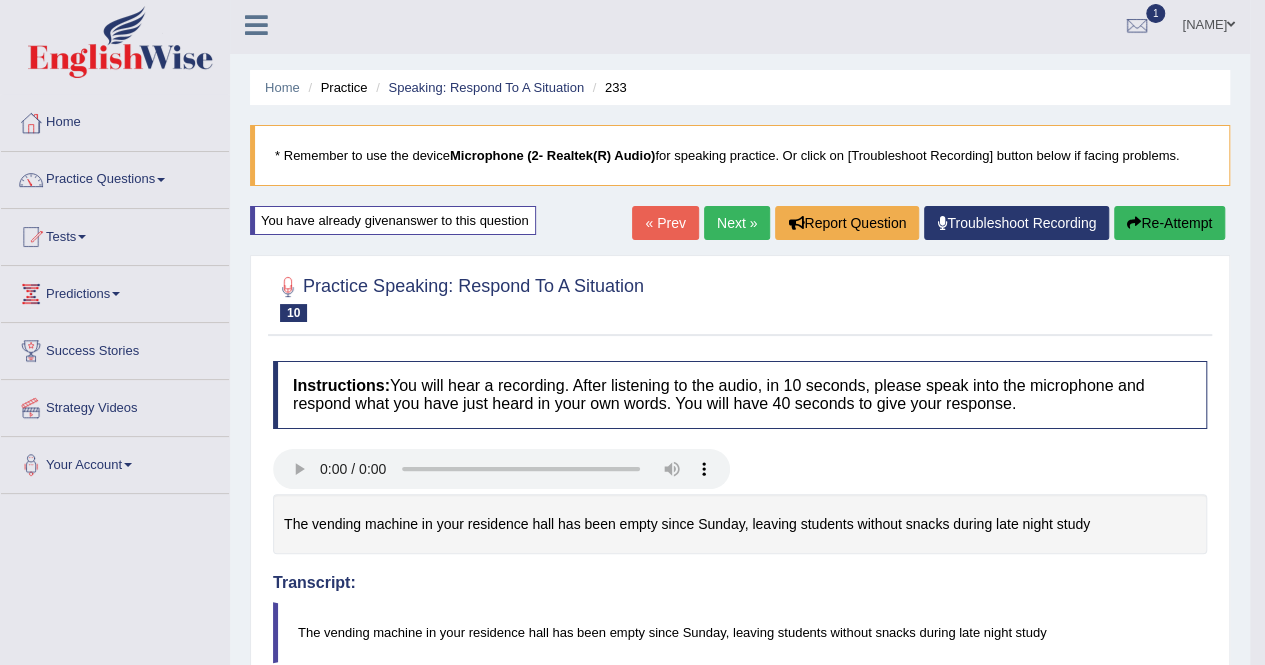 scroll, scrollTop: 0, scrollLeft: 0, axis: both 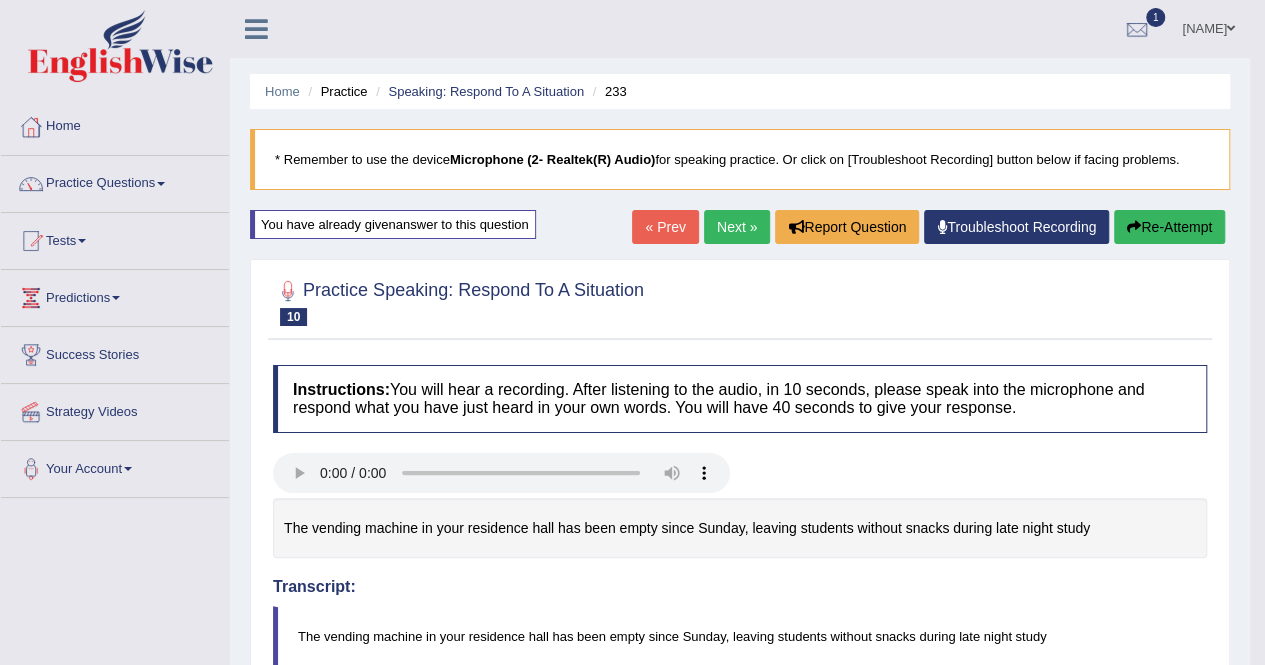click on "Next »" at bounding box center [737, 227] 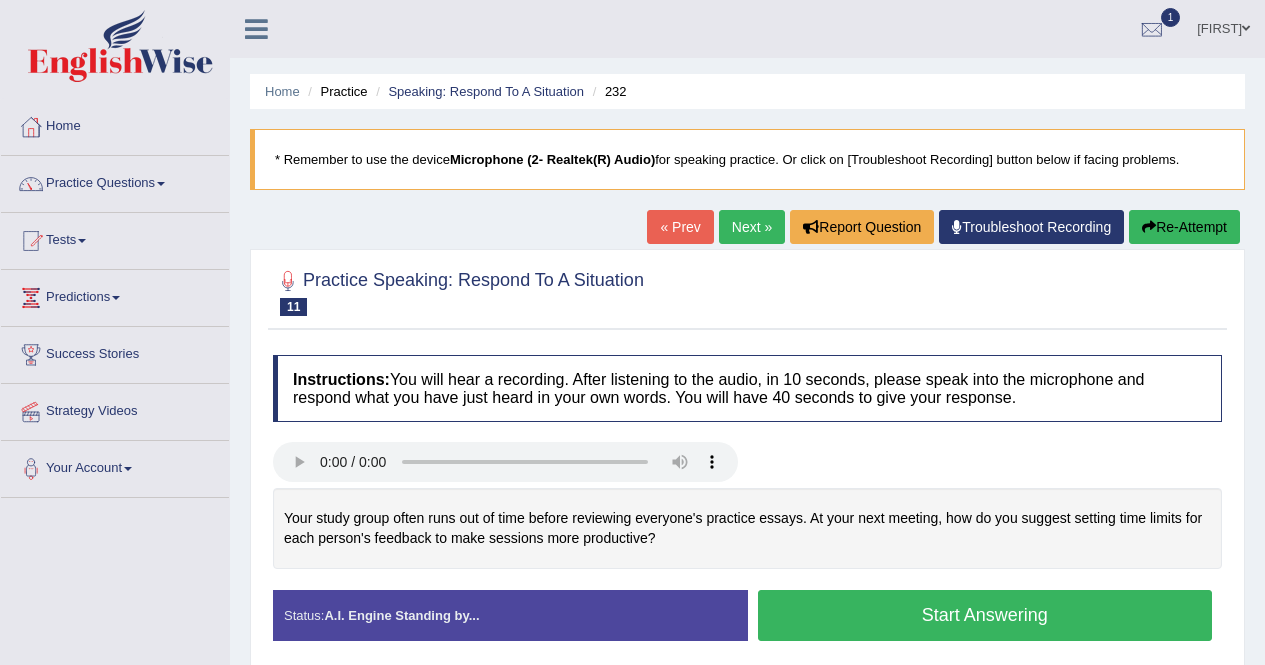 scroll, scrollTop: 158, scrollLeft: 0, axis: vertical 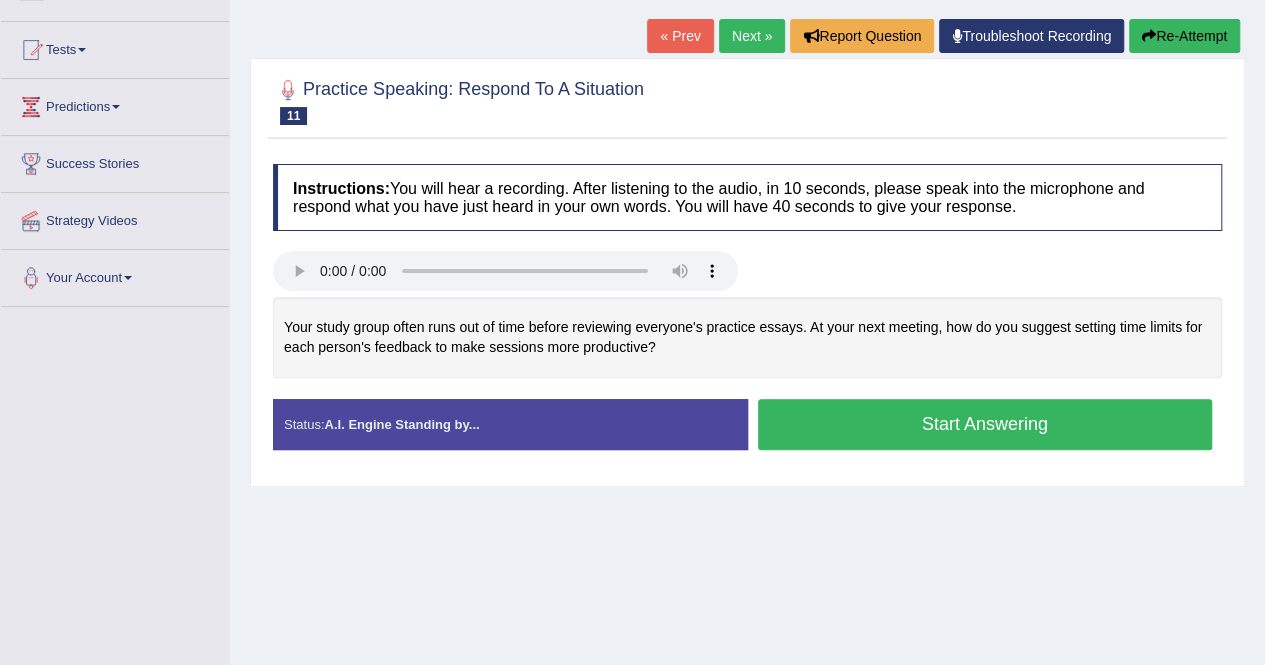 click on "Start Answering" at bounding box center (985, 424) 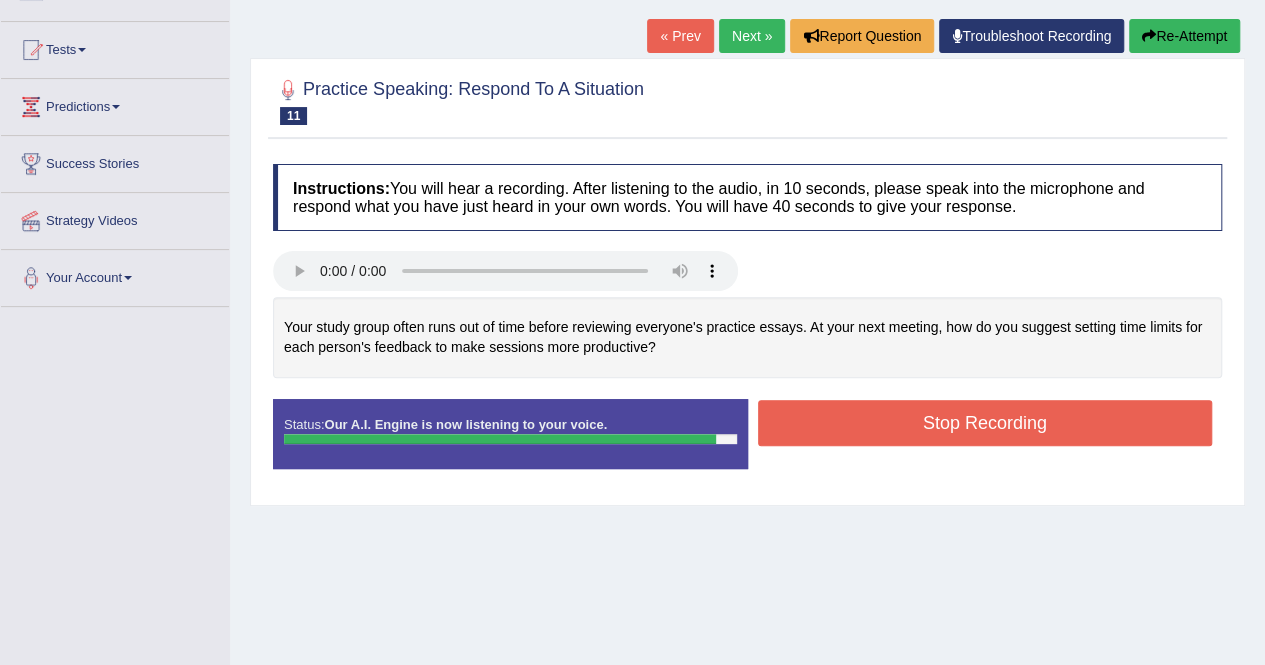 click on "Stop Recording" at bounding box center [985, 423] 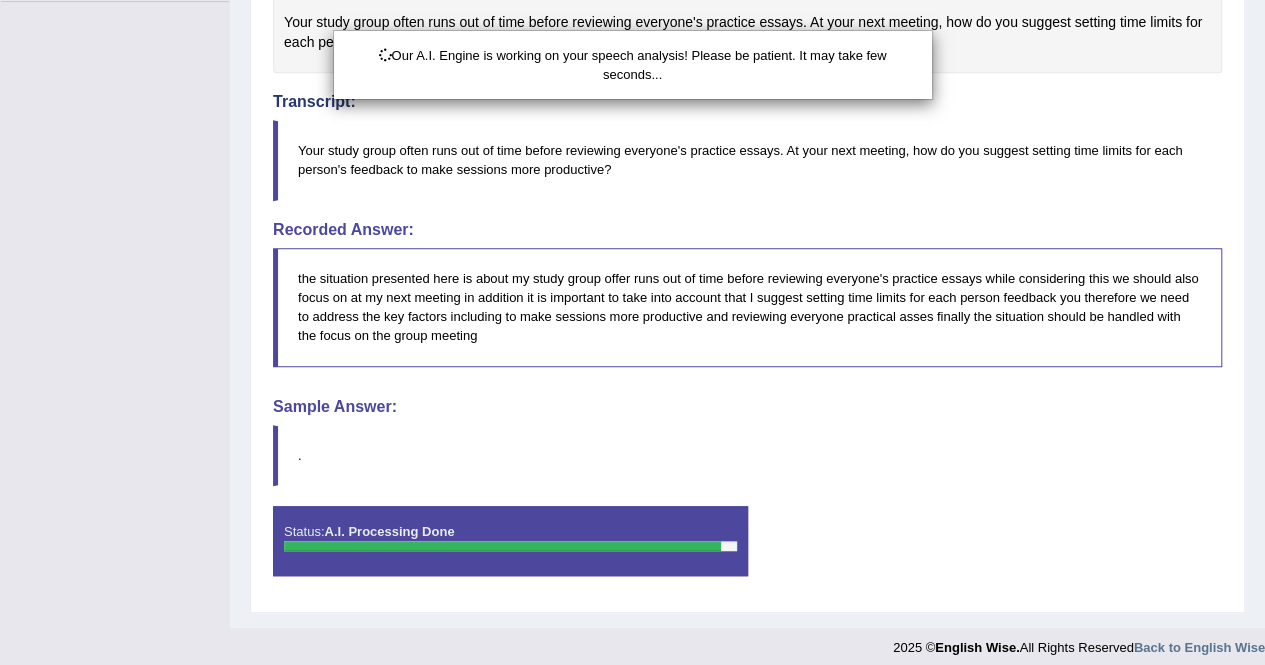 scroll, scrollTop: 503, scrollLeft: 0, axis: vertical 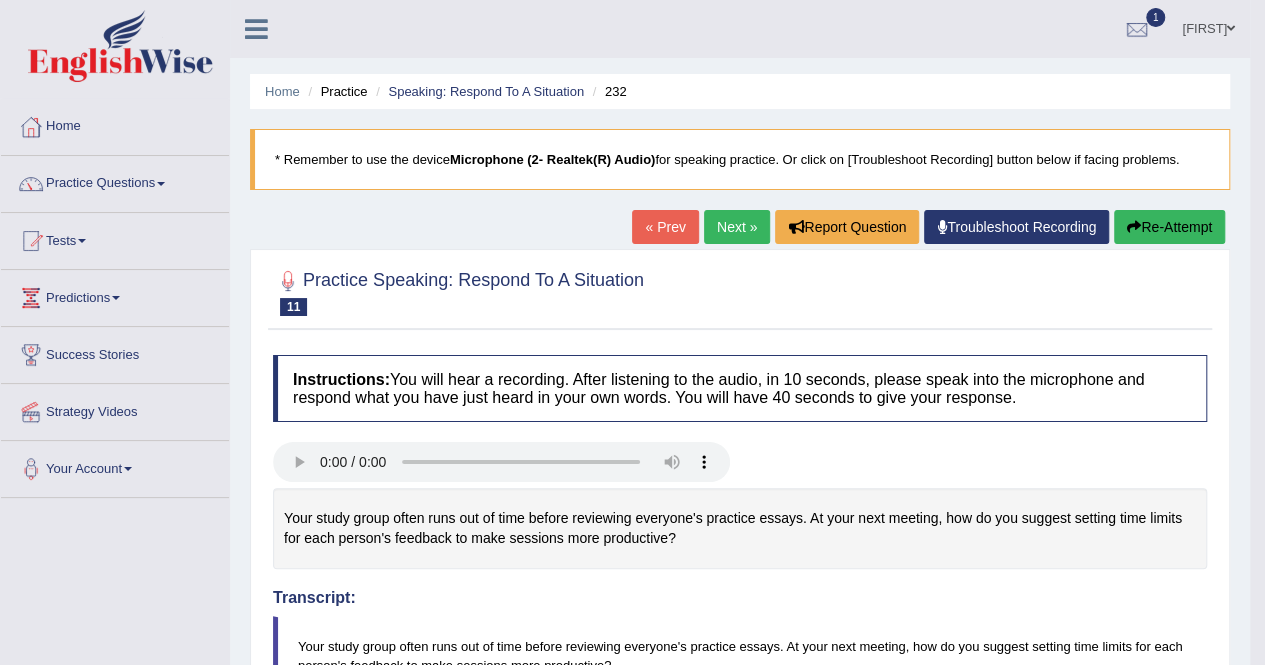 click on "Next »" at bounding box center [737, 227] 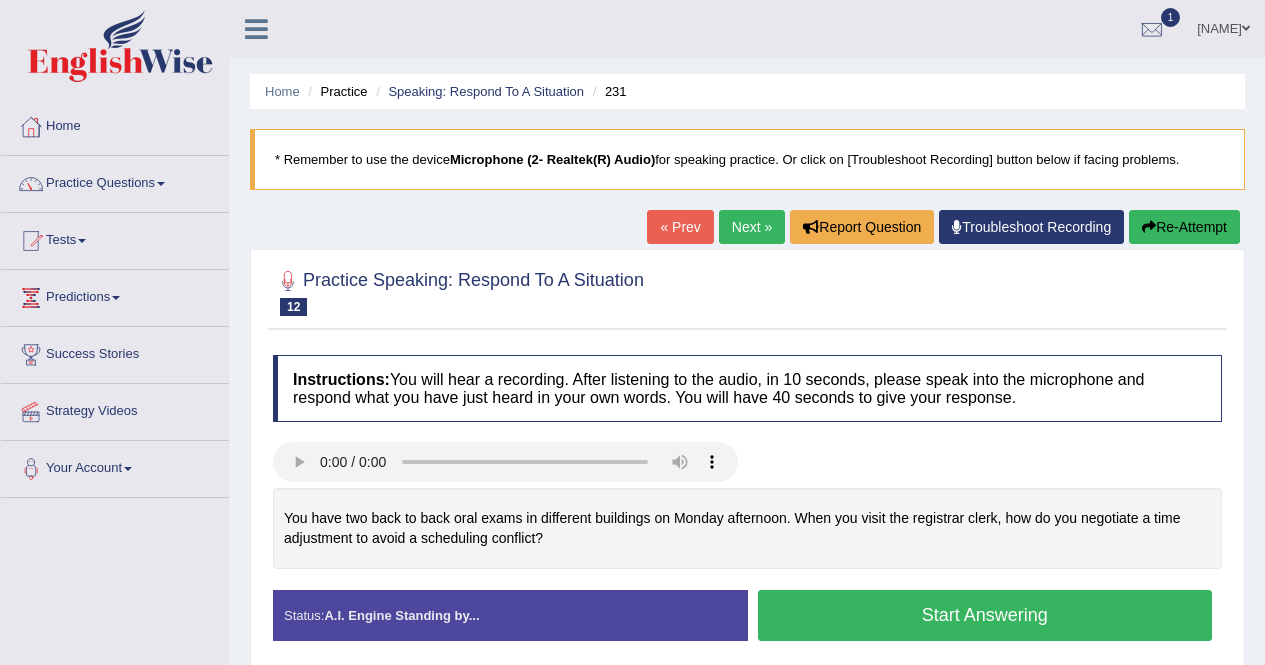 scroll, scrollTop: 0, scrollLeft: 0, axis: both 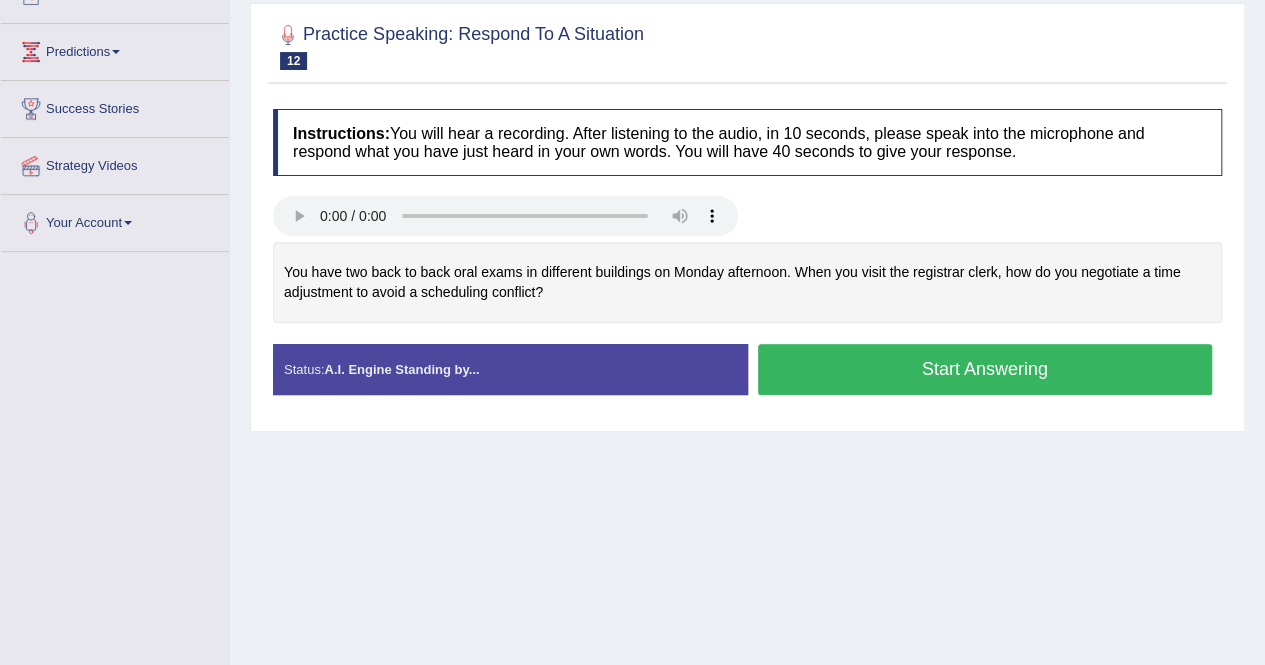 click on "Start Answering" at bounding box center [985, 369] 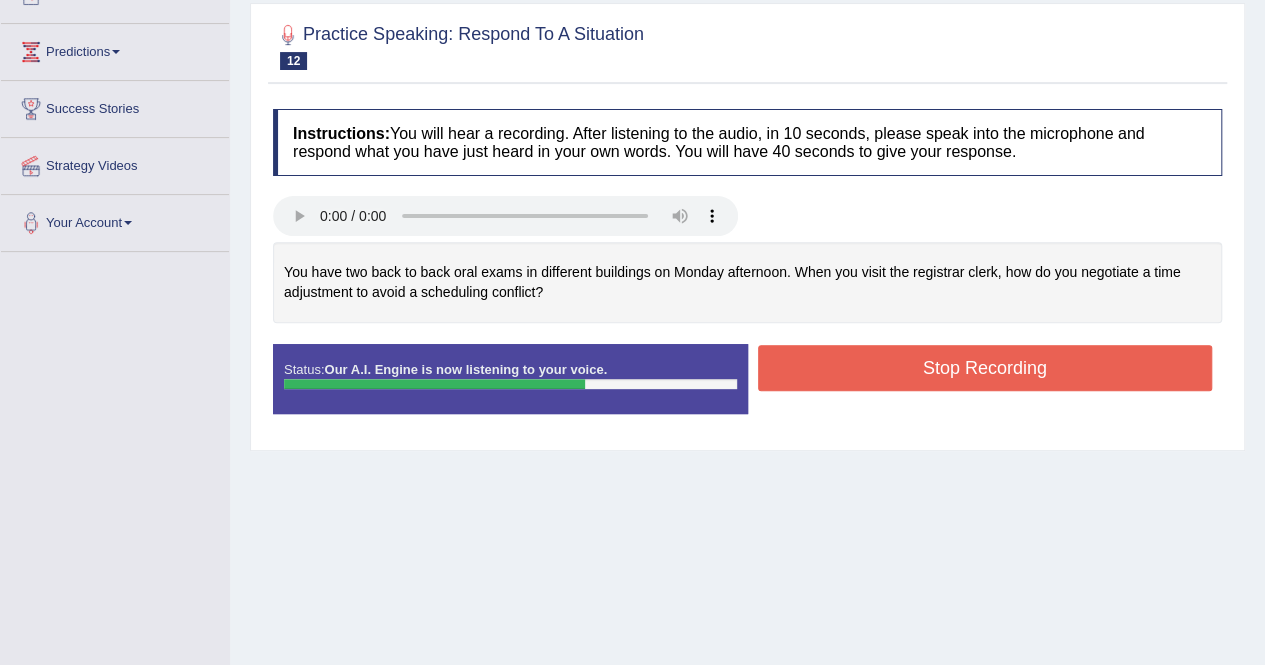 click on "Stop Recording" at bounding box center (985, 368) 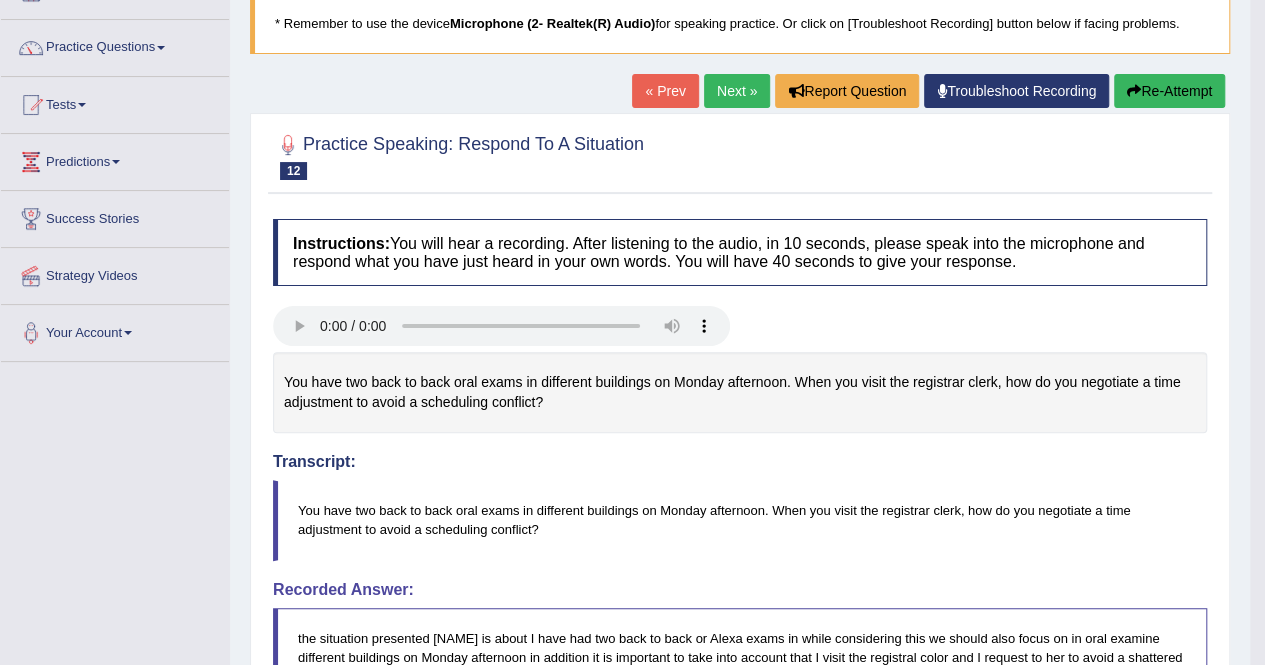 scroll, scrollTop: 0, scrollLeft: 0, axis: both 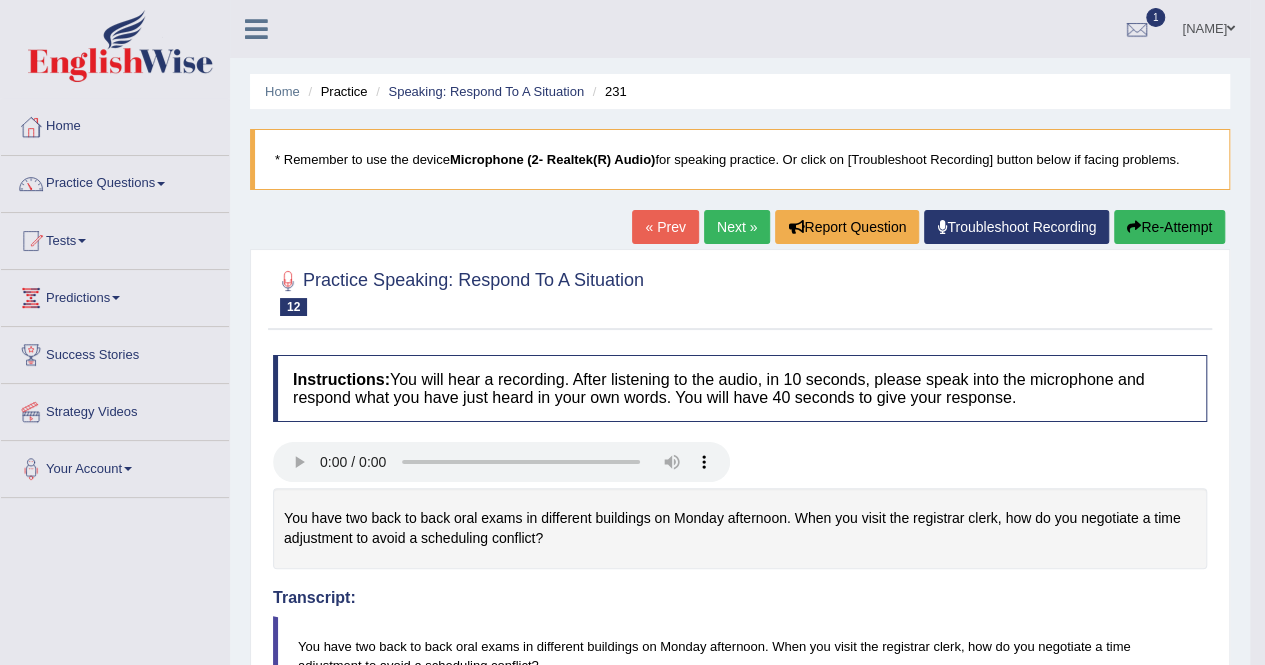 click on "Re-Attempt" at bounding box center [1169, 227] 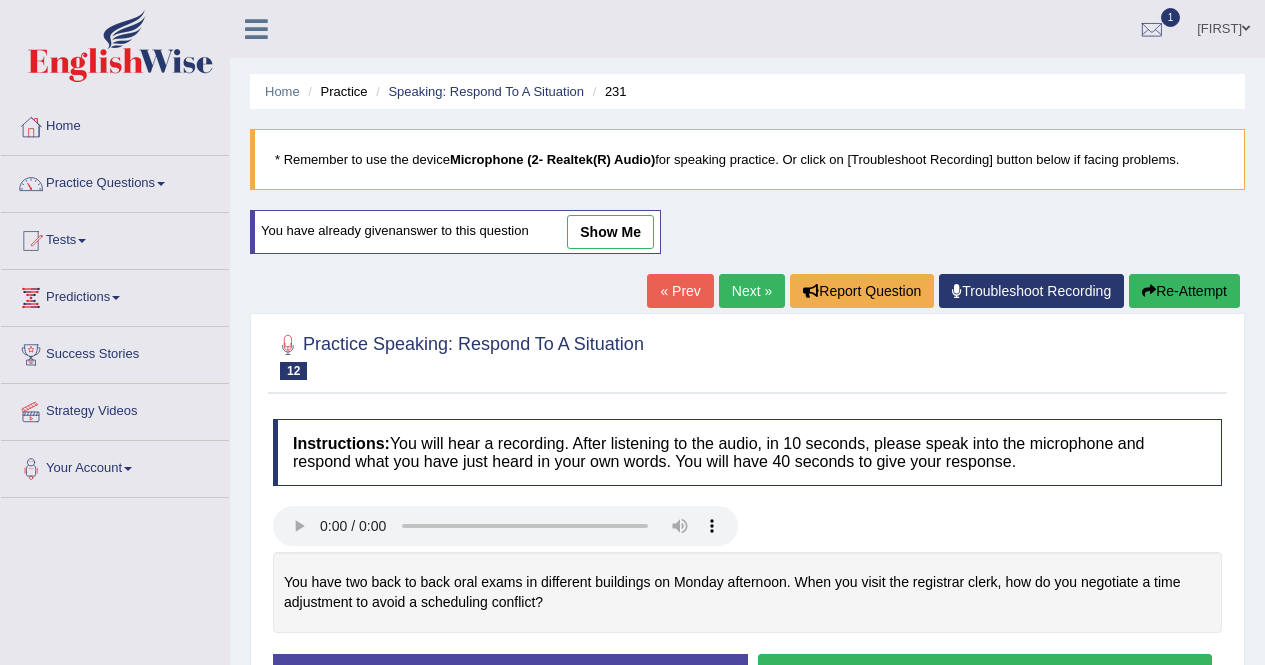 scroll, scrollTop: 0, scrollLeft: 0, axis: both 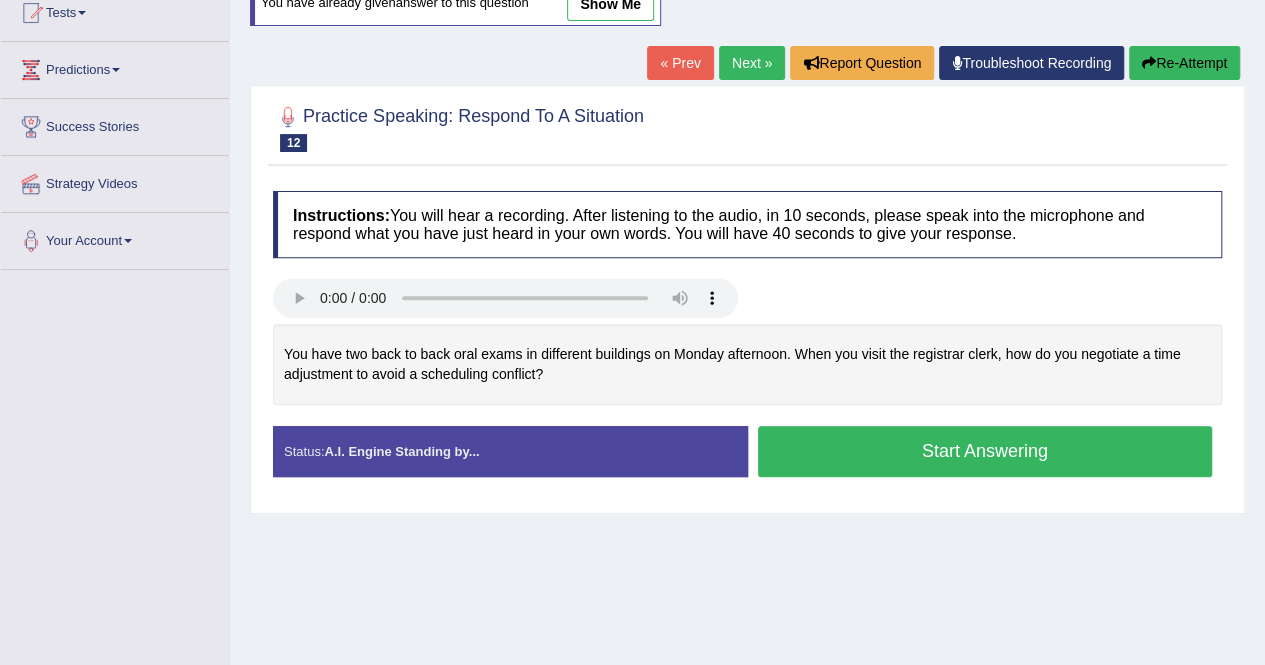 click on "Start Answering" at bounding box center [985, 451] 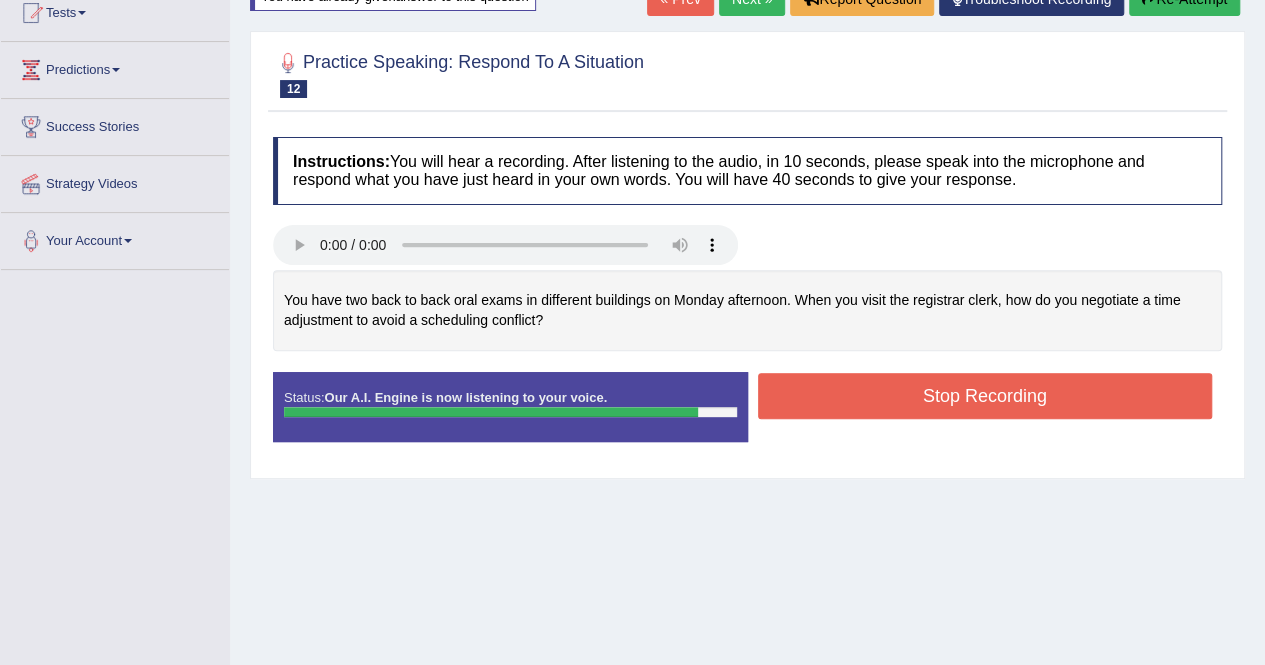 click on "Stop Recording" at bounding box center (985, 396) 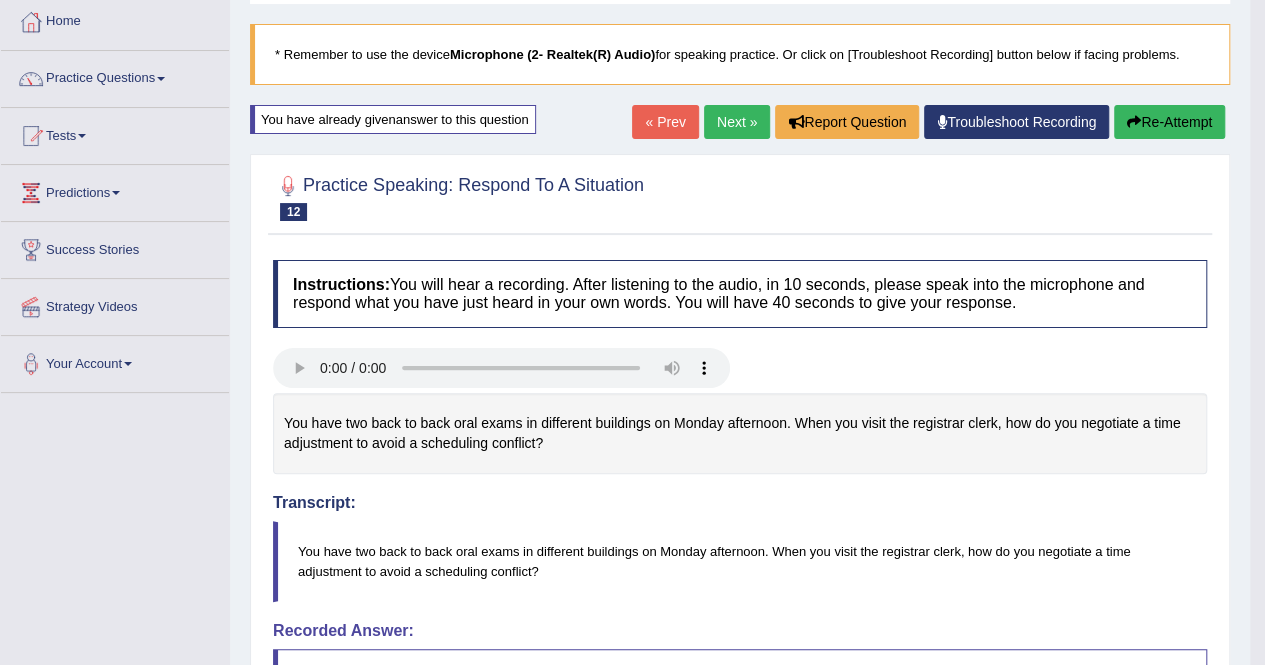 scroll, scrollTop: 101, scrollLeft: 0, axis: vertical 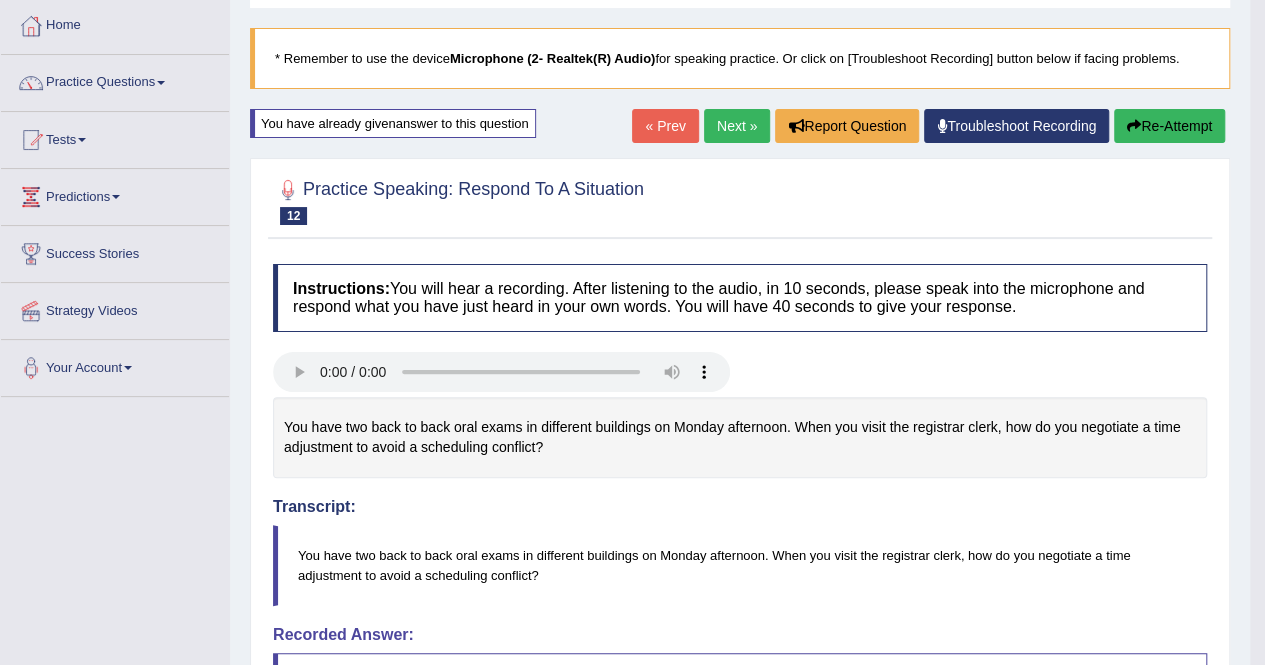 click on "Re-Attempt" at bounding box center [1169, 126] 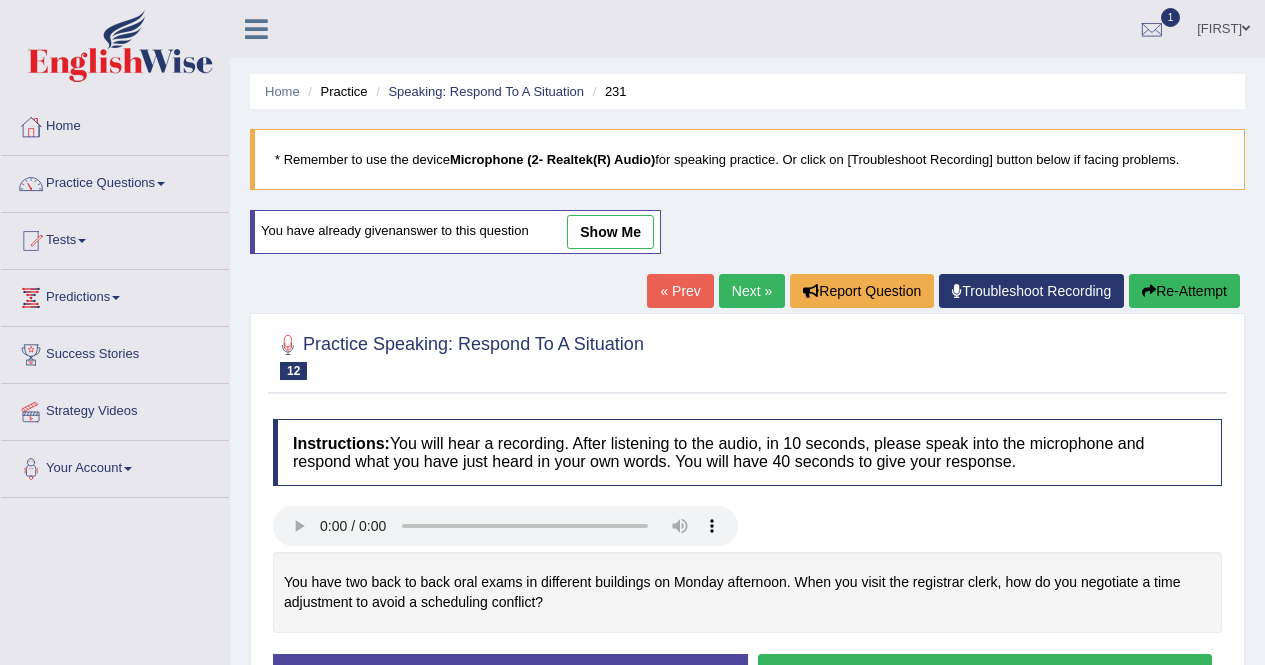 scroll, scrollTop: 101, scrollLeft: 0, axis: vertical 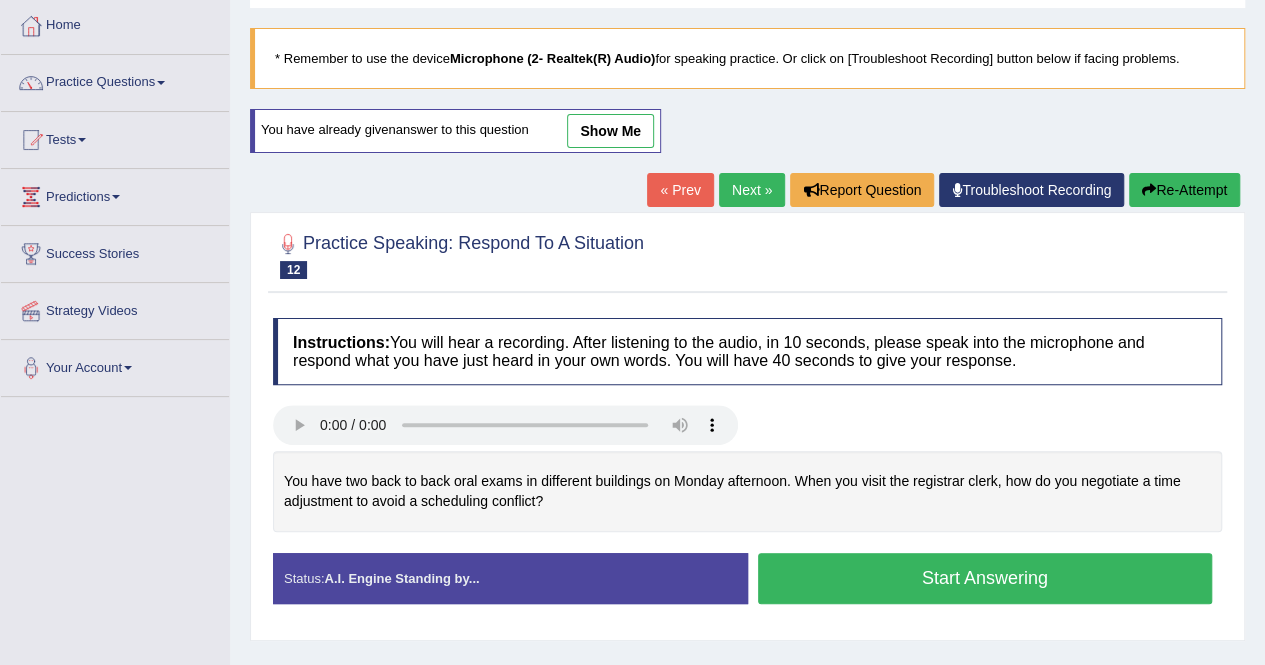 click on "Start Answering" at bounding box center (985, 578) 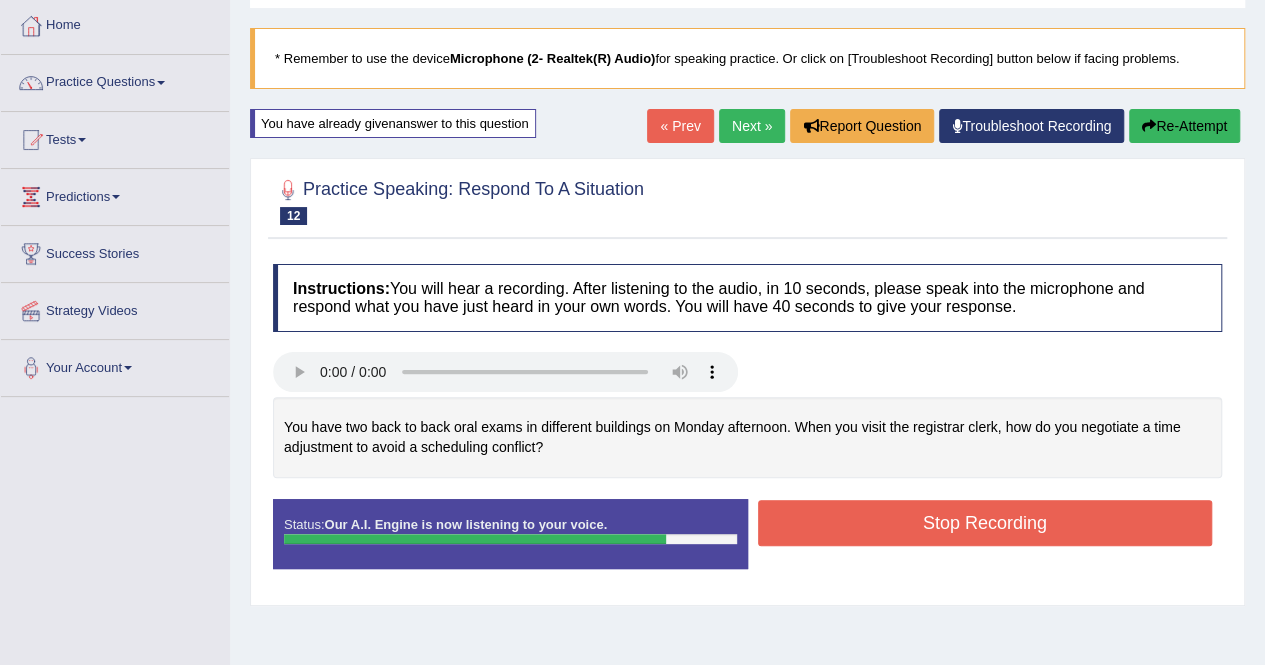 click on "Stop Recording" at bounding box center (985, 523) 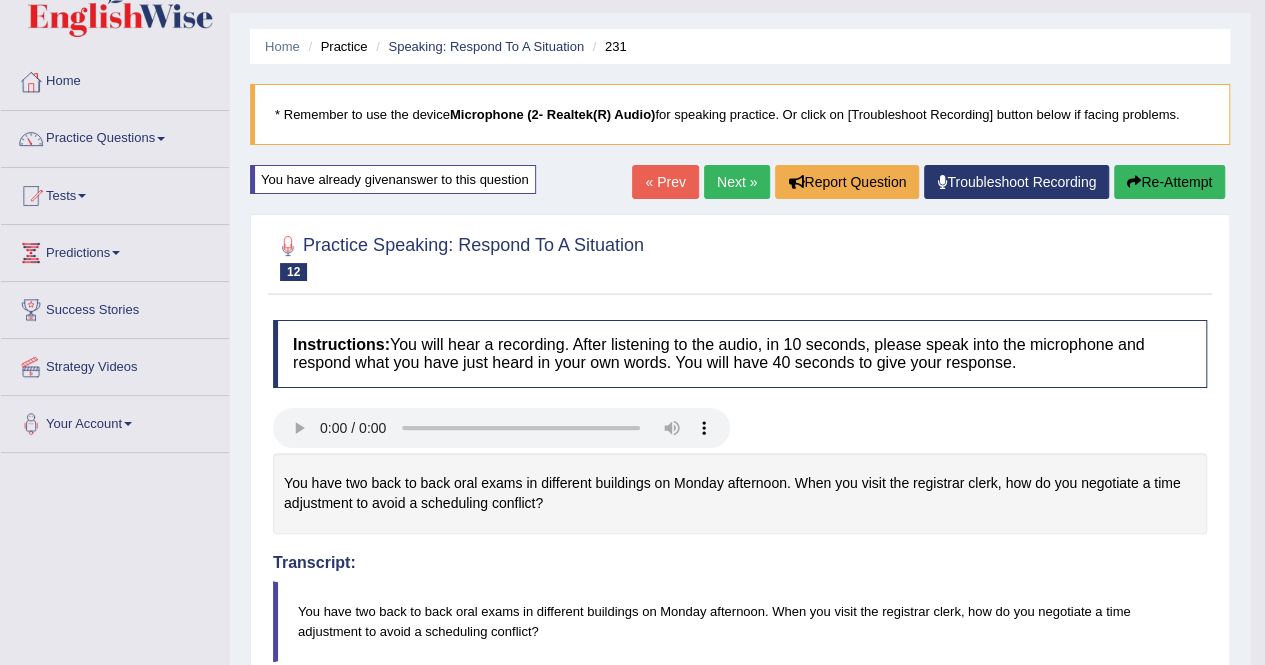 scroll, scrollTop: 31, scrollLeft: 0, axis: vertical 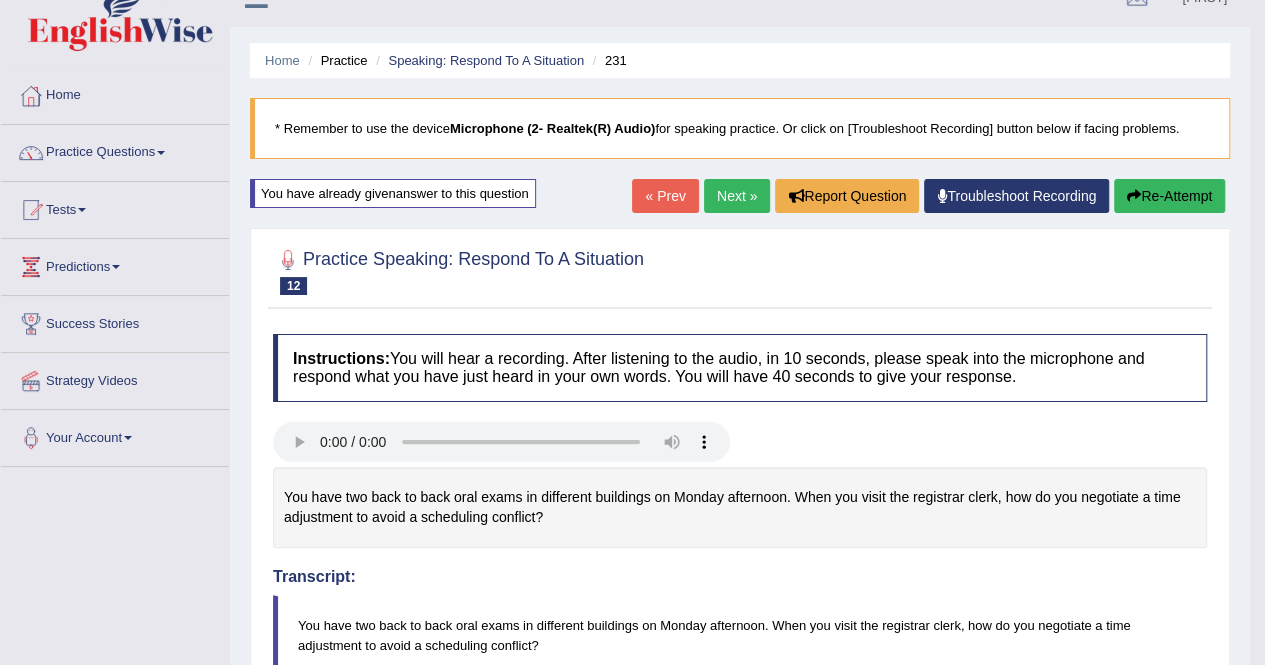 click on "Next »" at bounding box center [737, 196] 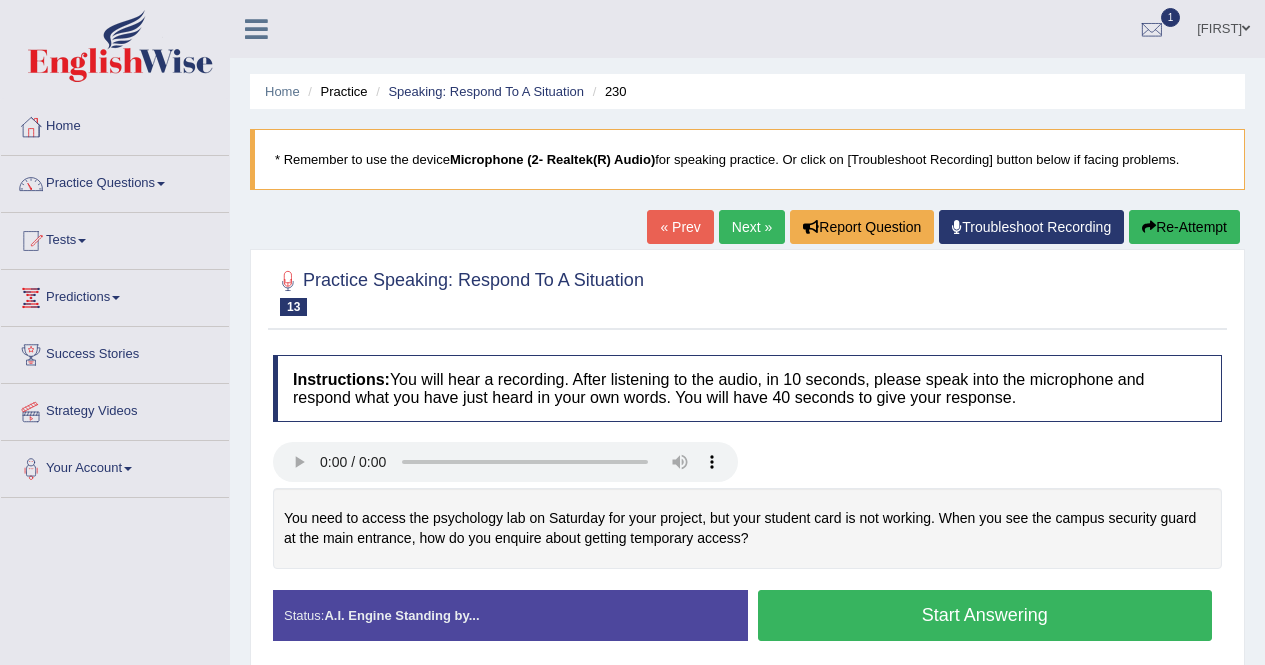 scroll, scrollTop: 0, scrollLeft: 0, axis: both 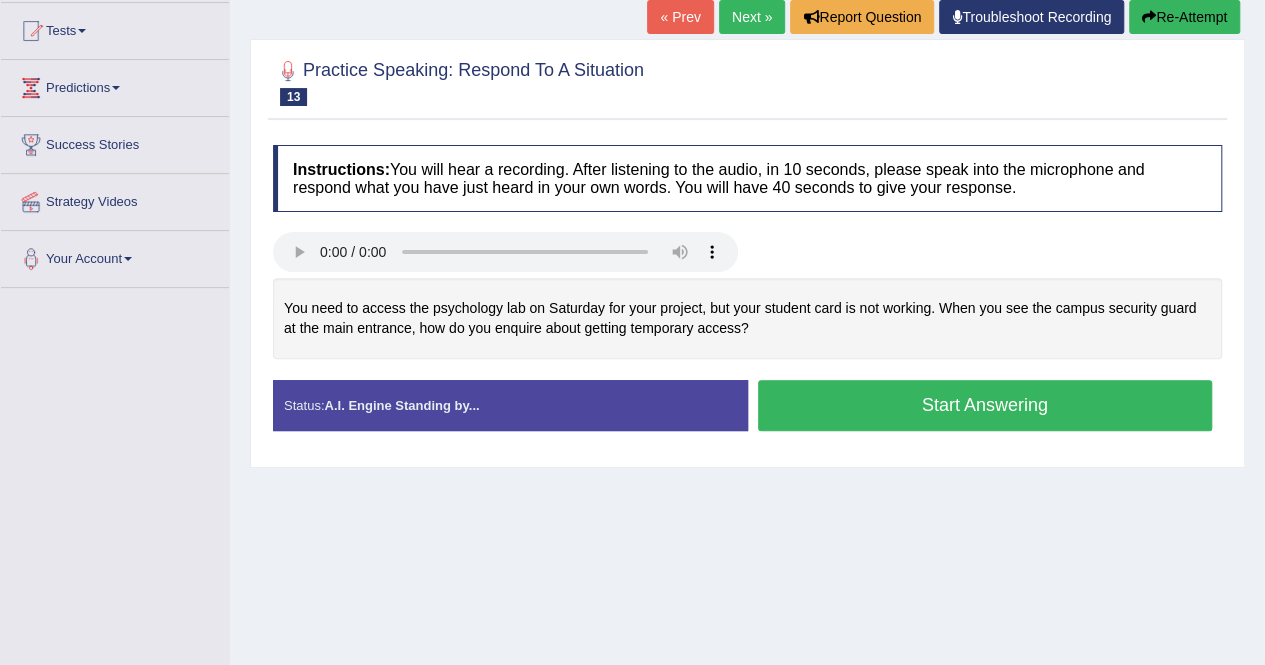 click on "Start Answering" at bounding box center (985, 405) 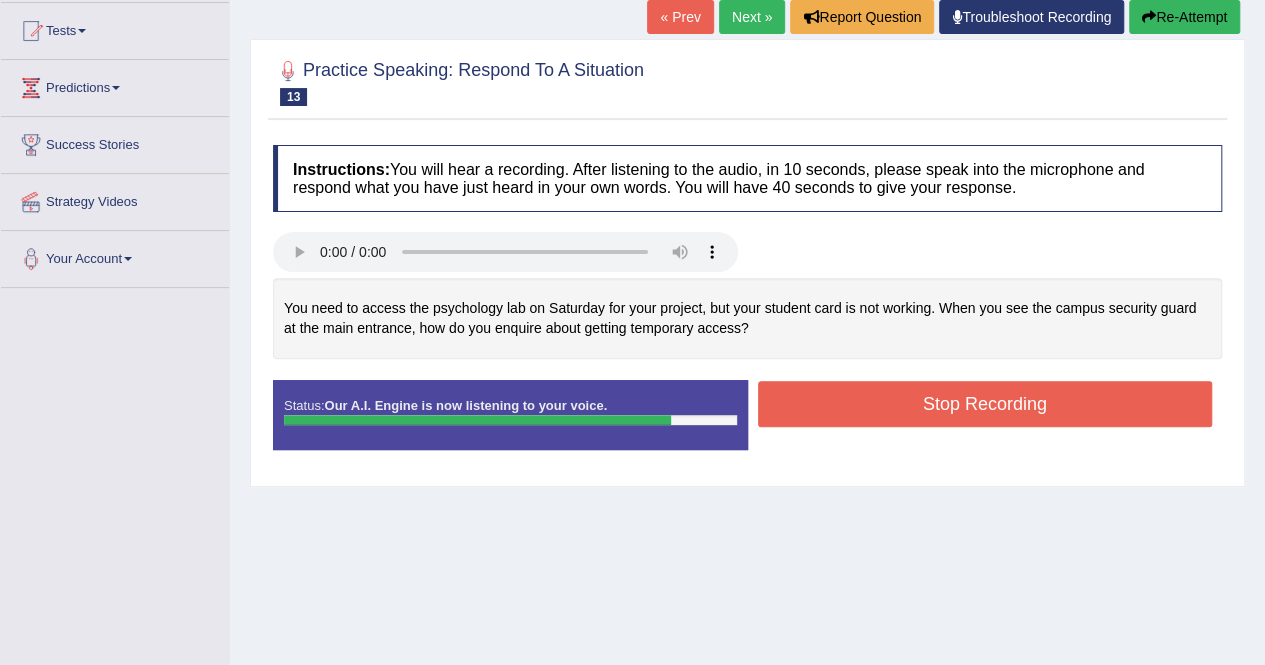 click on "Stop Recording" at bounding box center (985, 404) 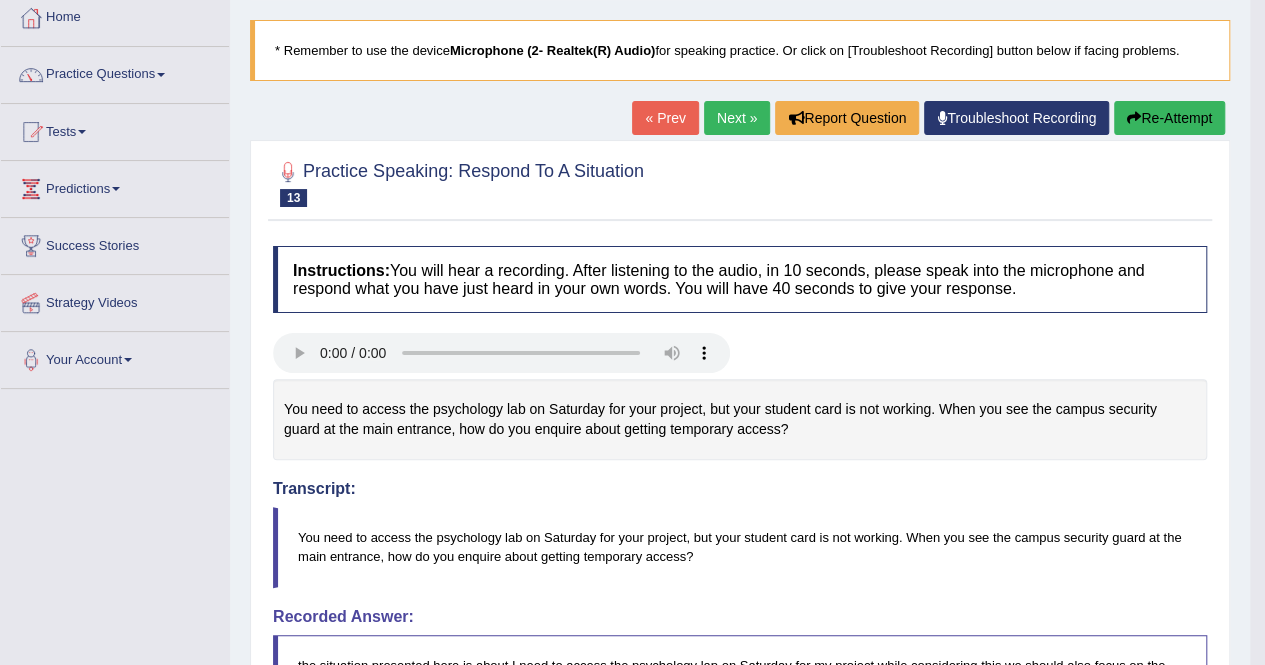 scroll, scrollTop: 0, scrollLeft: 0, axis: both 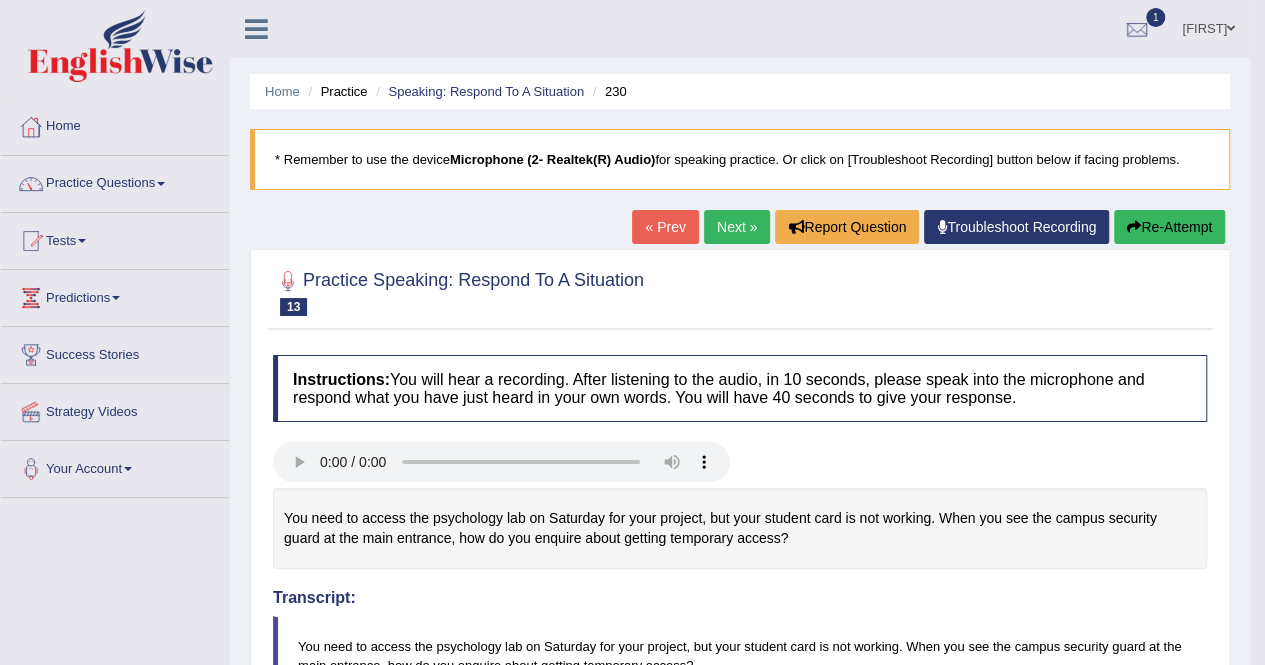 click on "Next »" at bounding box center (737, 227) 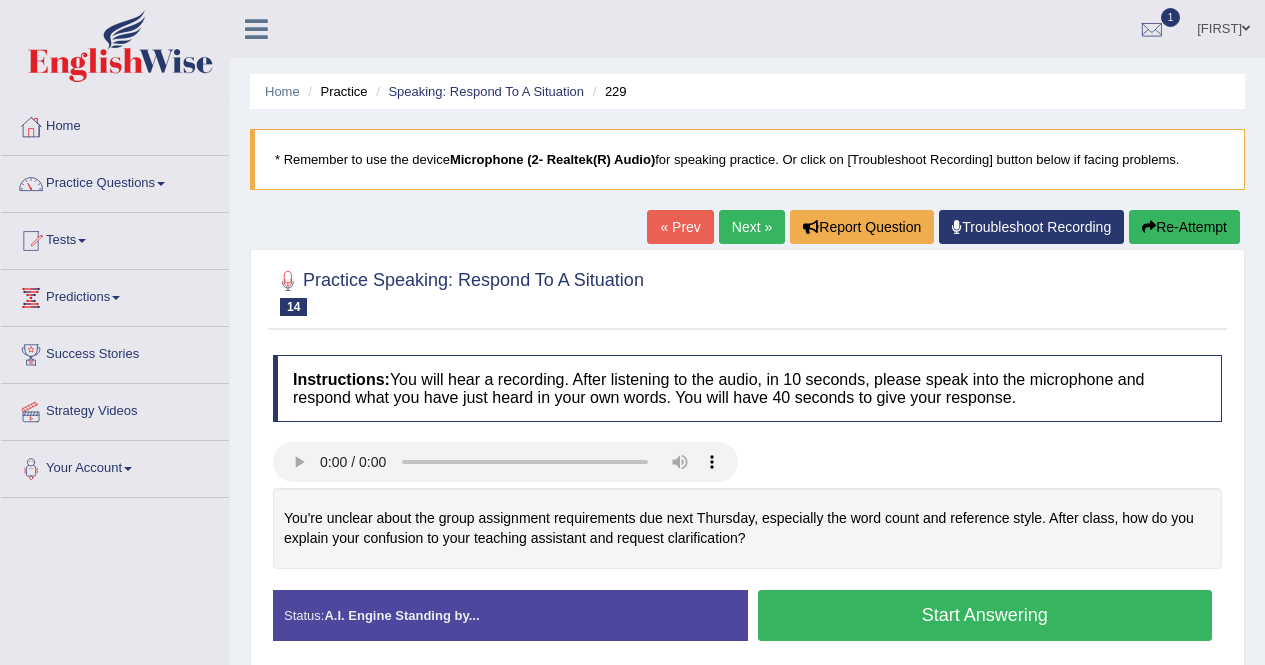 scroll, scrollTop: 212, scrollLeft: 0, axis: vertical 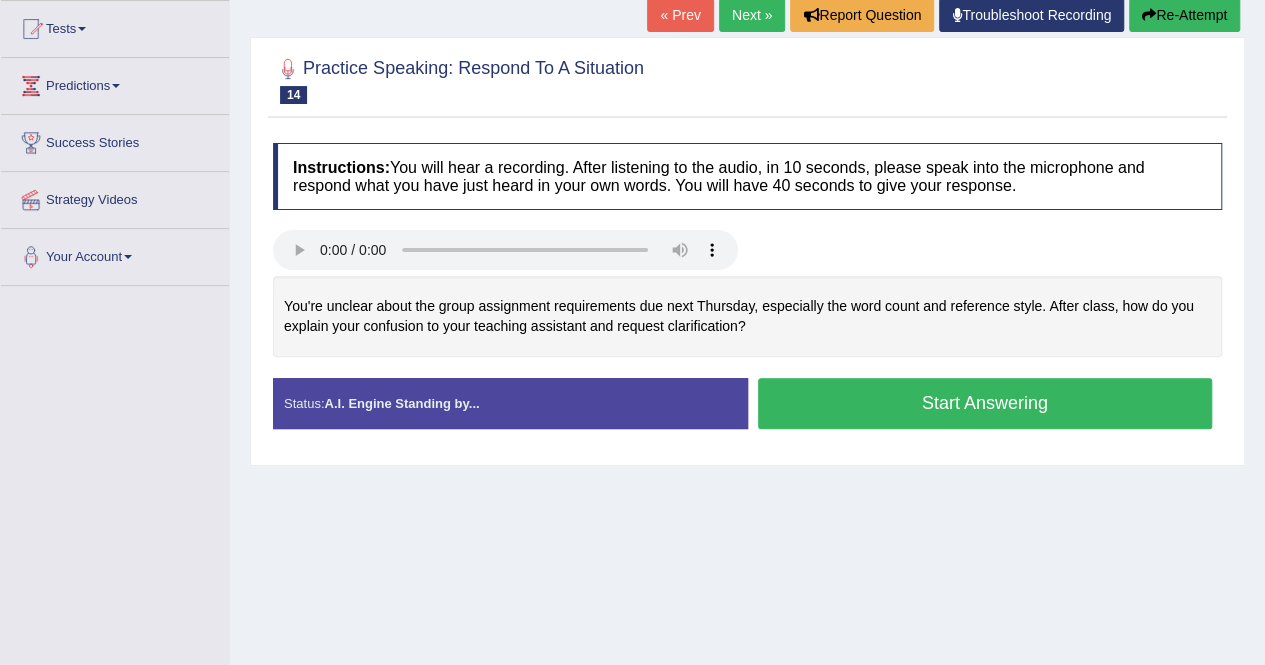 click on "Start Answering" at bounding box center [985, 403] 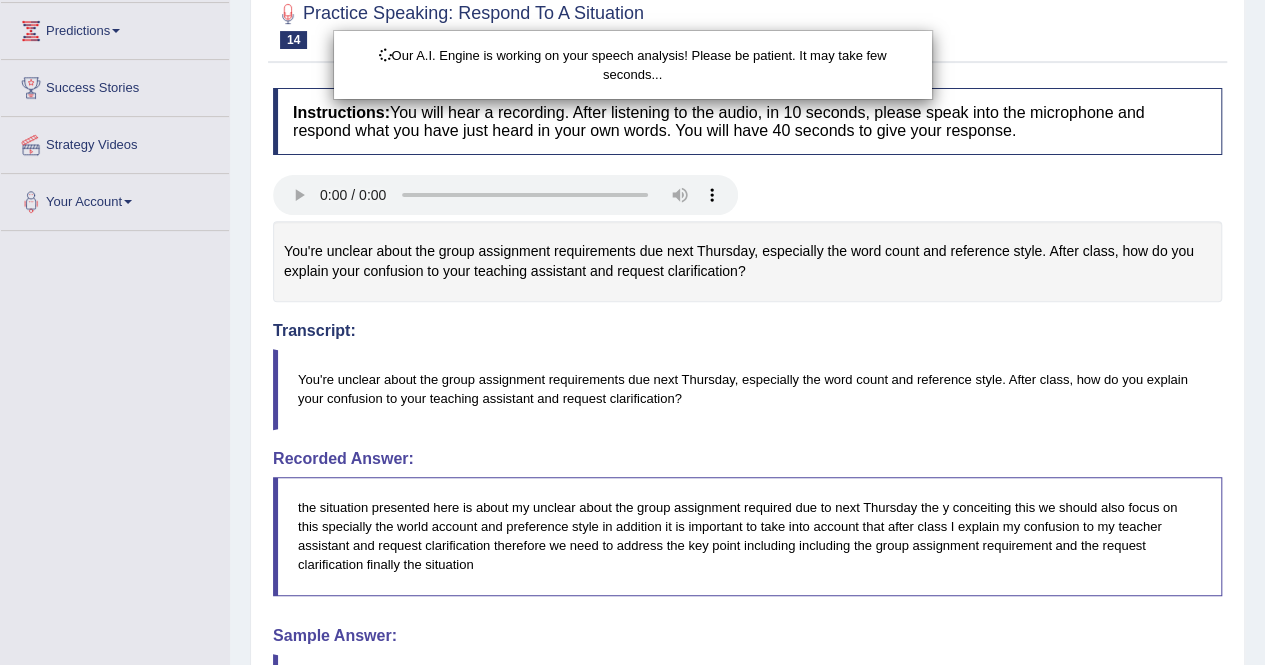 scroll, scrollTop: 503, scrollLeft: 0, axis: vertical 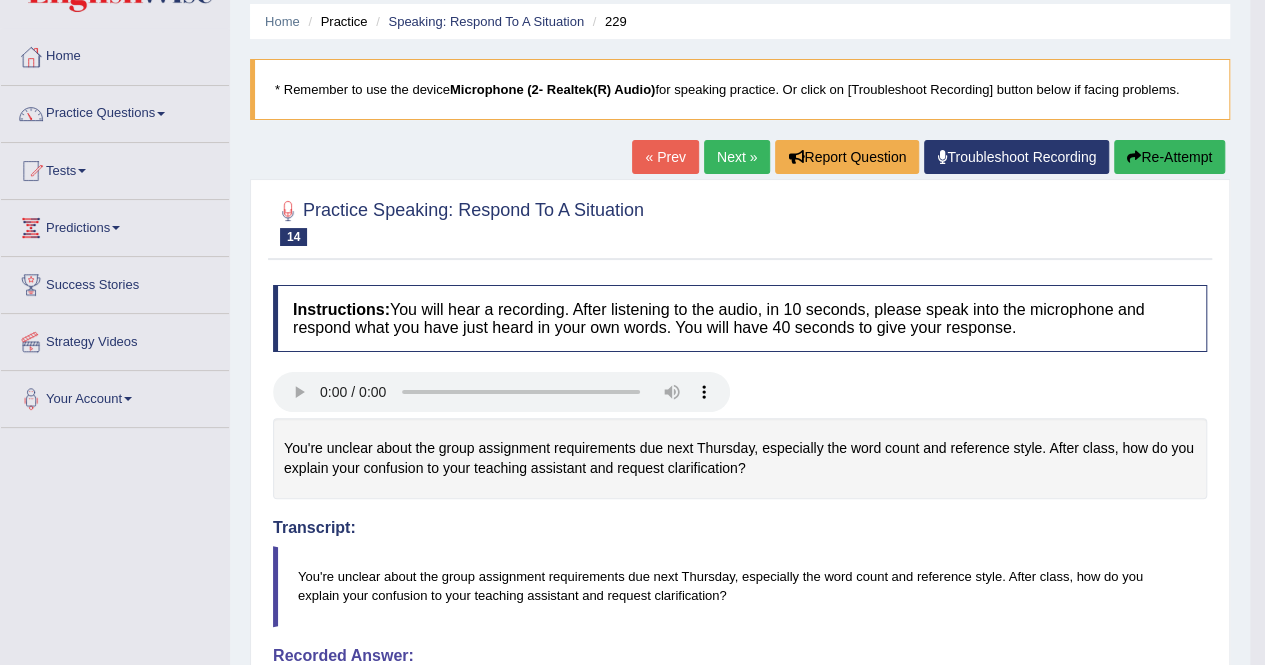 click on "Next »" at bounding box center [737, 157] 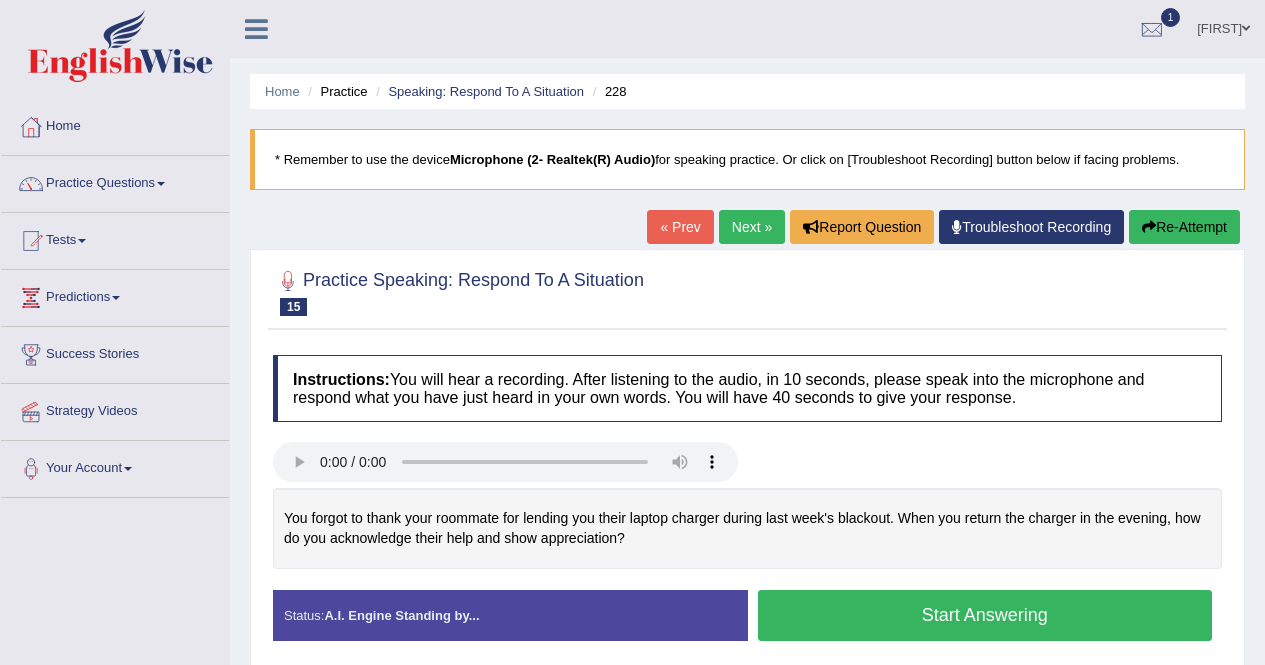 scroll, scrollTop: 0, scrollLeft: 0, axis: both 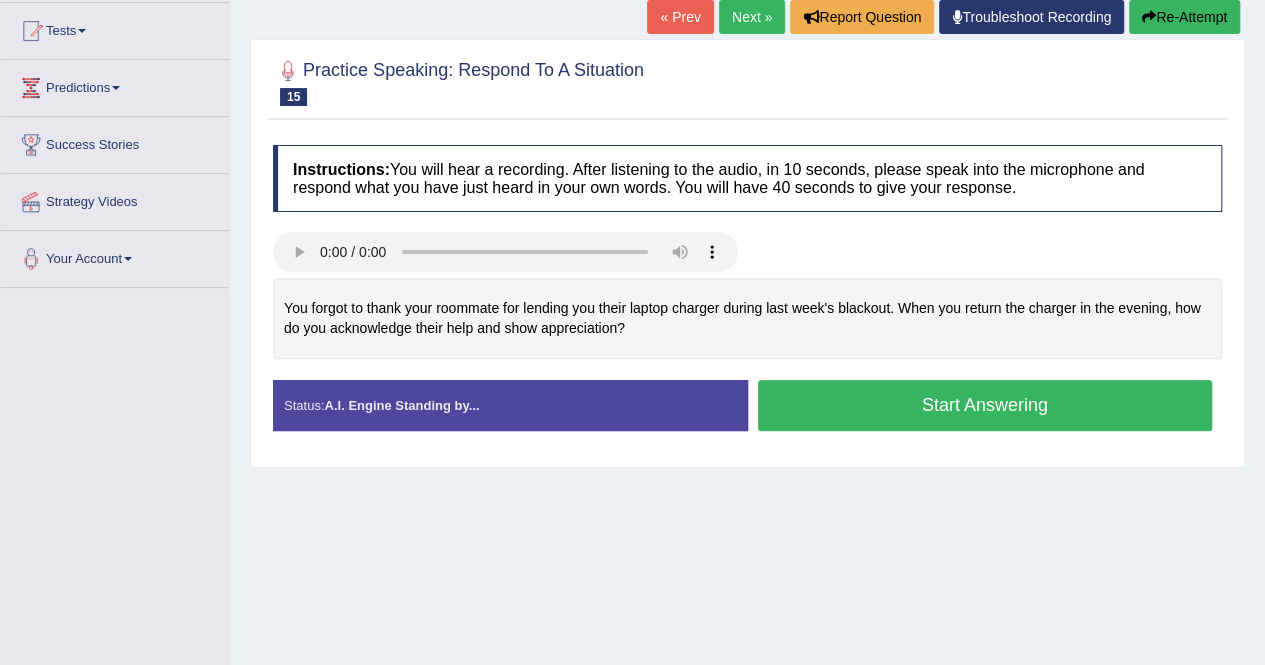 click on "You forgot to thank your roommate for lending you their laptop charger during last week's blackout. When you return the charger in the evening, how do you acknowledge their help and show appreciation?" at bounding box center [747, 318] 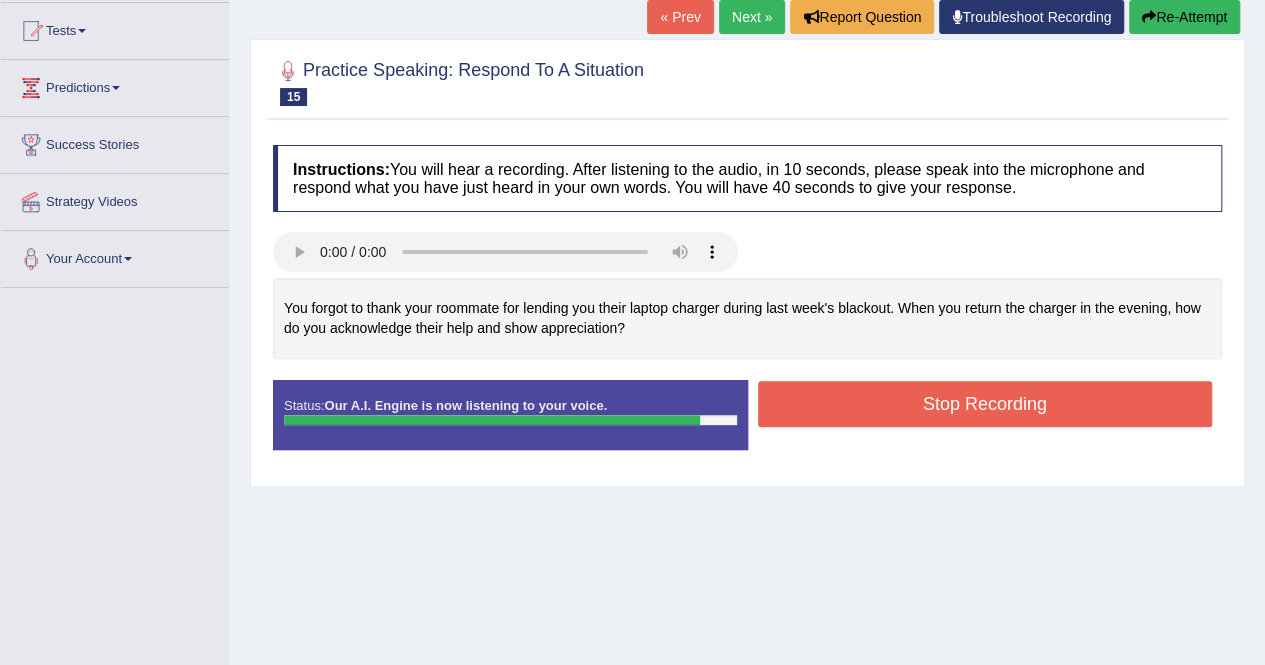 click on "Stop Recording" at bounding box center (985, 404) 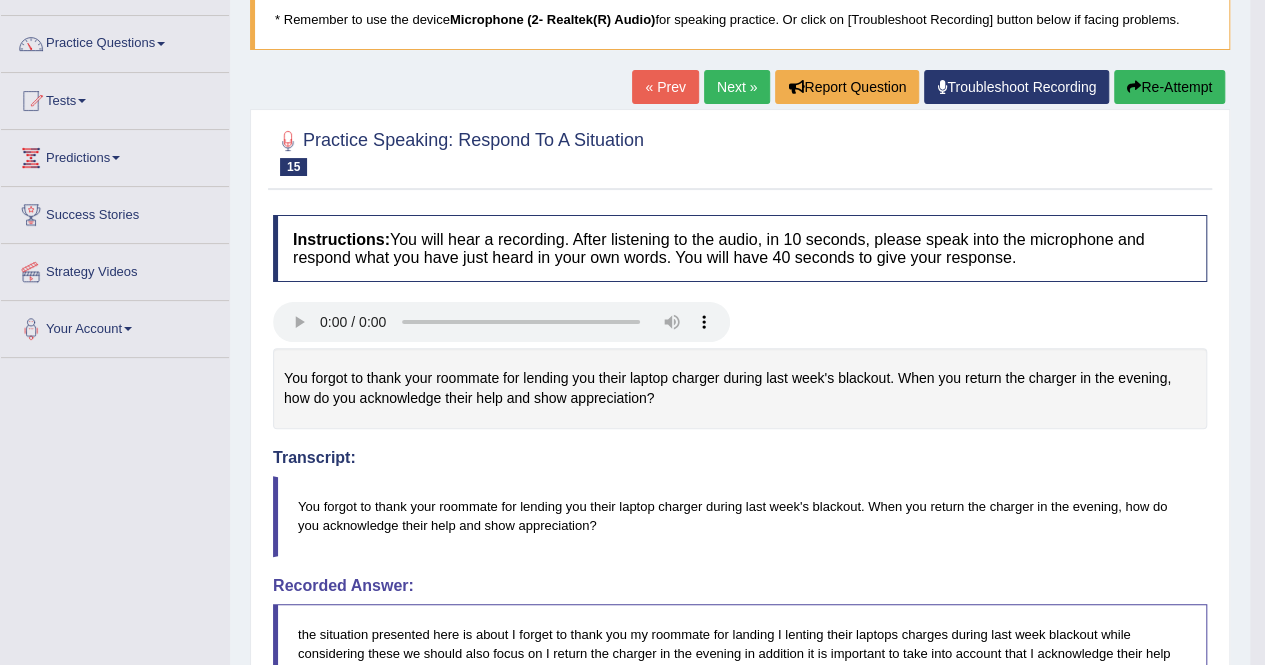 scroll, scrollTop: 0, scrollLeft: 0, axis: both 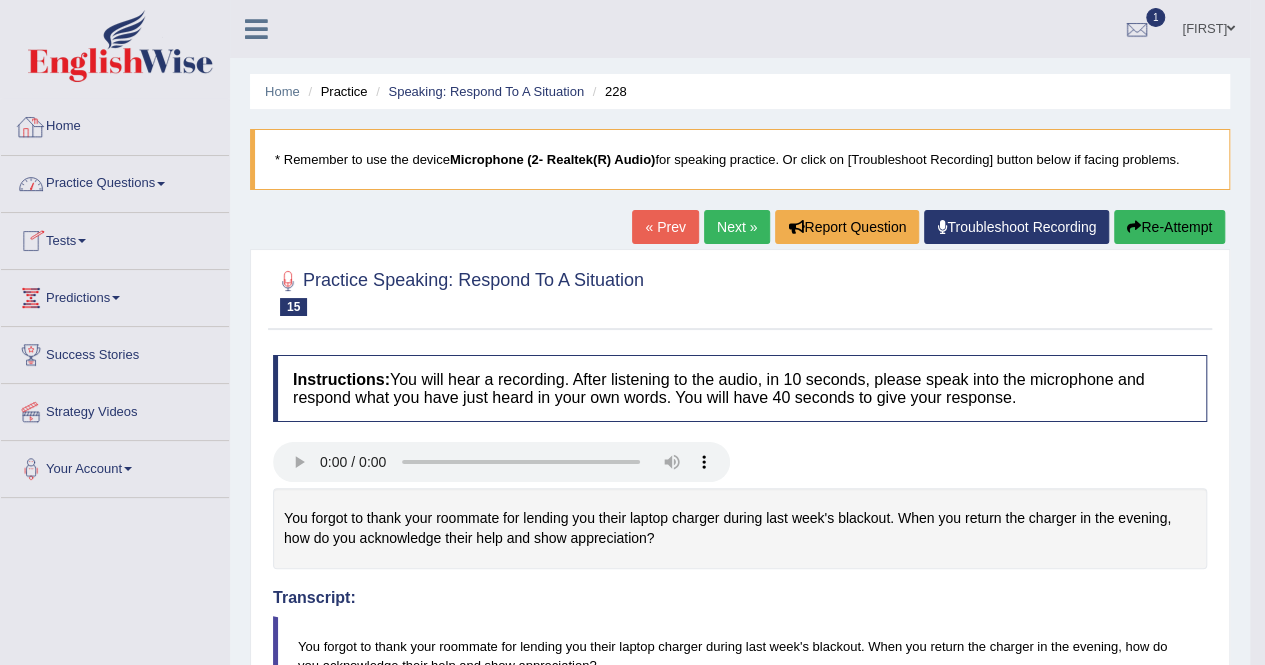 click on "Practice Questions" at bounding box center [115, 181] 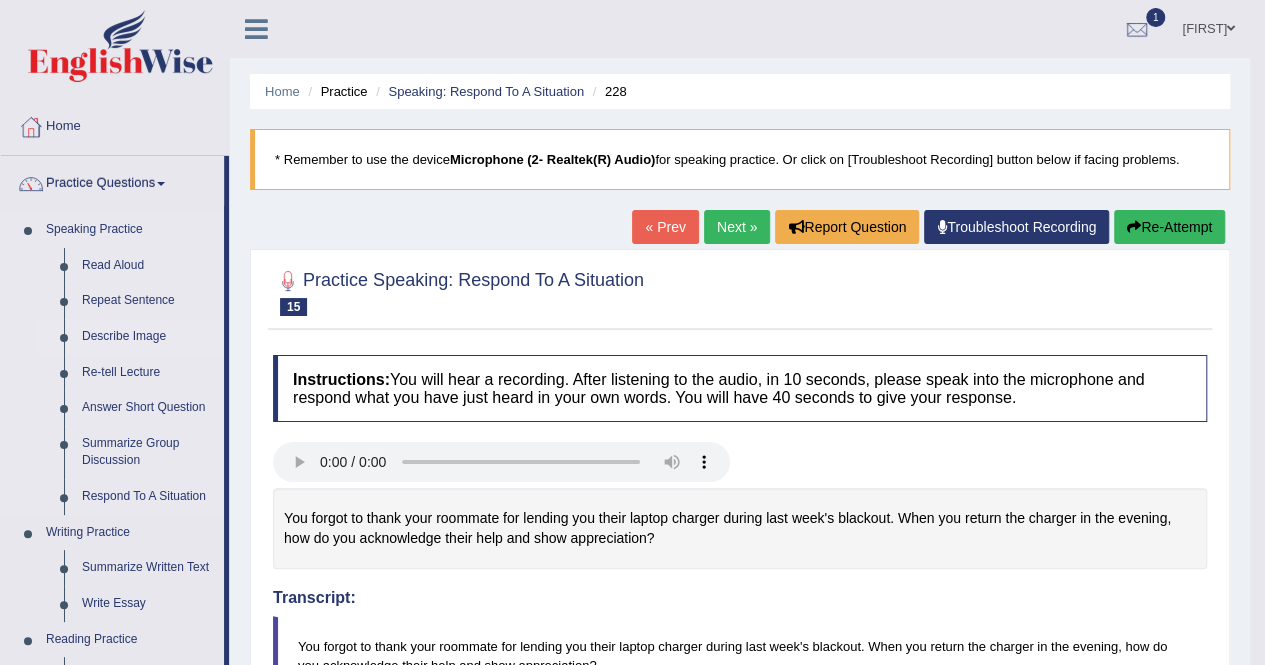 click on "Describe Image" at bounding box center [148, 337] 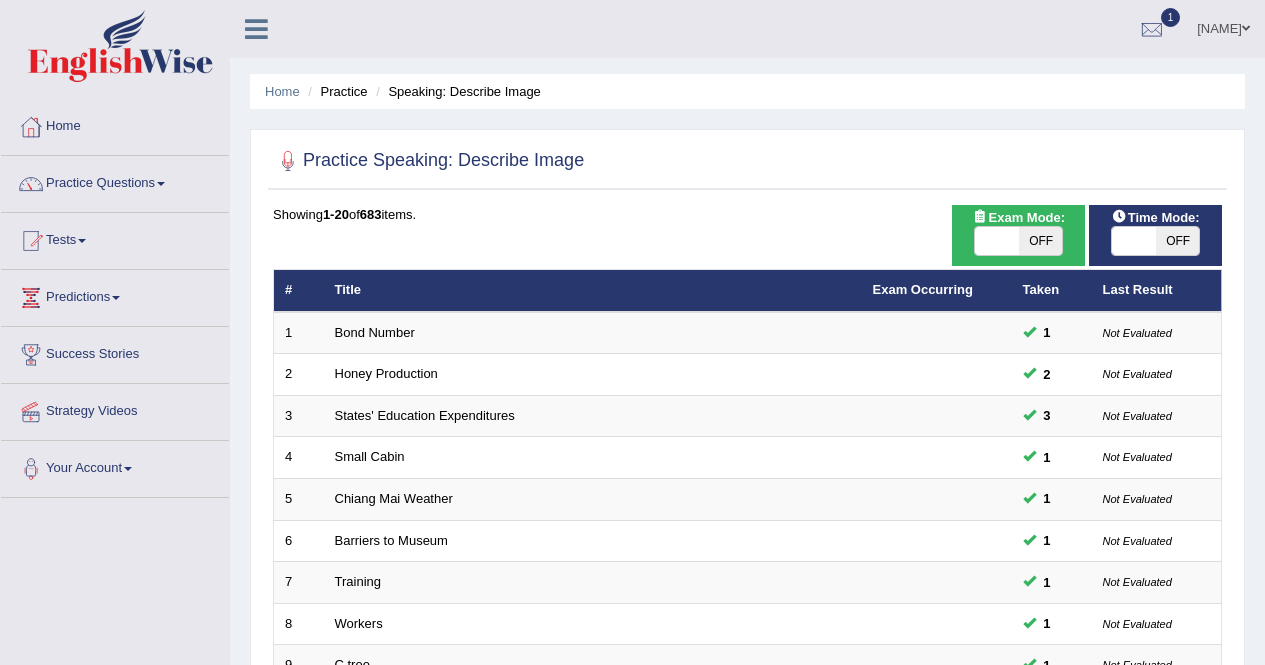 scroll, scrollTop: 568, scrollLeft: 0, axis: vertical 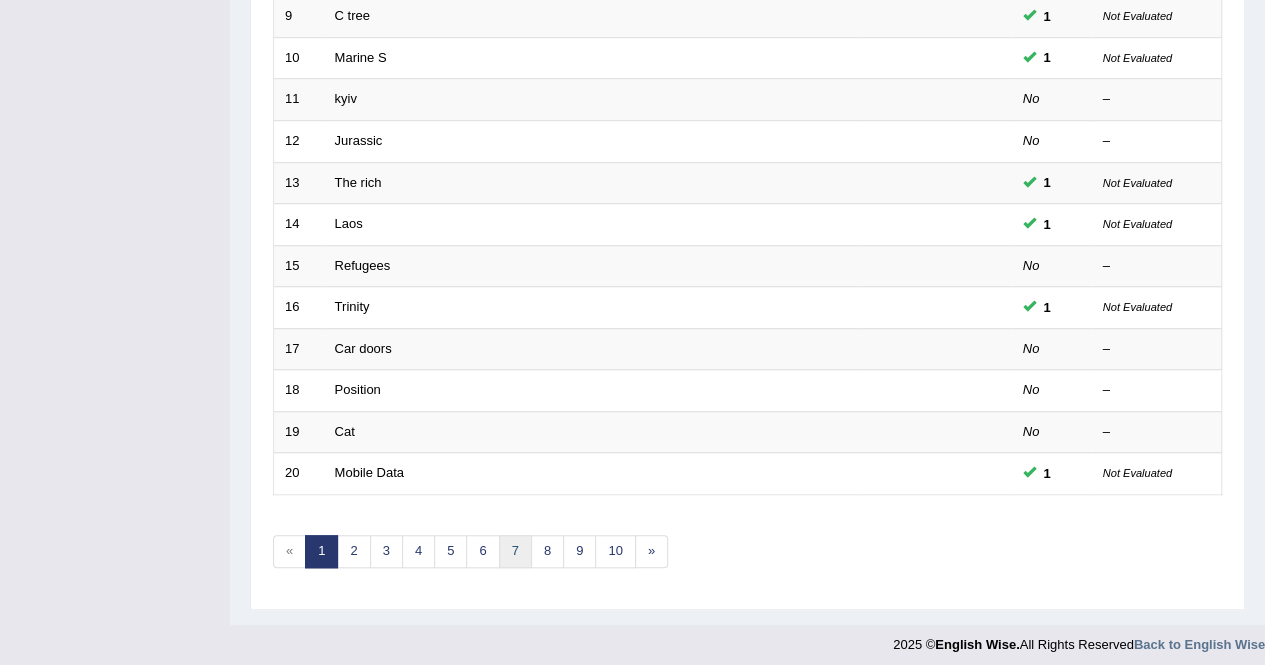 click on "7" at bounding box center [515, 551] 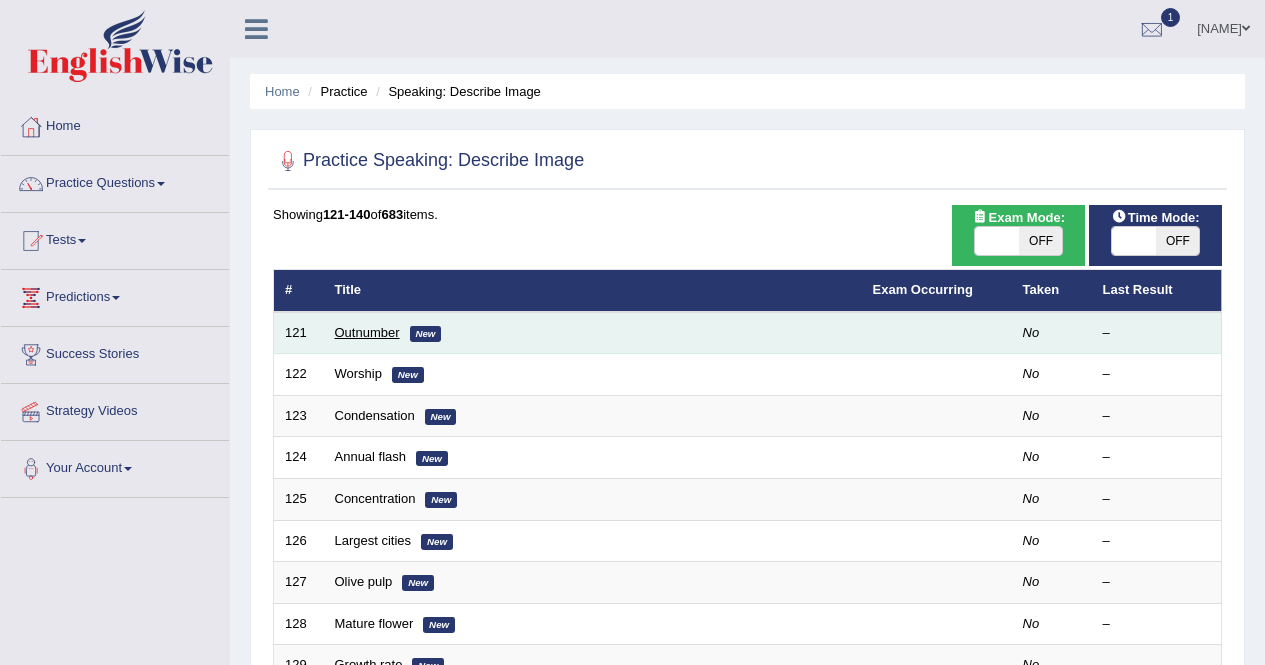 scroll, scrollTop: 0, scrollLeft: 0, axis: both 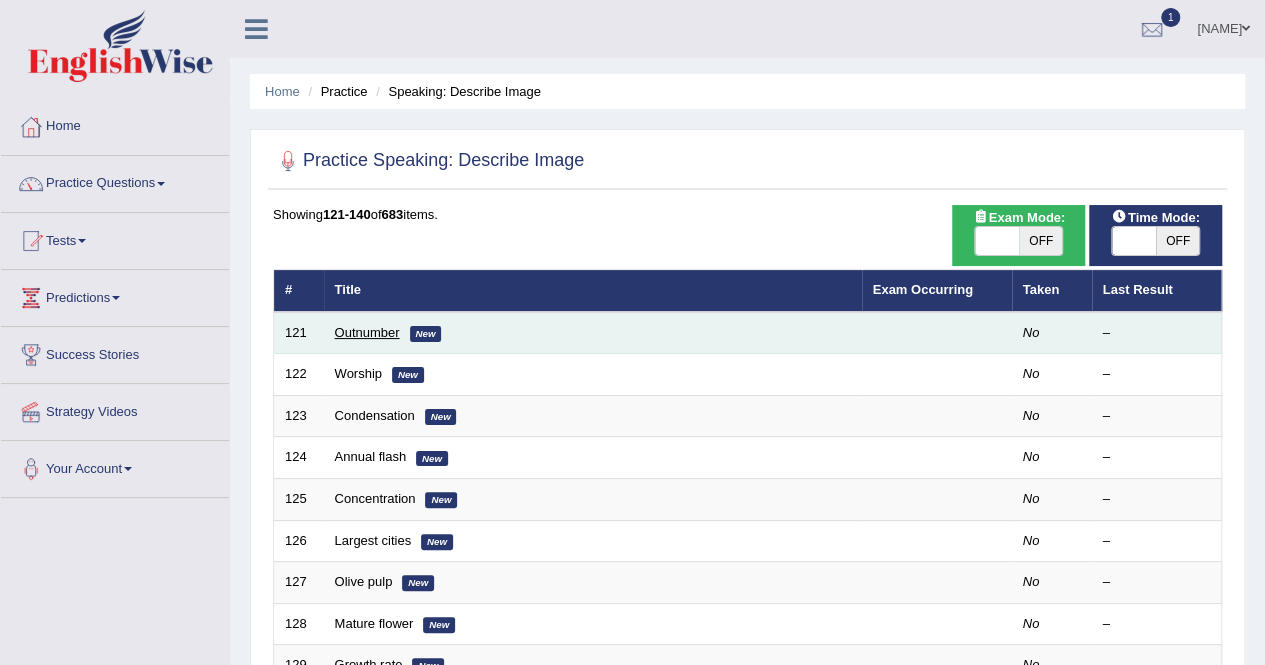 click on "Outnumber" at bounding box center (367, 332) 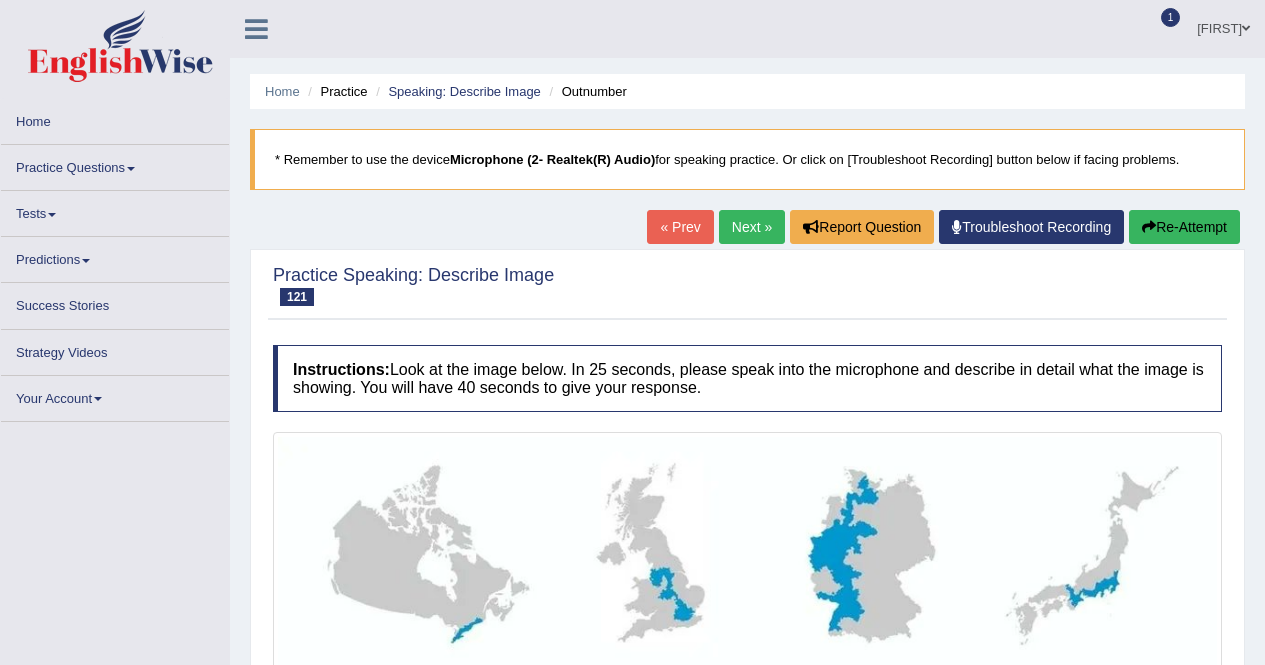 scroll, scrollTop: 0, scrollLeft: 0, axis: both 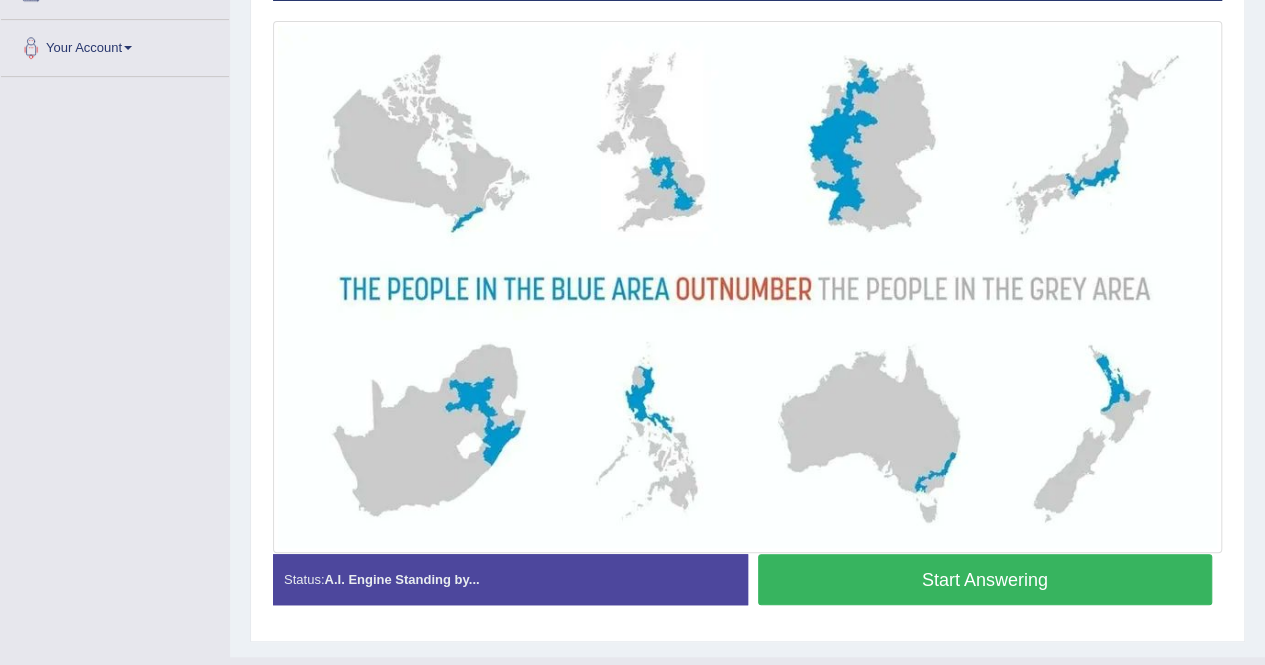 click on "Start Answering" at bounding box center (985, 579) 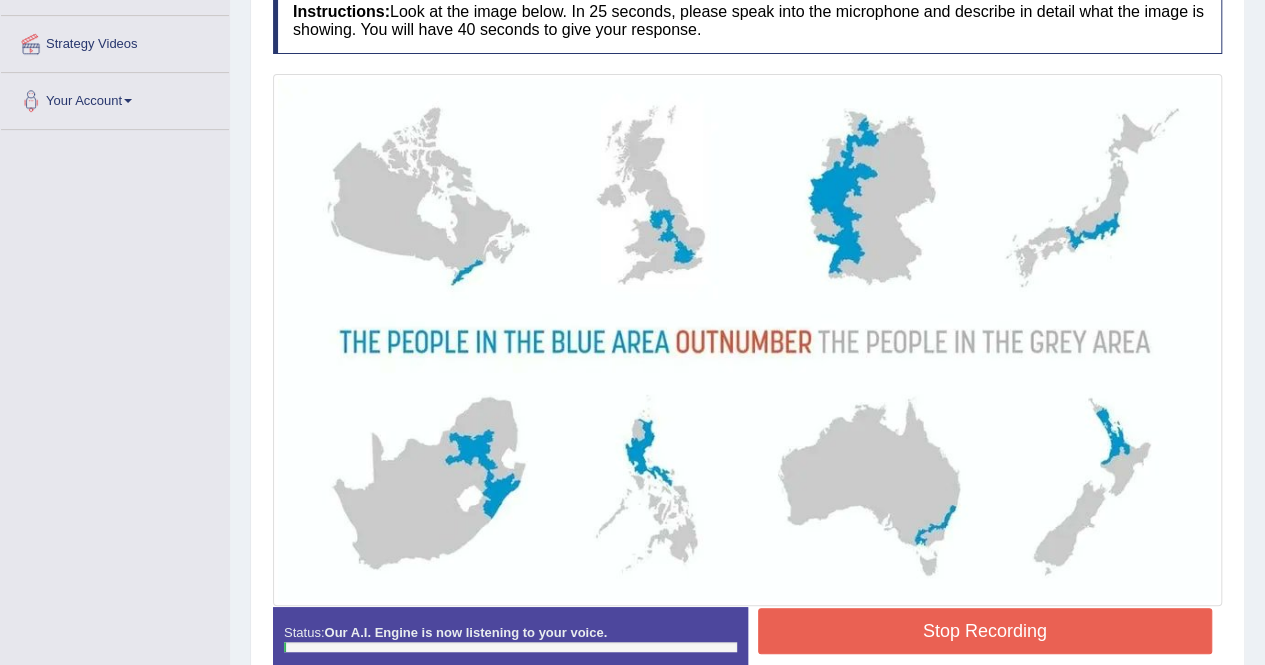 scroll, scrollTop: 367, scrollLeft: 0, axis: vertical 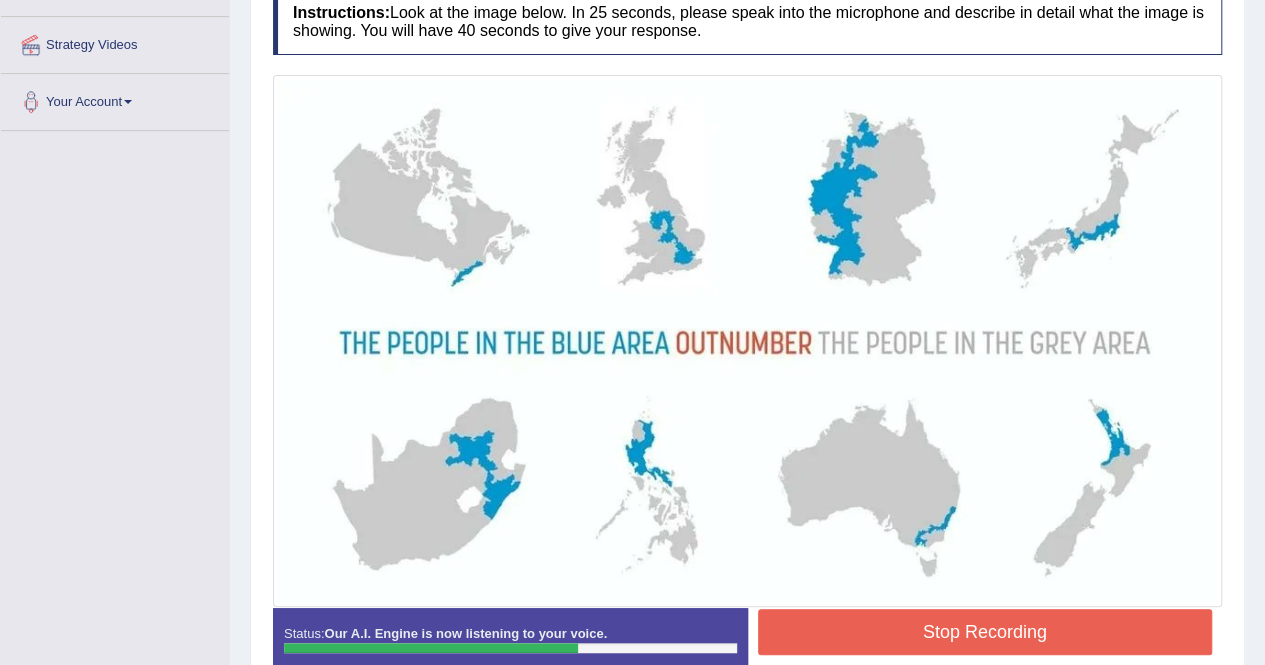 click on "Stop Recording" at bounding box center (985, 632) 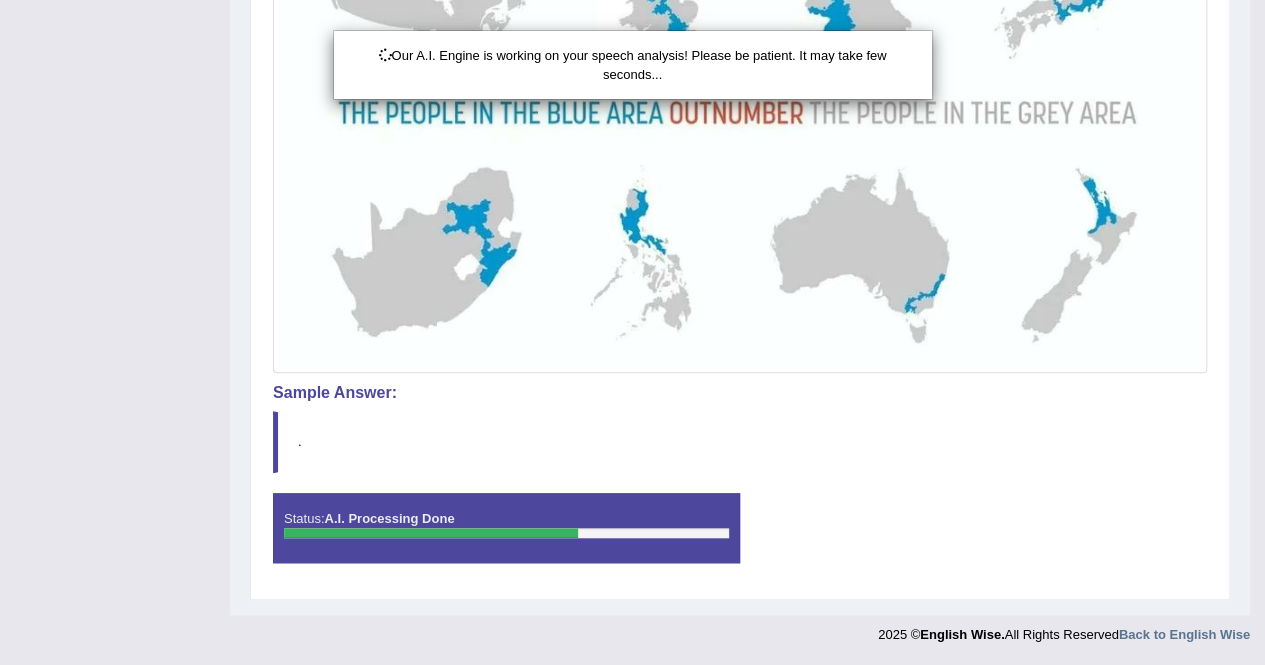 scroll, scrollTop: 588, scrollLeft: 0, axis: vertical 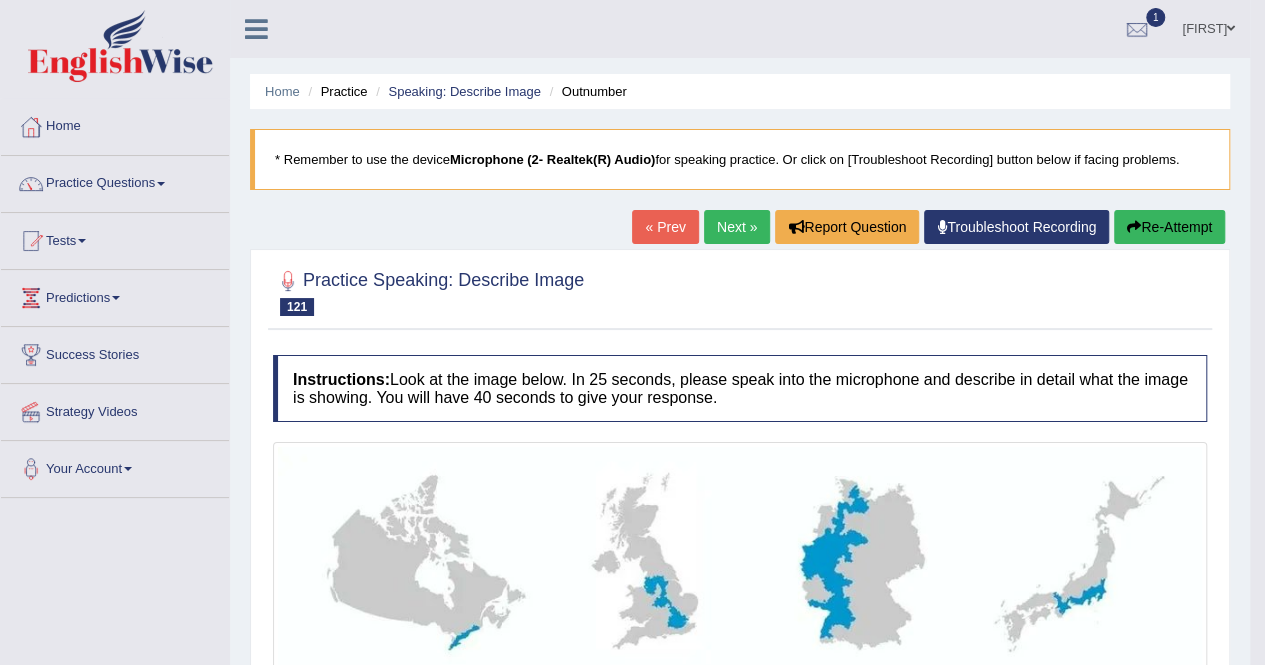 click on "Next »" at bounding box center (737, 227) 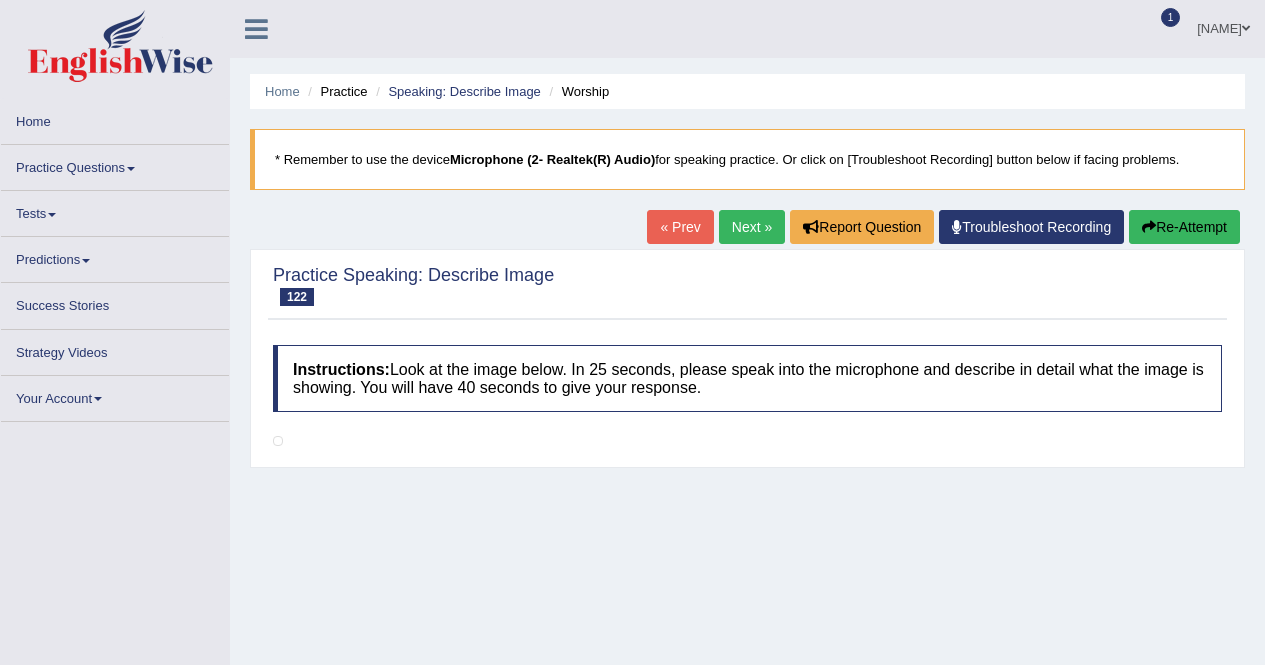 scroll, scrollTop: 232, scrollLeft: 0, axis: vertical 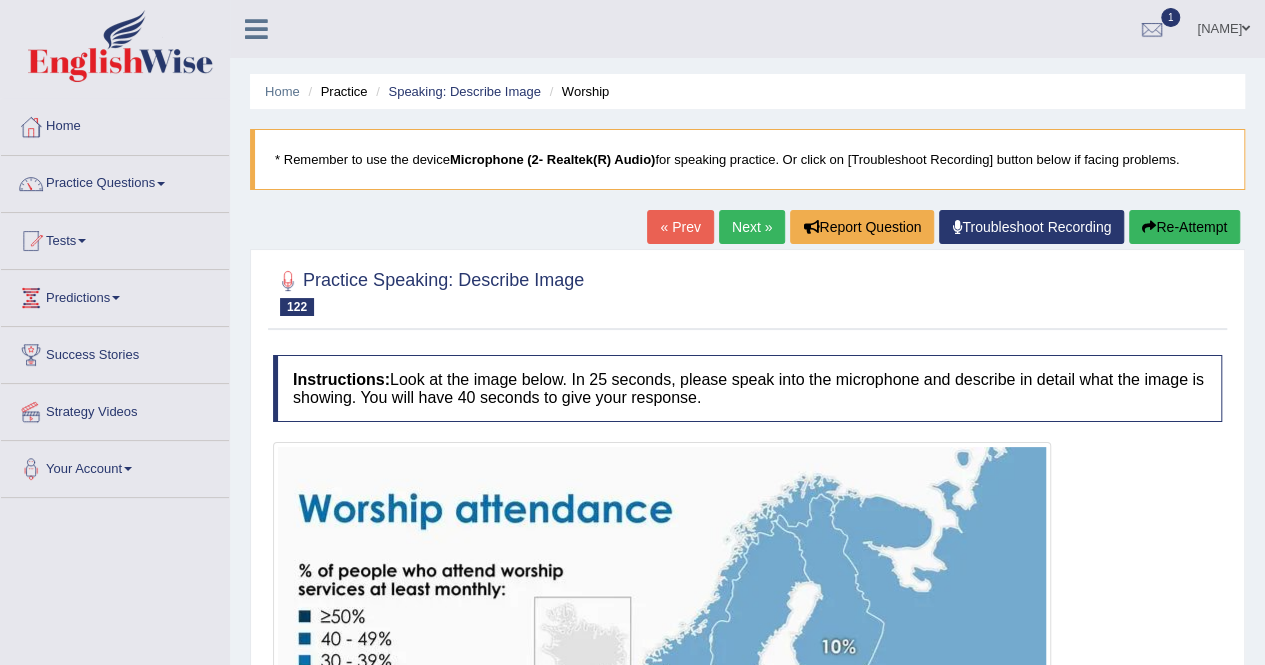 click on "Tests" at bounding box center [115, 238] 